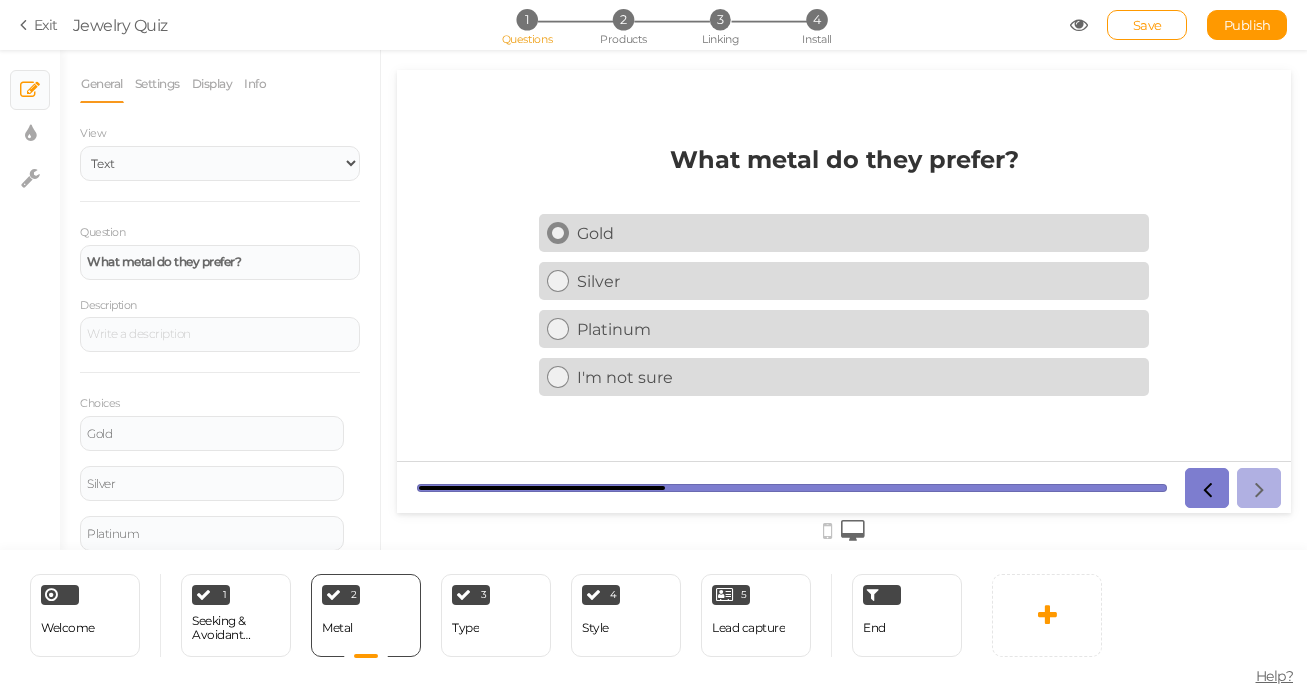 scroll, scrollTop: 0, scrollLeft: 0, axis: both 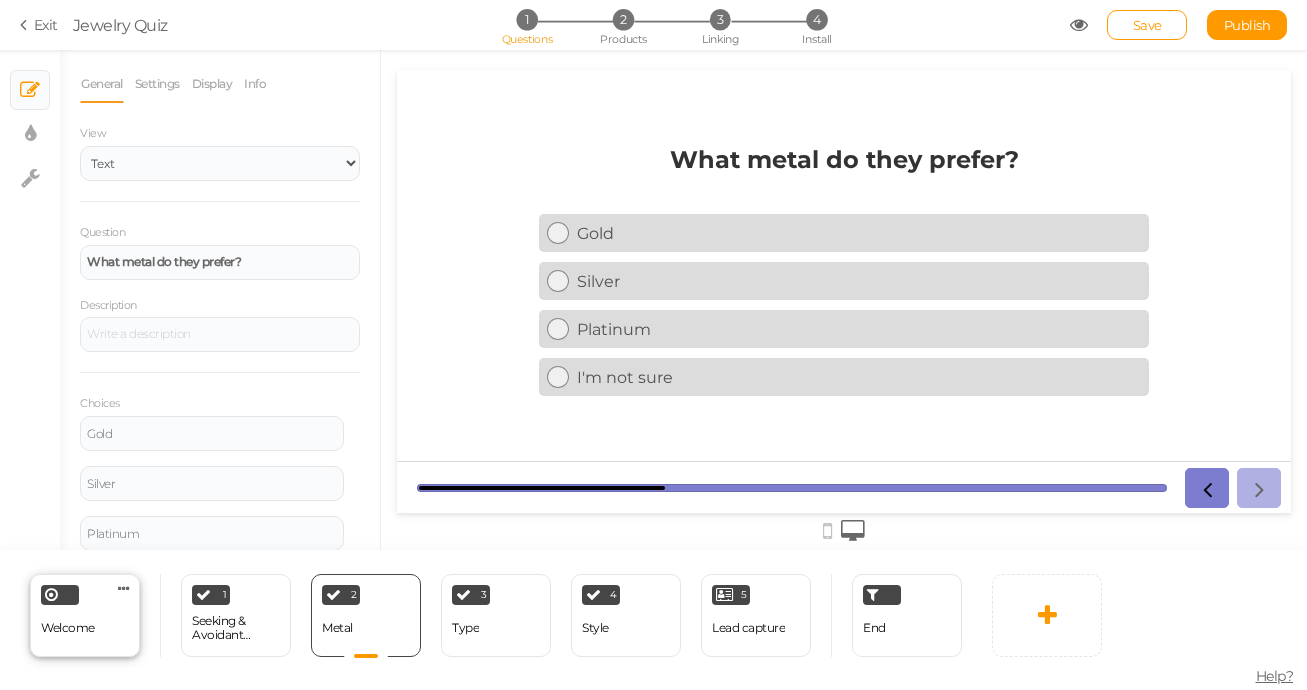 click on "Welcome                       Delete" at bounding box center [85, 615] 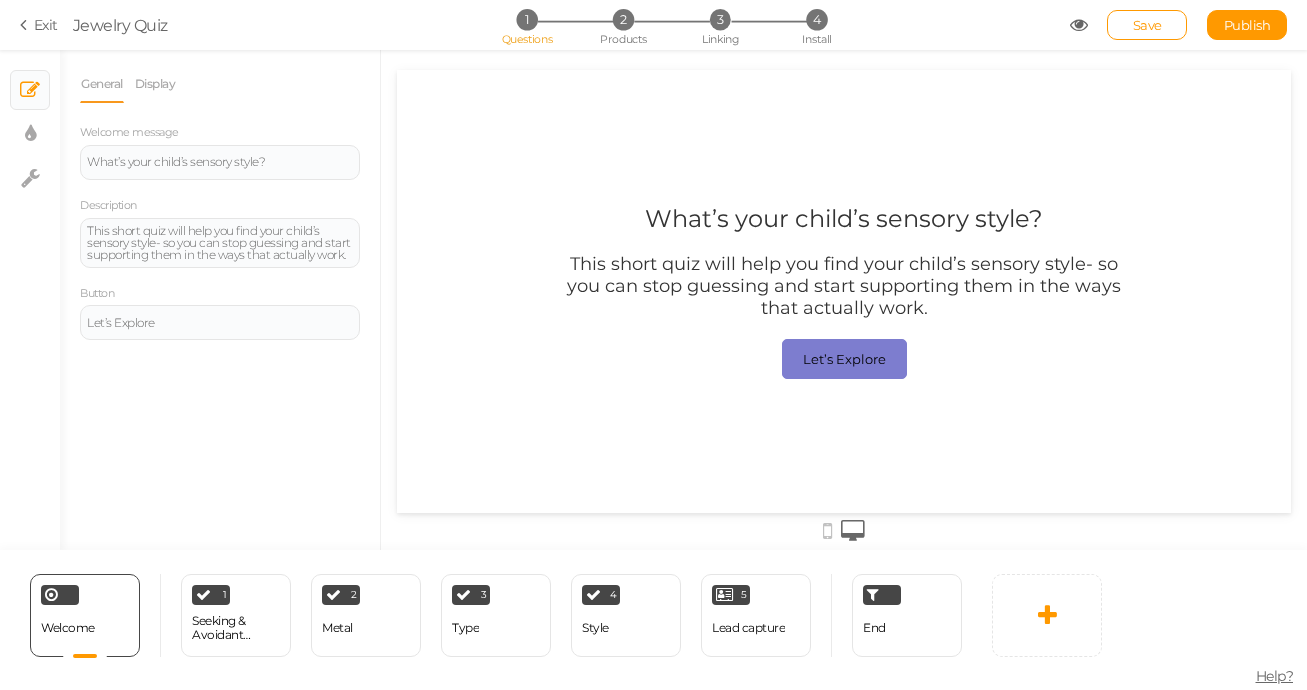 click on "This short quiz will help you find your child’s sensory style- so you can stop guessing and start supporting them in the ways that actually work." at bounding box center (844, 286) 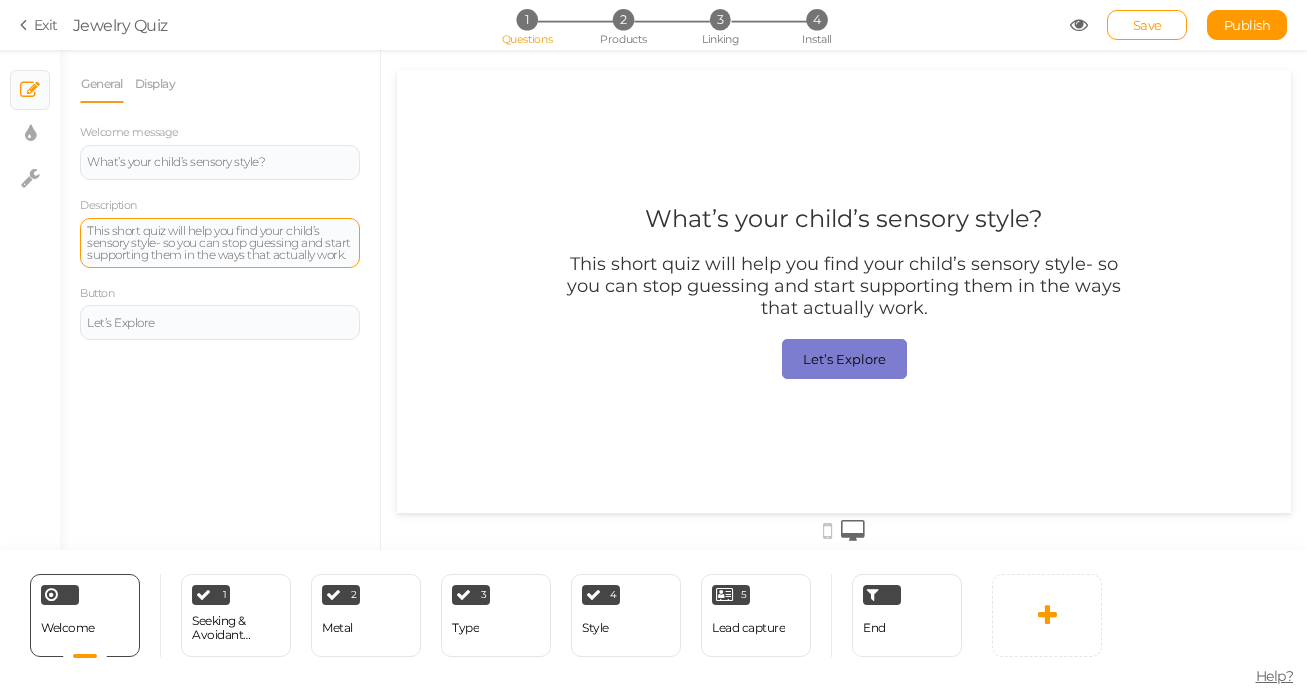 click on "This short quiz will help you find your child’s sensory style- so you can stop guessing and start supporting them in the ways that actually work." at bounding box center [220, 243] 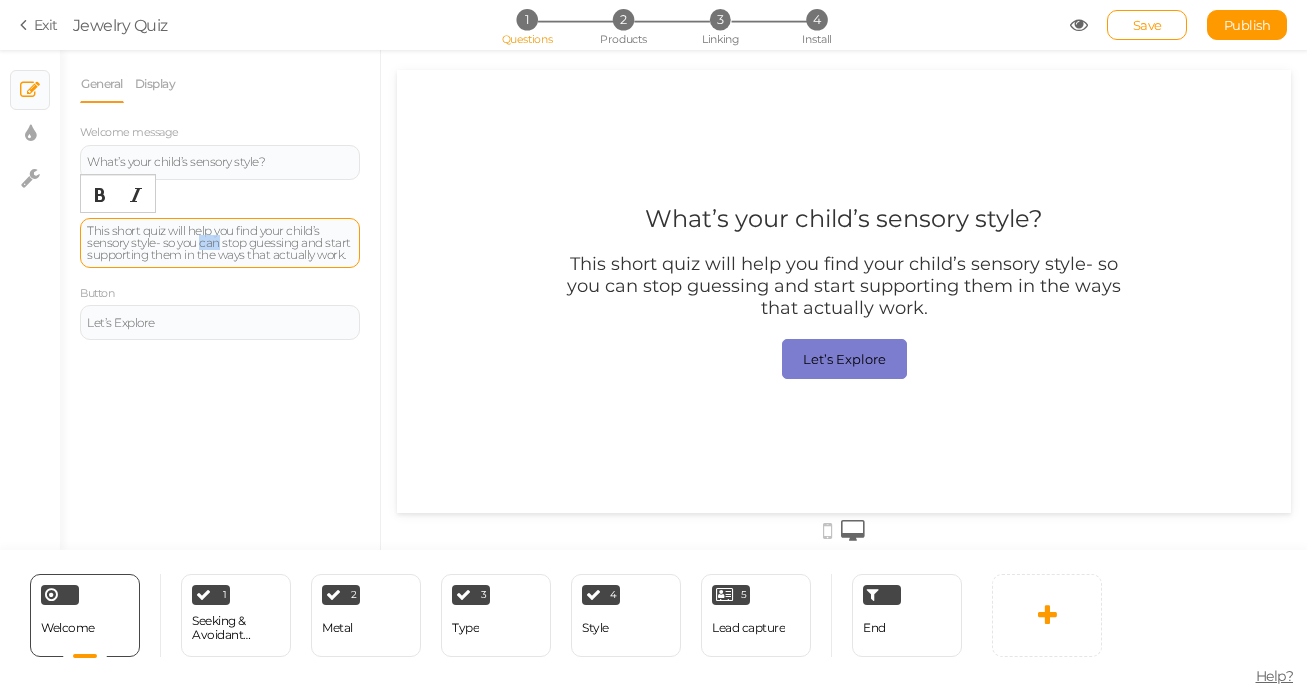 click on "This short quiz will help you find your child’s sensory style- so you can stop guessing and start supporting them in the ways that actually work." at bounding box center [220, 243] 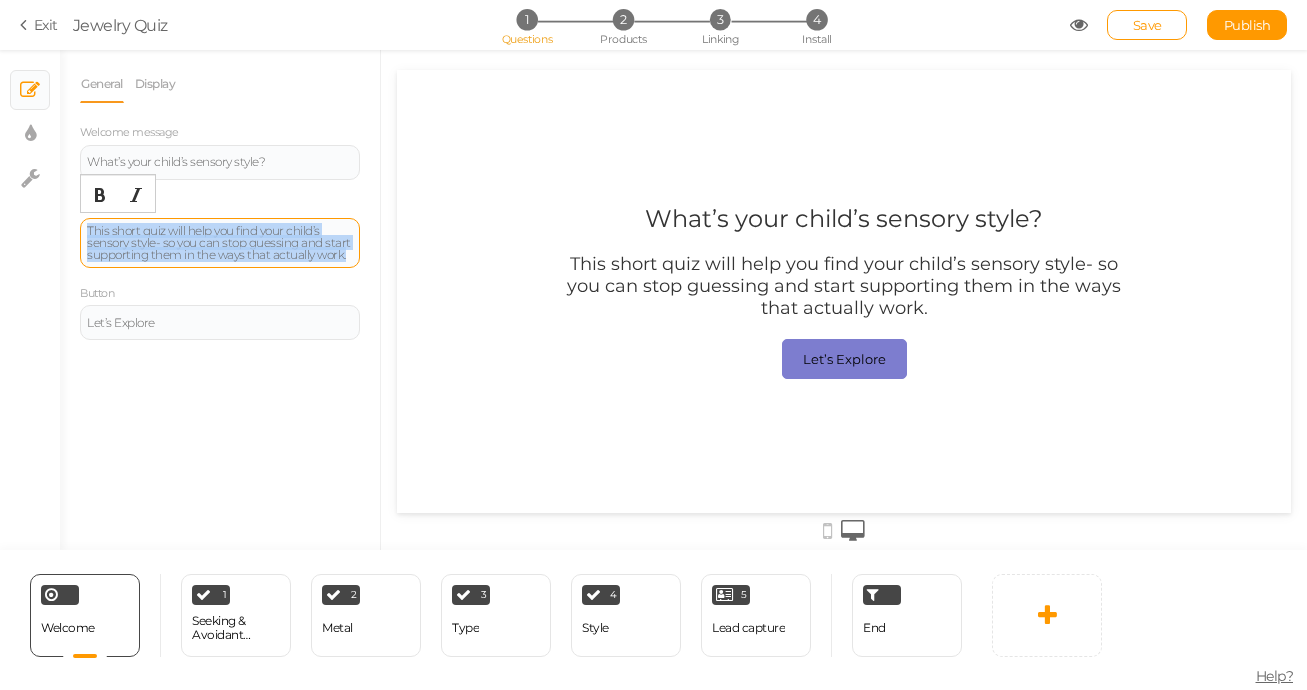 click on "This short quiz will help you find your child’s sensory style- so you can stop guessing and start supporting them in the ways that actually work." at bounding box center (220, 243) 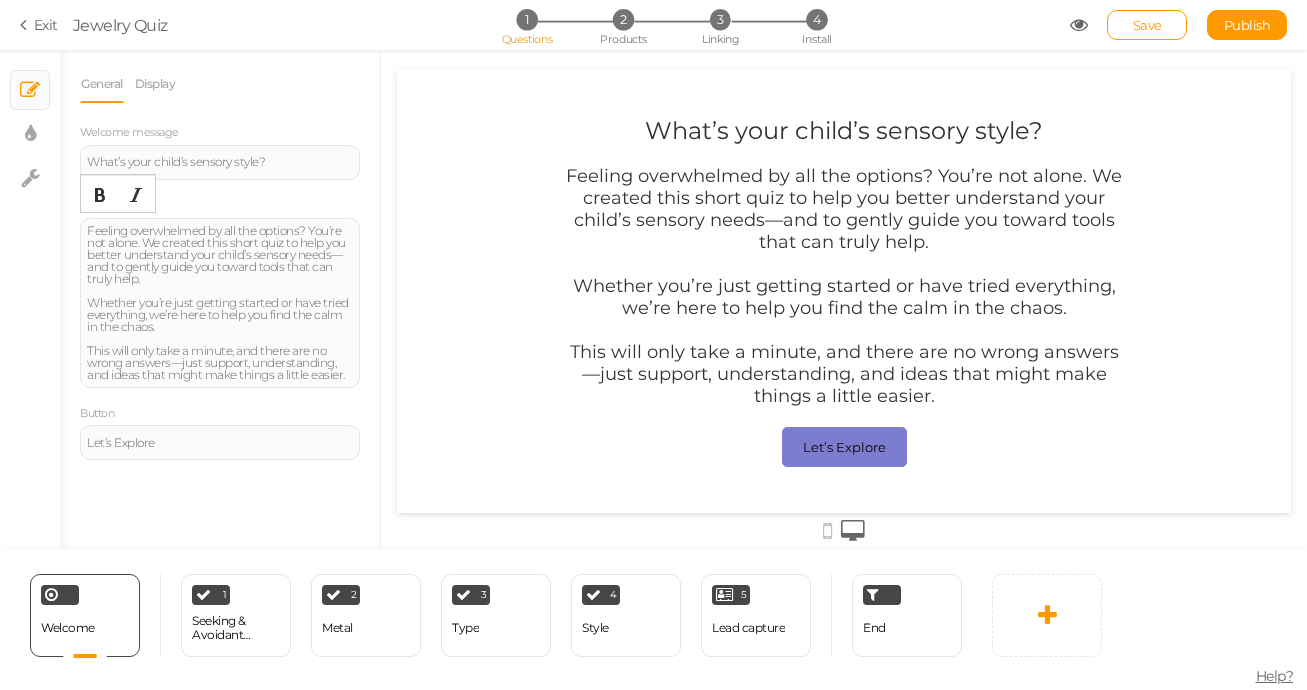 drag, startPoint x: 342, startPoint y: 255, endPoint x: 394, endPoint y: 255, distance: 52 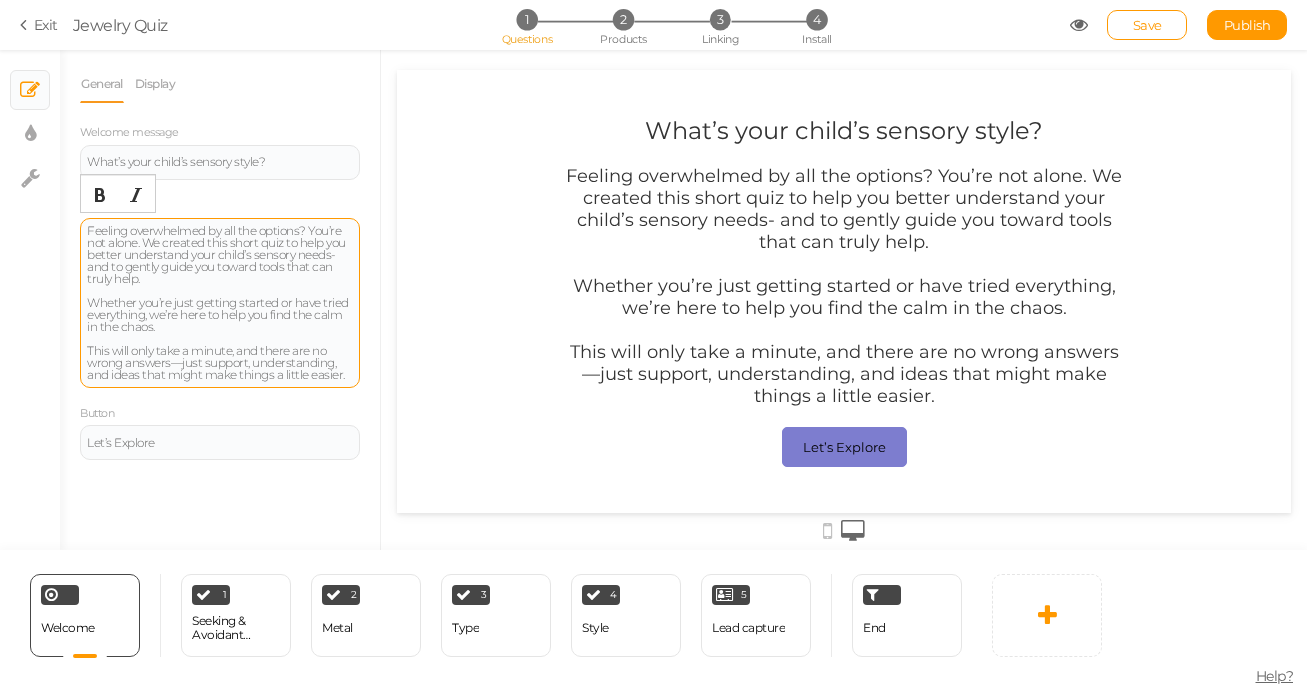 click on "Feeling overwhelmed by all the options? You’re not alone. We created this short quiz to help you better understand your child’s sensory needs- and to gently guide you toward tools that can truly help. Whether you’re just getting started or have tried everything, we’re here to help you find the calm in the chaos. This will only take a minute, and there are no wrong answers—just support, understanding, and ideas that might make things a little easier." at bounding box center (220, 303) 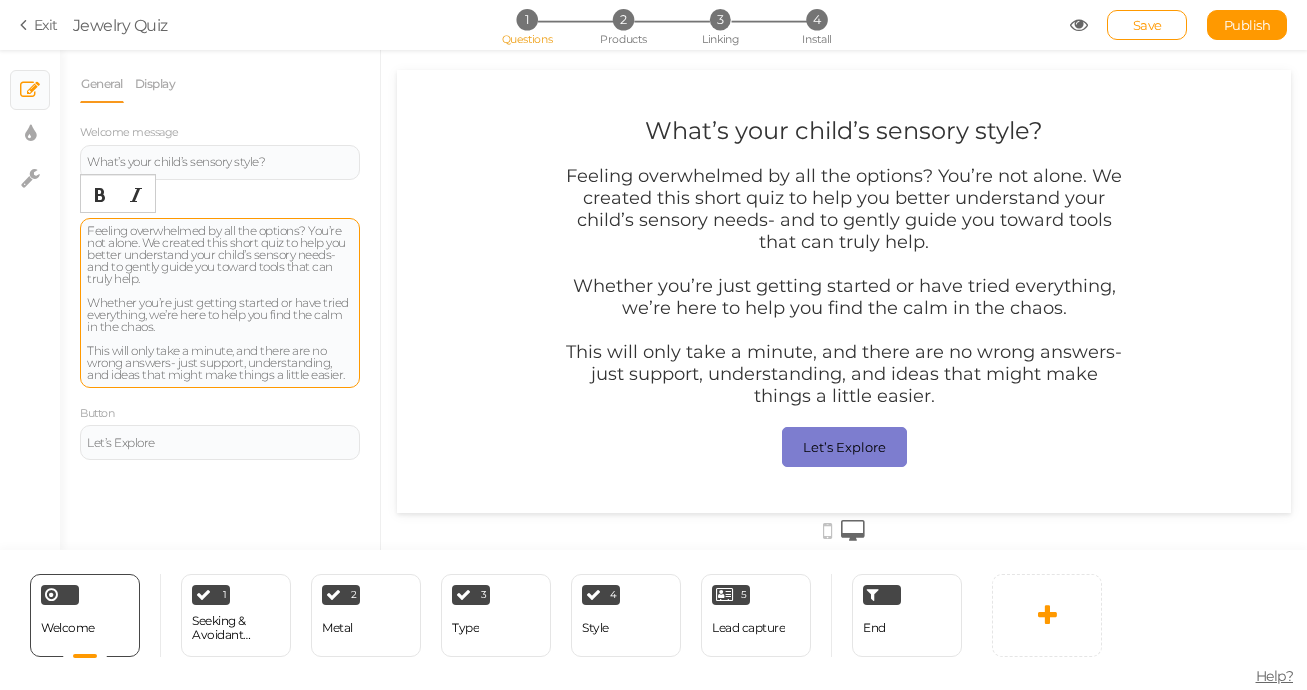 click on "Feeling overwhelmed by all the options? You’re not alone. We created this short quiz to help you better understand your child’s sensory needs- and to gently guide you toward tools that can truly help. Whether you’re just getting started or have tried everything, we’re here to help you find the calm in the chaos. This will only take a minute, and there are no wrong answers- just support, understanding, and ideas that might make things a little easier." at bounding box center [220, 303] 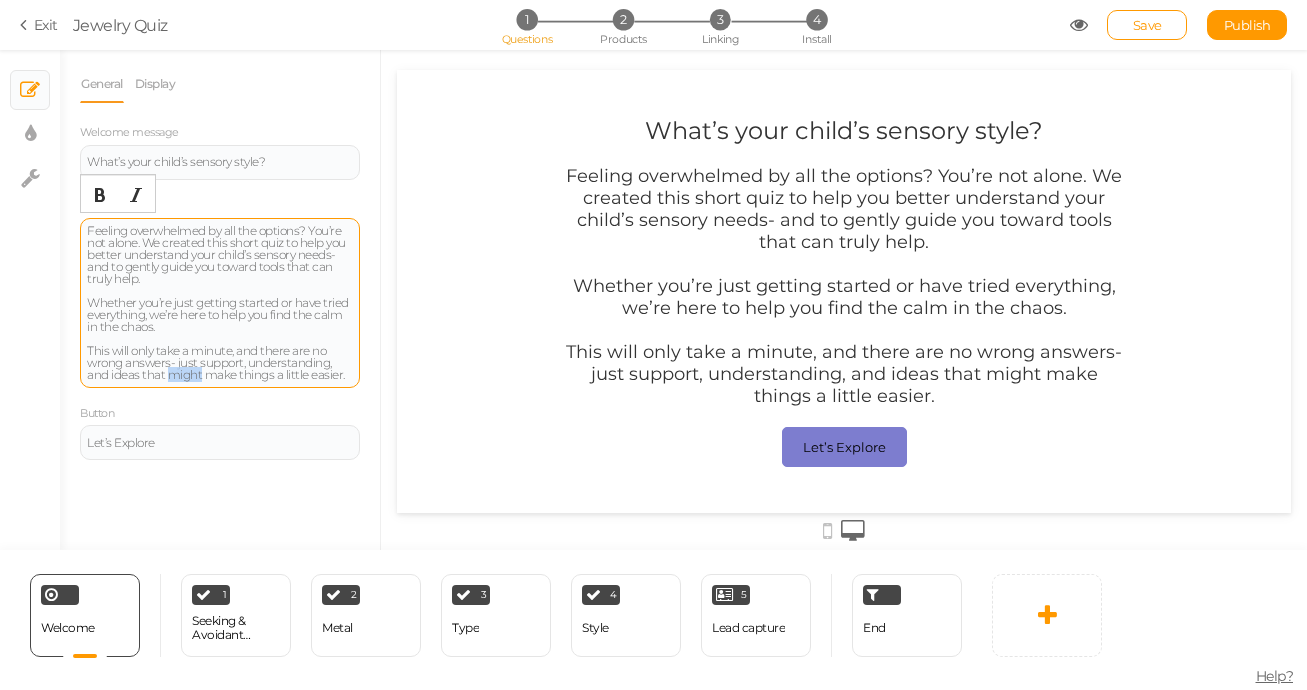 click on "Feeling overwhelmed by all the options? You’re not alone. We created this short quiz to help you better understand your child’s sensory needs- and to gently guide you toward tools that can truly help. Whether you’re just getting started or have tried everything, we’re here to help you find the calm in the chaos. This will only take a minute, and there are no wrong answers- just support, understanding, and ideas that might make things a little easier." at bounding box center [220, 303] 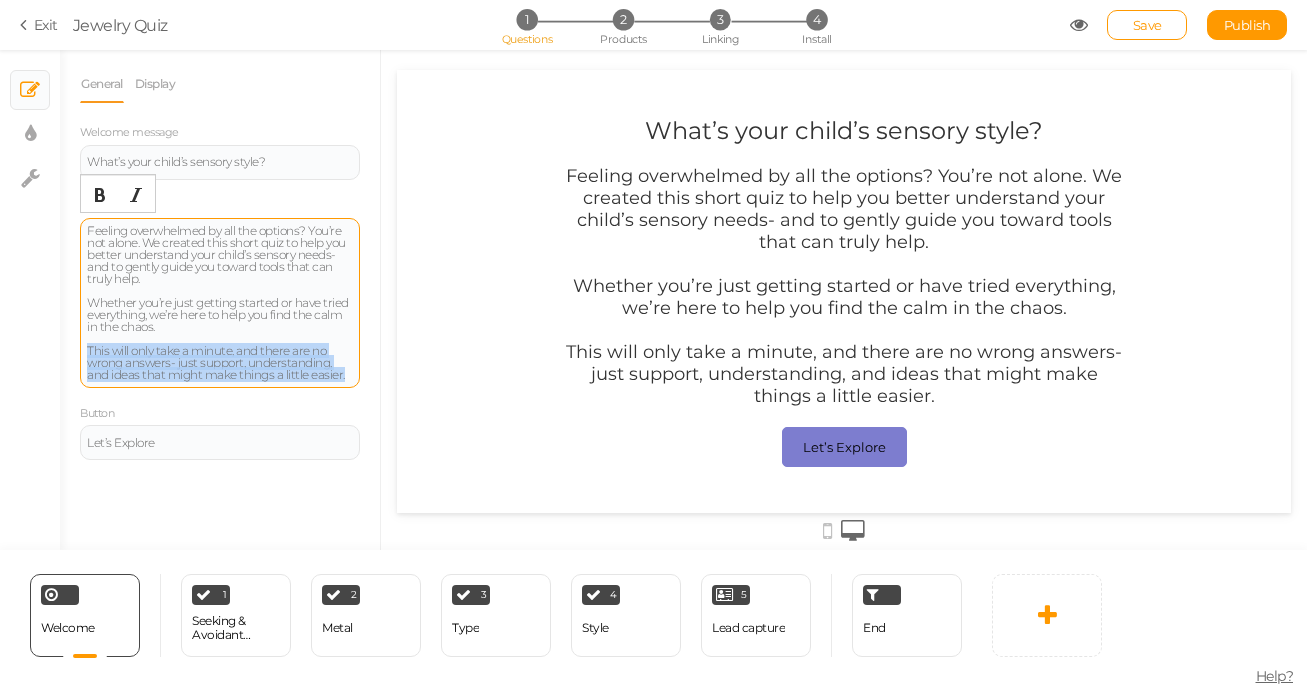 click on "Feeling overwhelmed by all the options? You’re not alone. We created this short quiz to help you better understand your child’s sensory needs- and to gently guide you toward tools that can truly help. Whether you’re just getting started or have tried everything, we’re here to help you find the calm in the chaos. This will only take a minute, and there are no wrong answers- just support, understanding, and ideas that might make things a little easier." at bounding box center [220, 303] 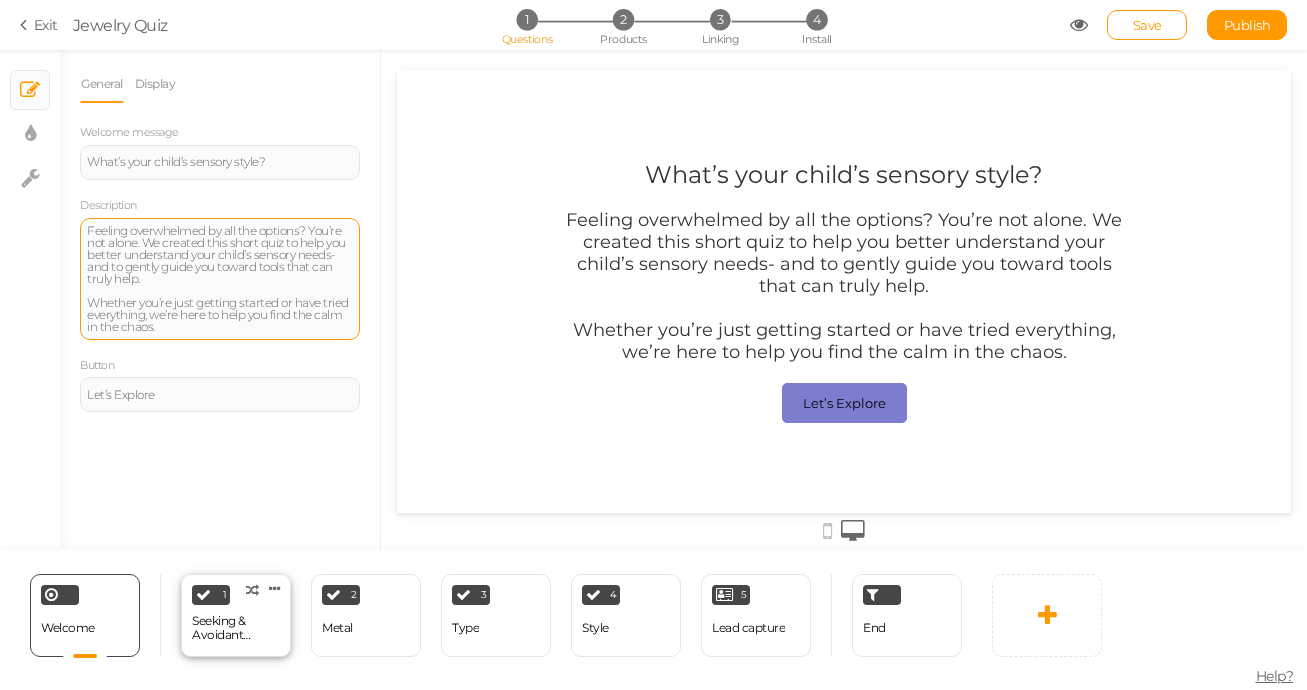 click on "Seeking & Avoidant Behaviours" at bounding box center [236, 628] 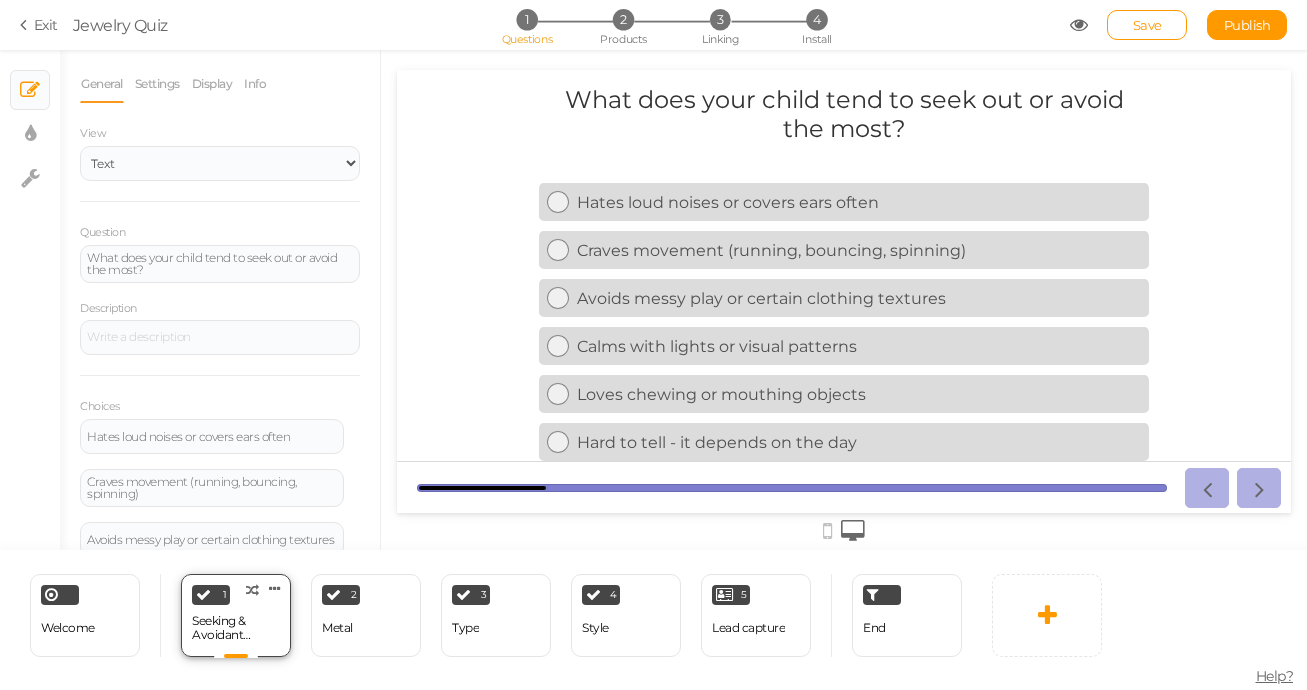 scroll, scrollTop: 0, scrollLeft: 0, axis: both 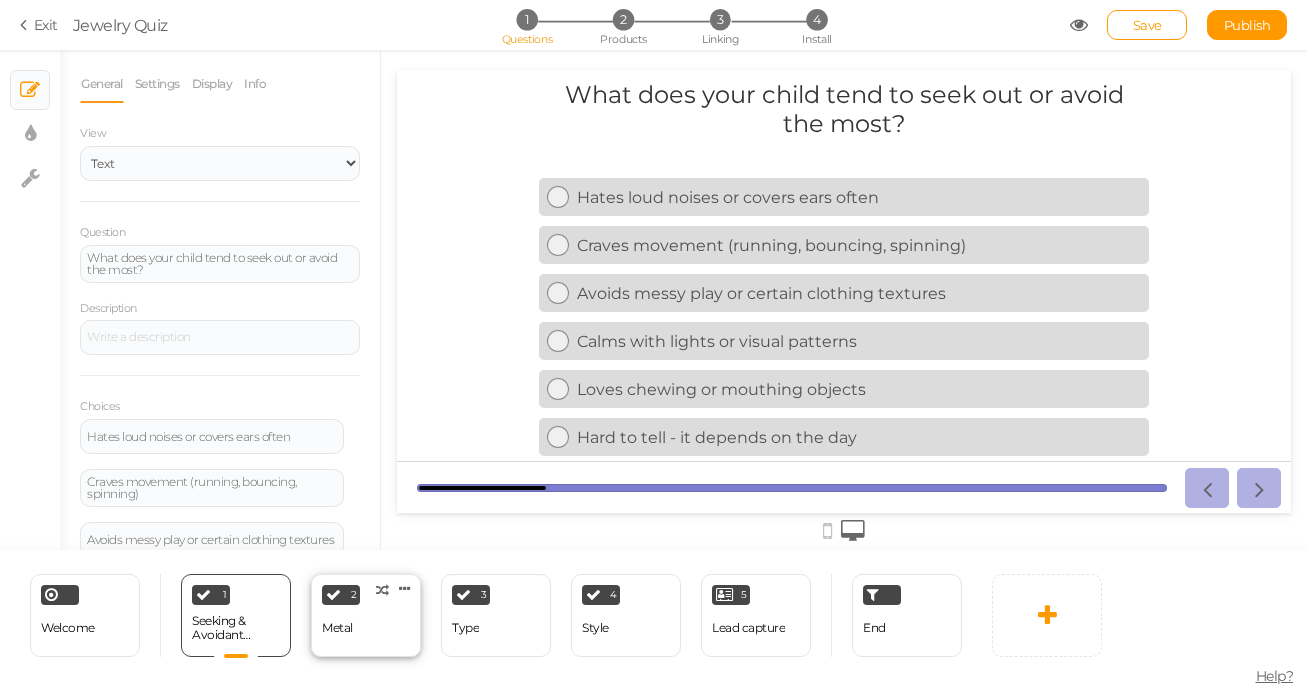 click on "2         Metal         × Define the conditions to show this slide.                     Clone             Change type             Delete" at bounding box center [366, 615] 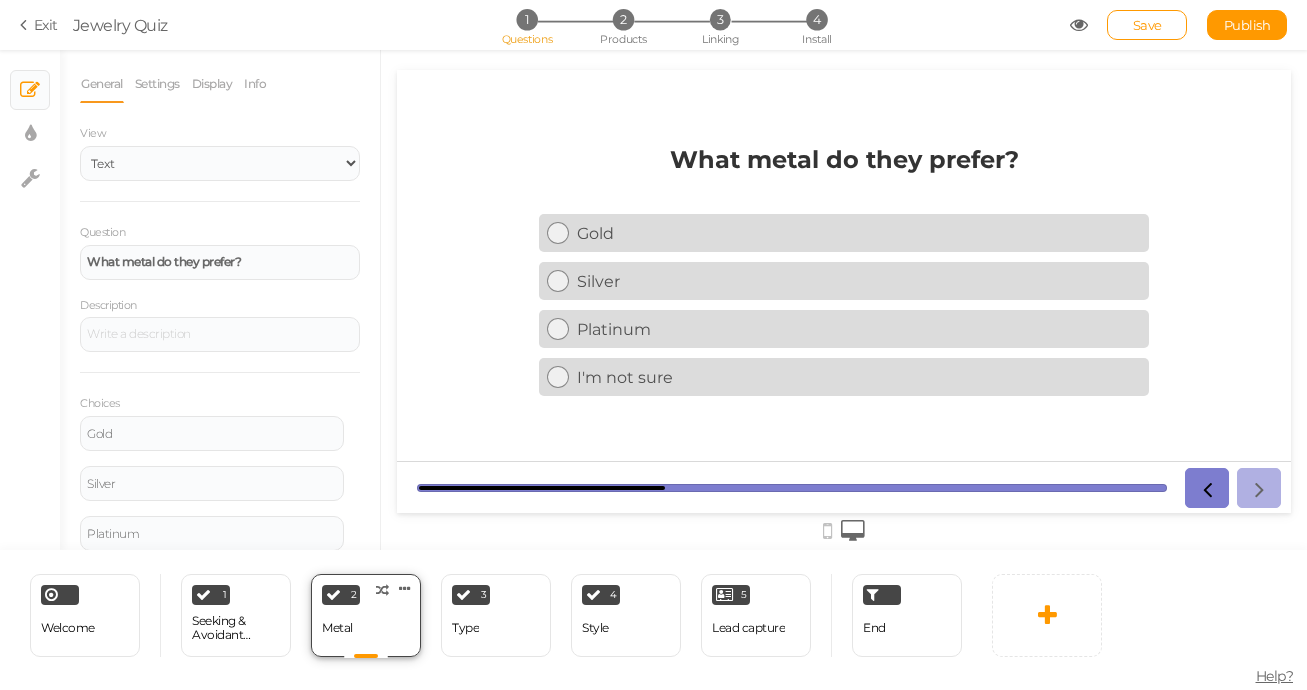 scroll, scrollTop: 0, scrollLeft: 0, axis: both 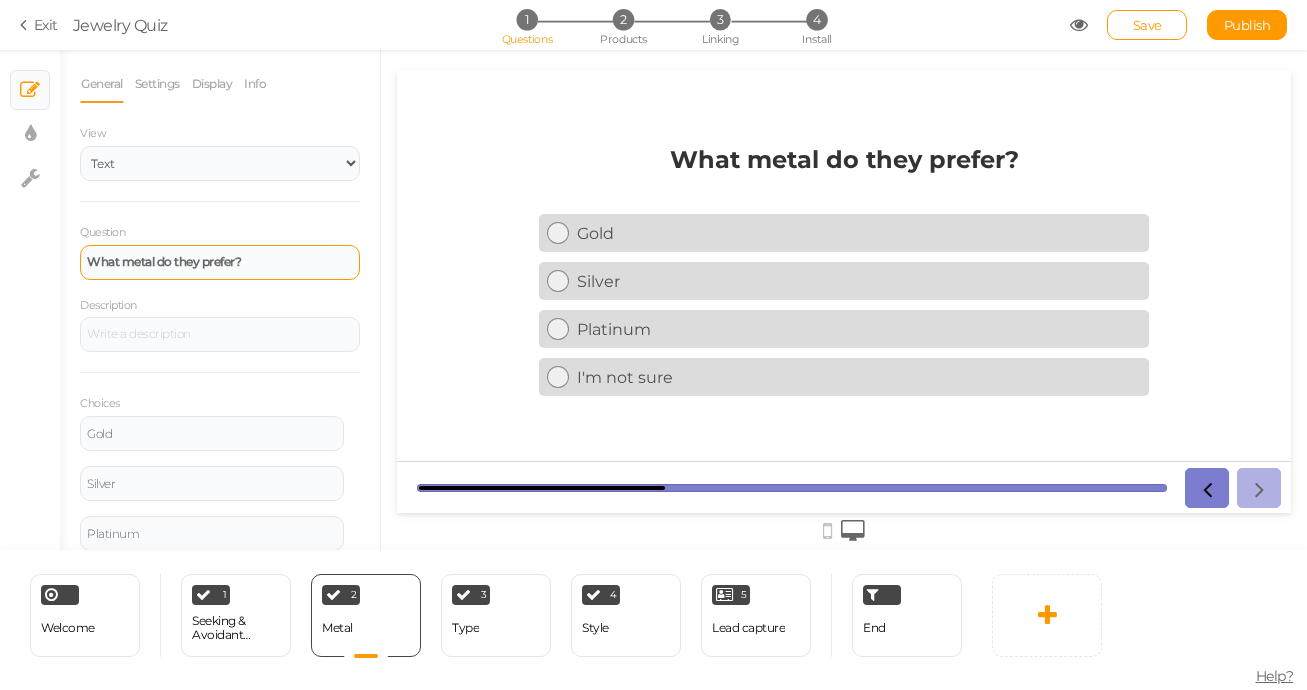 click on "What metal do they prefer?" at bounding box center (164, 261) 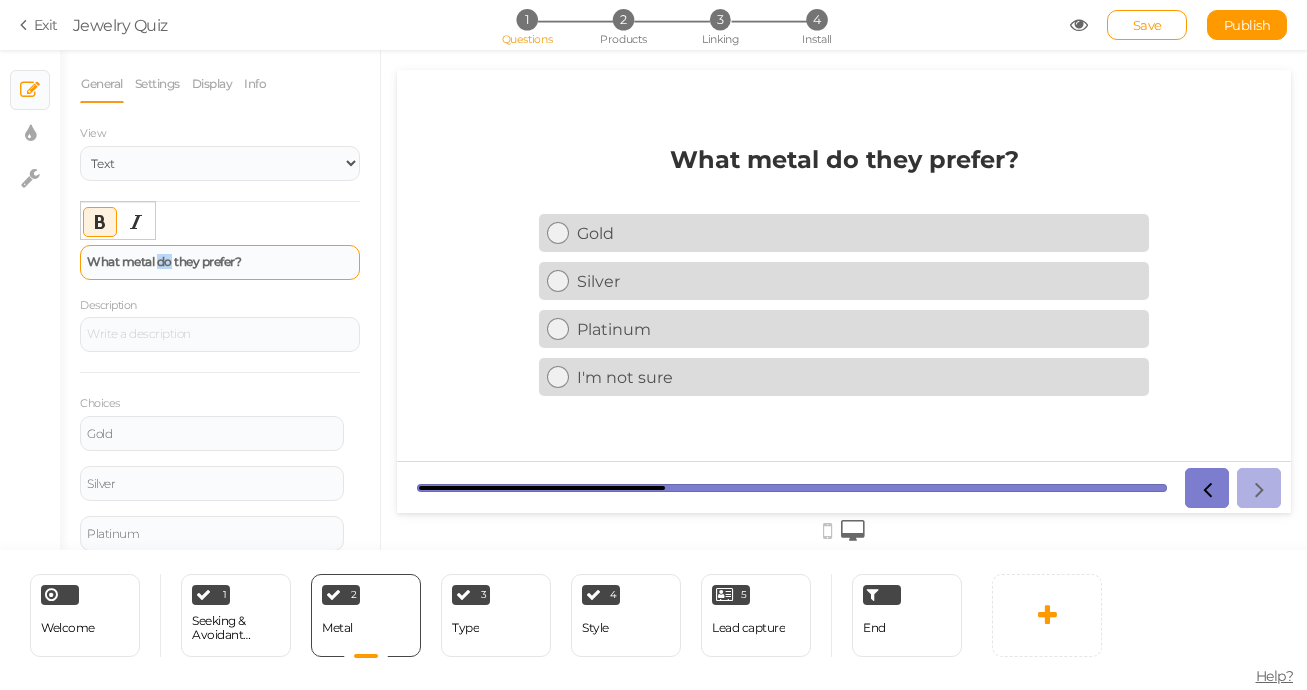 click on "What metal do they prefer?" at bounding box center (164, 261) 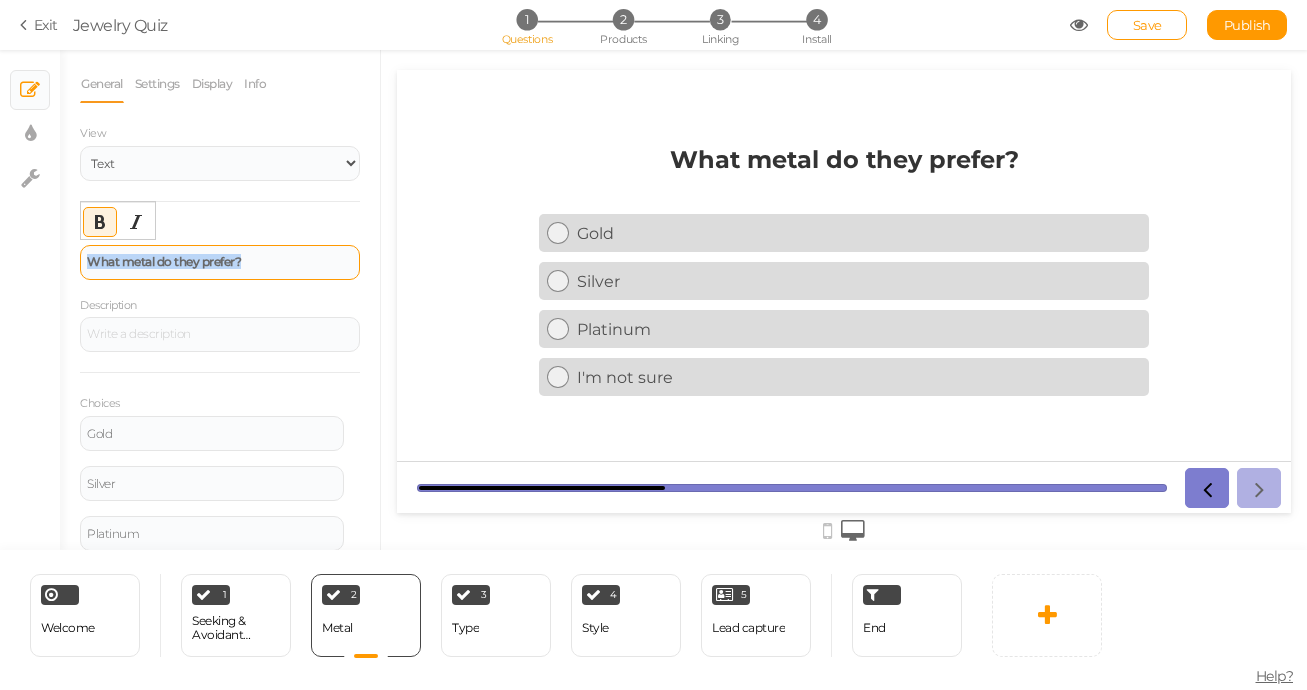 click on "What metal do they prefer?" at bounding box center [164, 261] 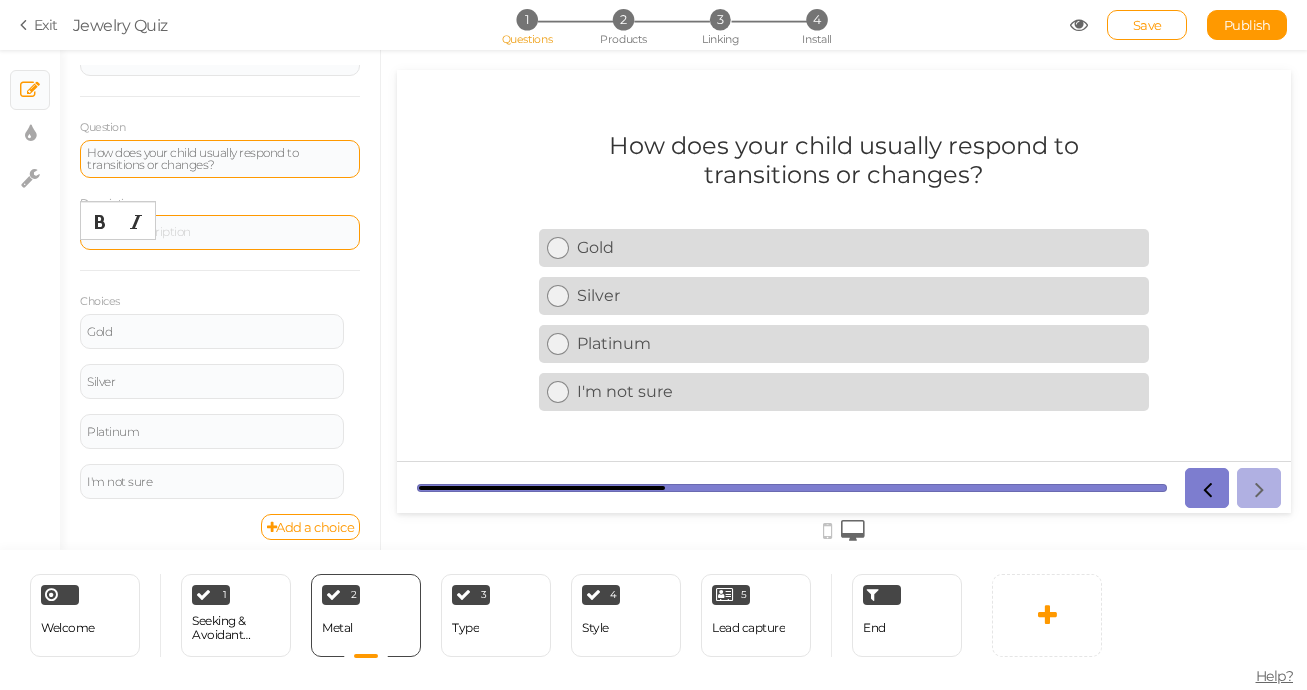 scroll, scrollTop: 115, scrollLeft: 0, axis: vertical 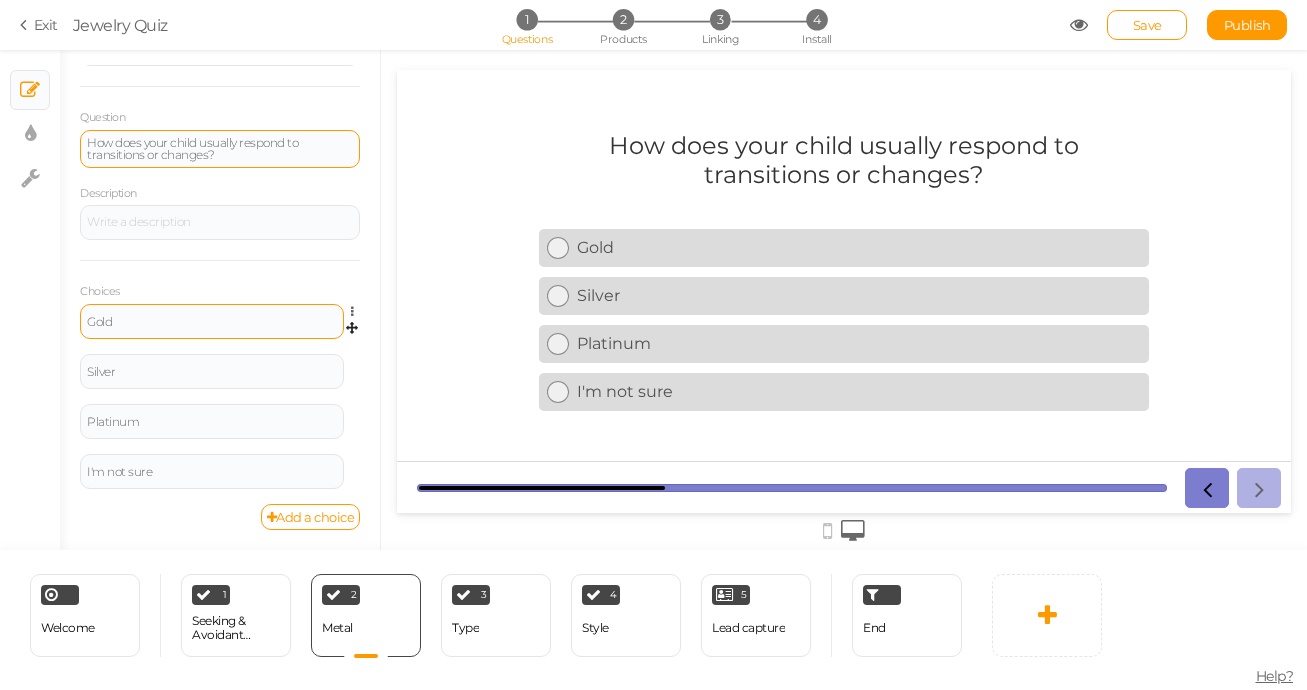 click on "Gold" at bounding box center (212, 321) 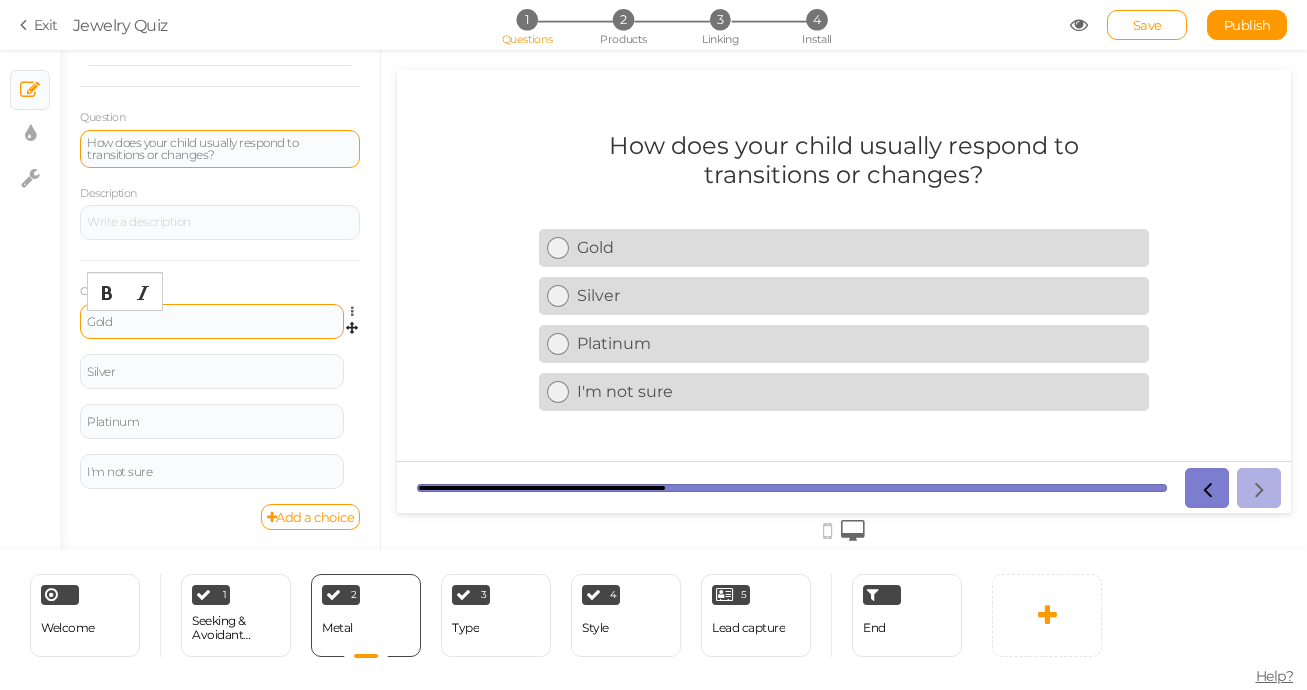 click on "Gold" at bounding box center (212, 322) 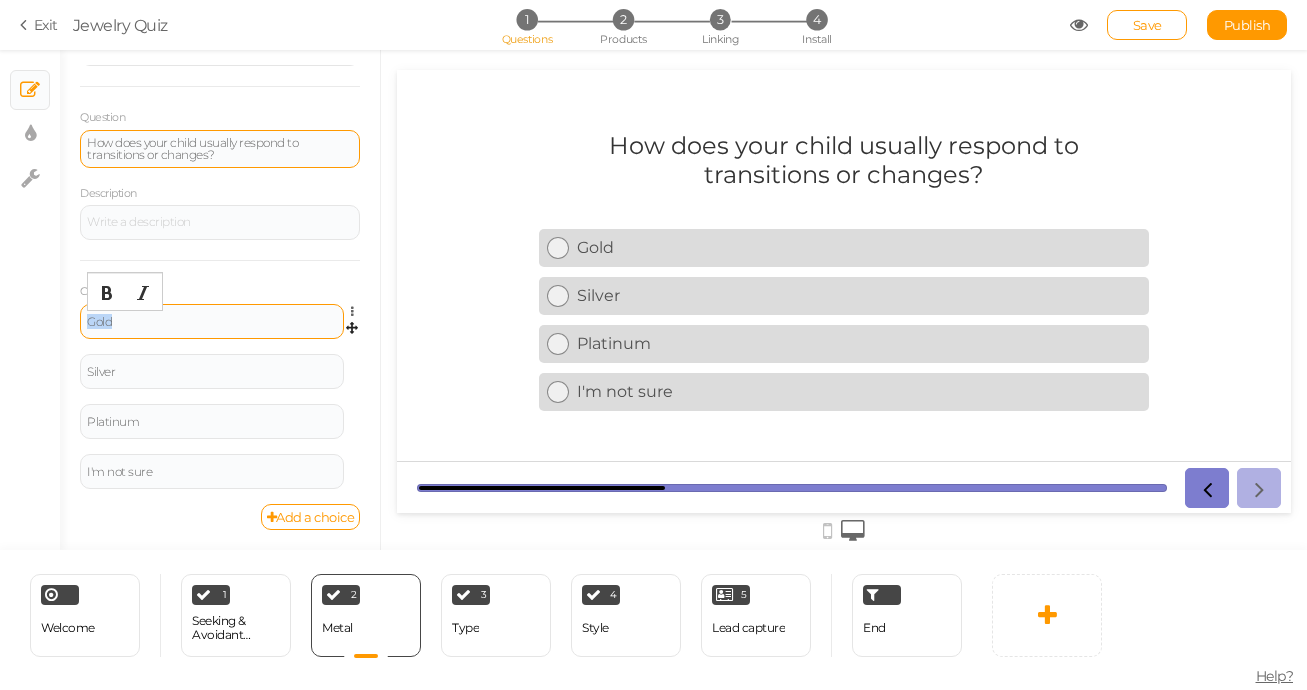 click on "Gold" at bounding box center [212, 322] 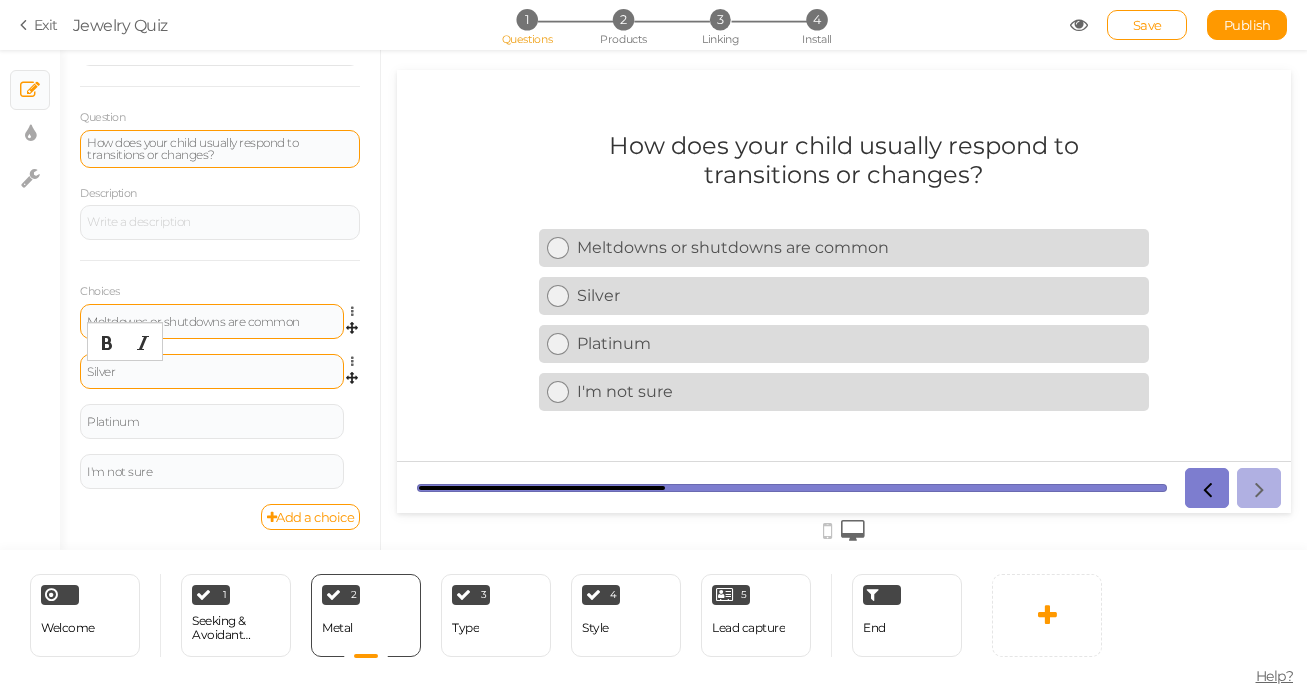 click on "Silver" at bounding box center [212, 372] 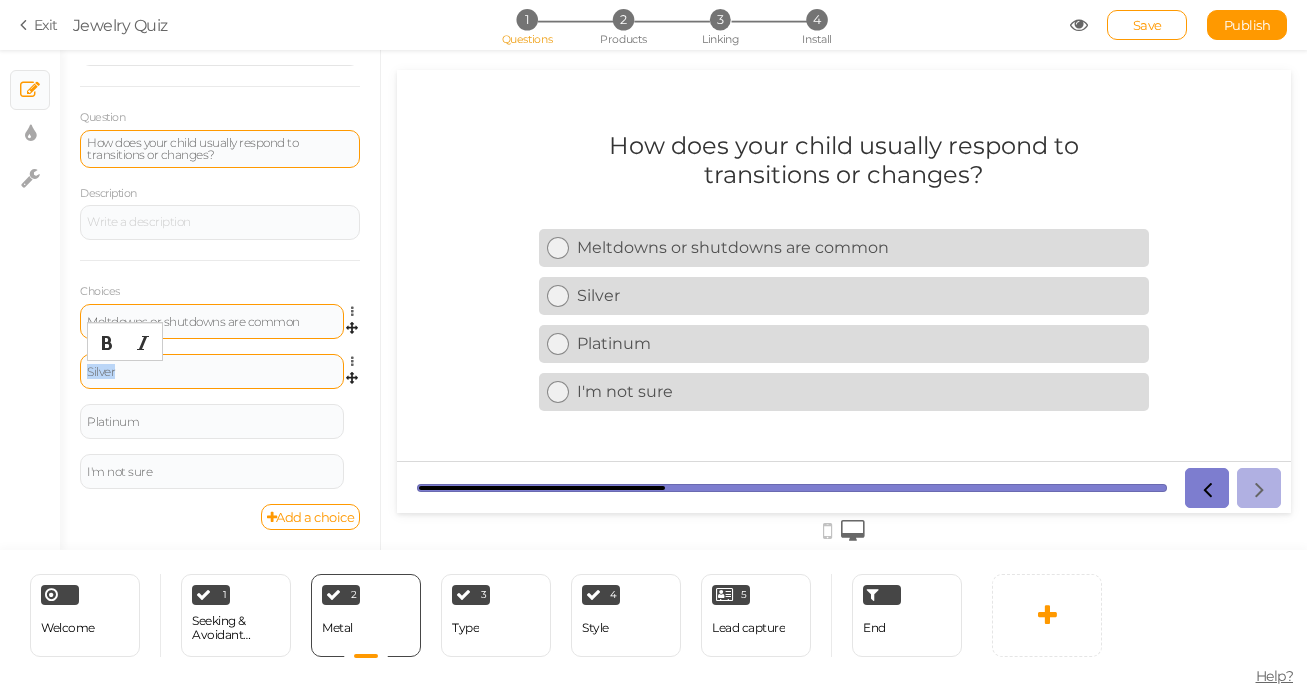 click on "Silver" at bounding box center [212, 372] 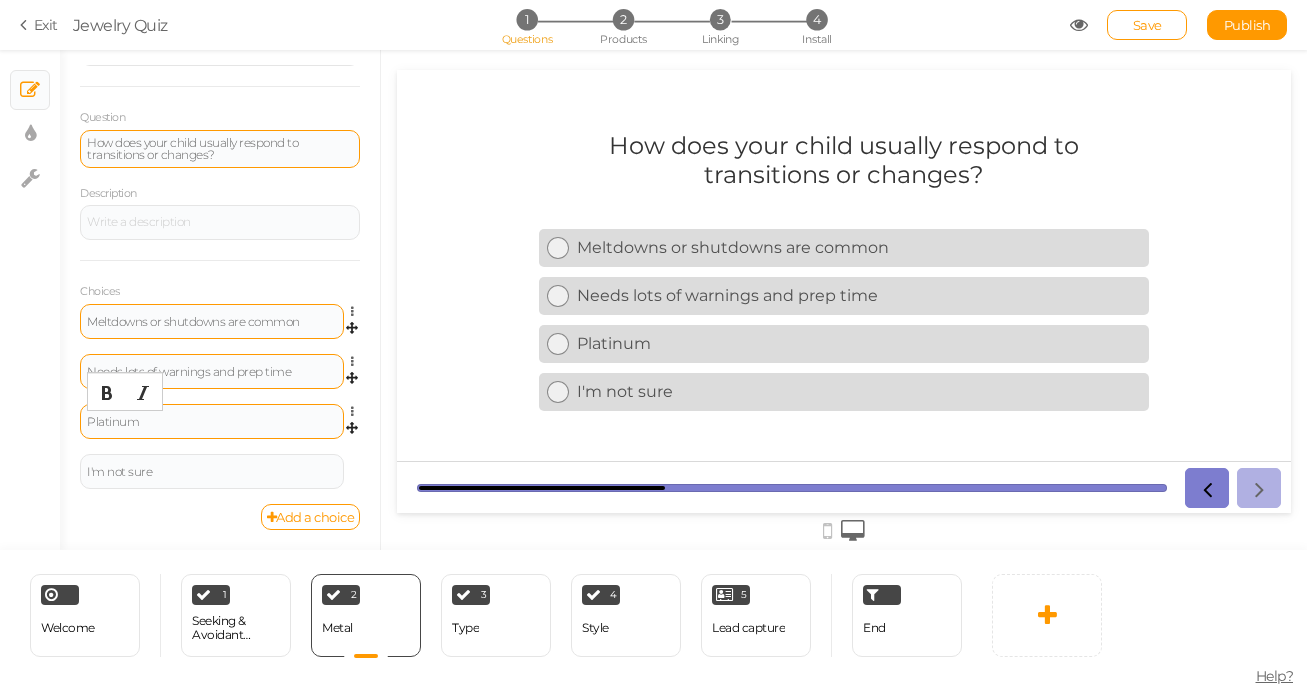 click on "Platinum" at bounding box center (212, 422) 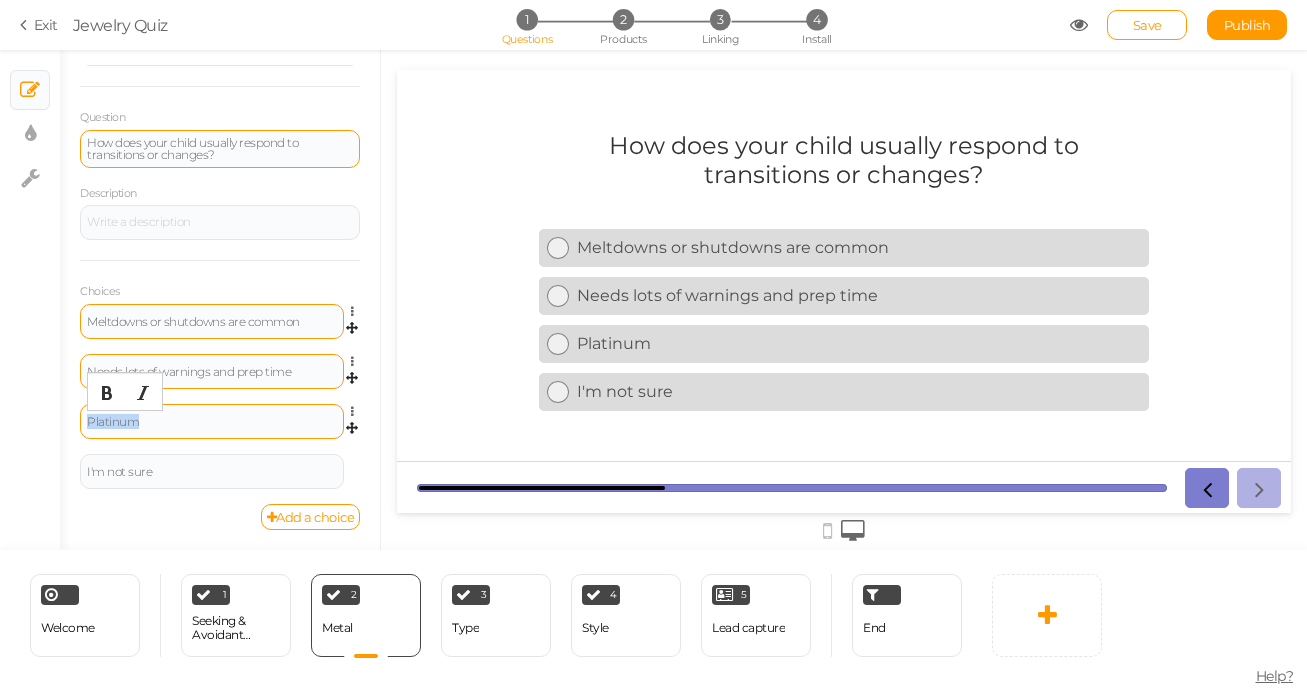click on "Platinum" at bounding box center (212, 422) 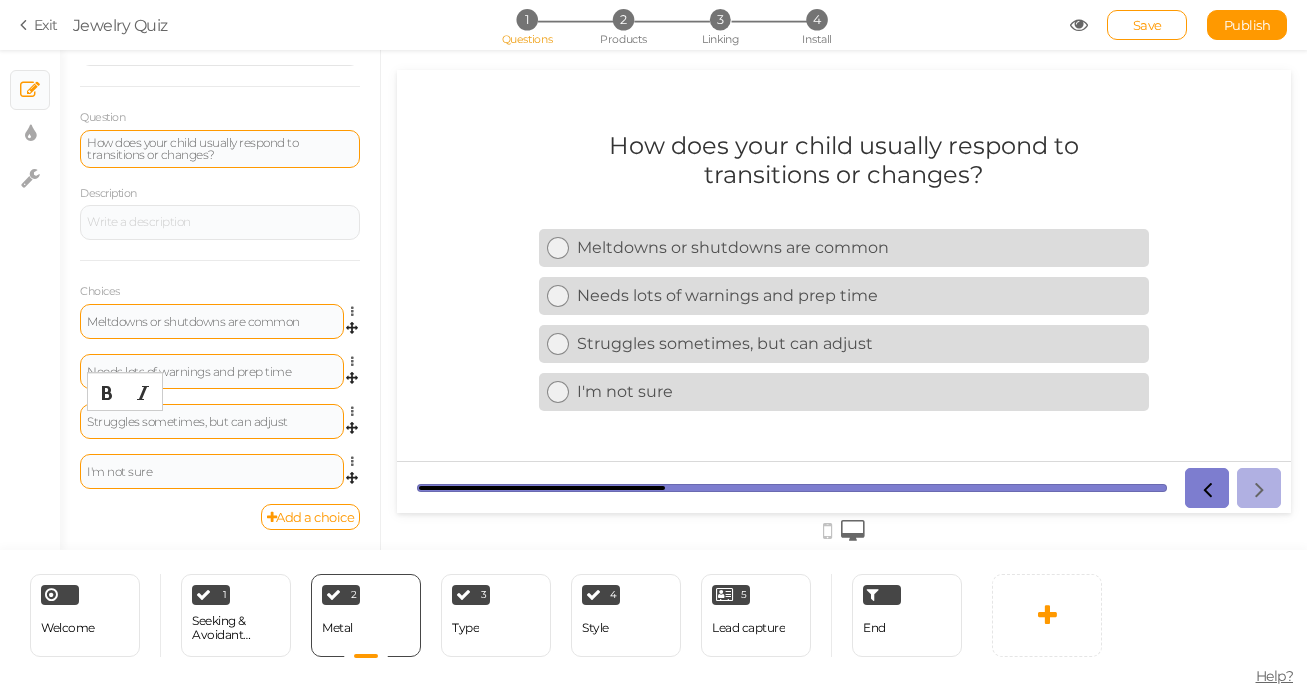 click on "I'm not sure" at bounding box center (212, 472) 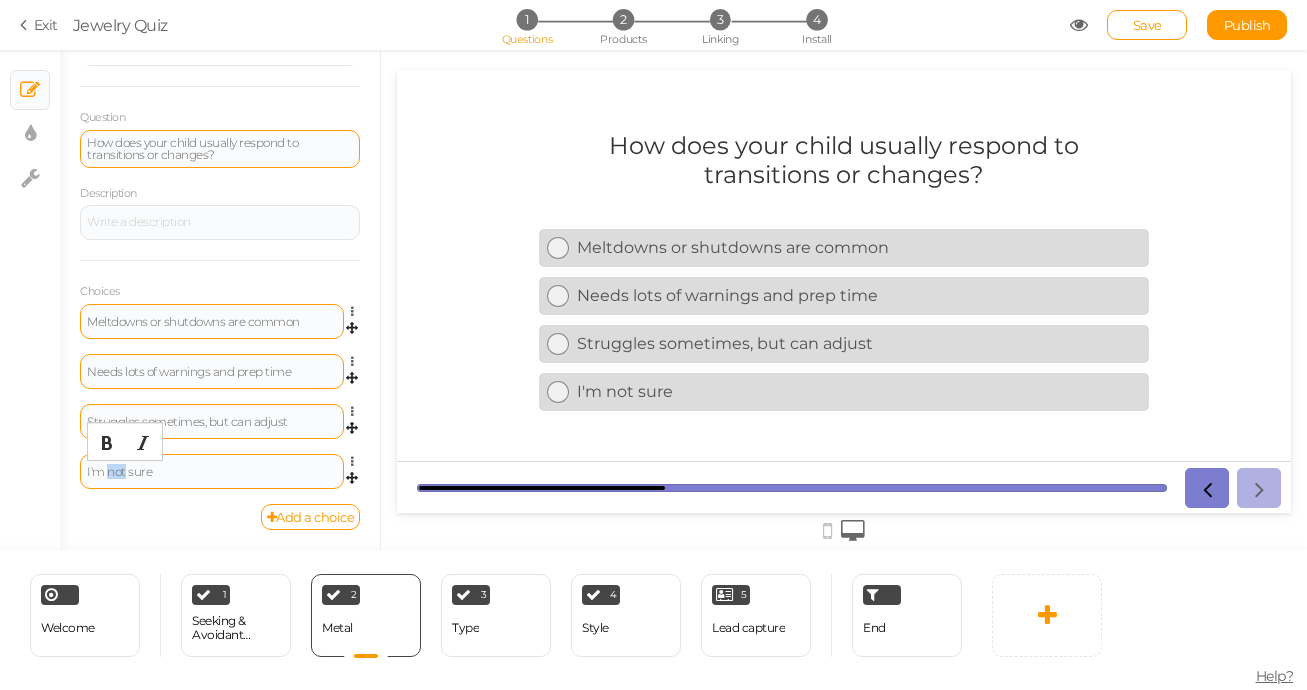 click on "I'm not sure" at bounding box center [212, 472] 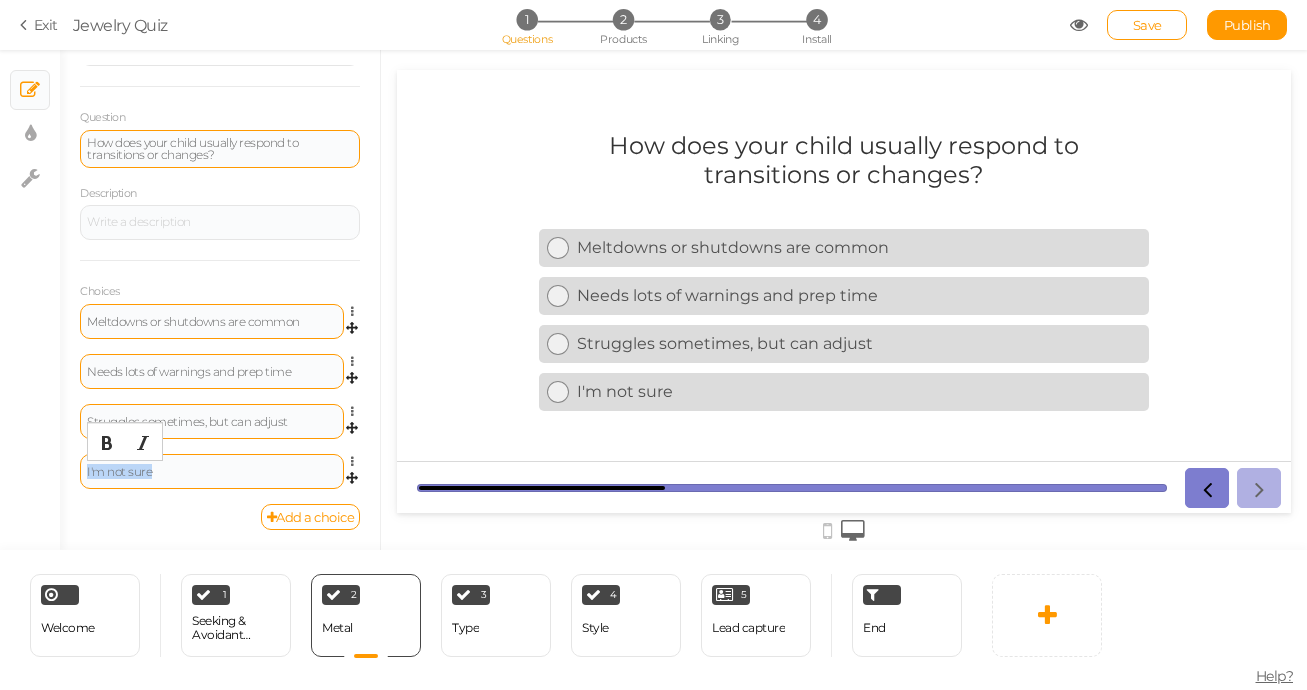 click on "I'm not sure" at bounding box center [212, 472] 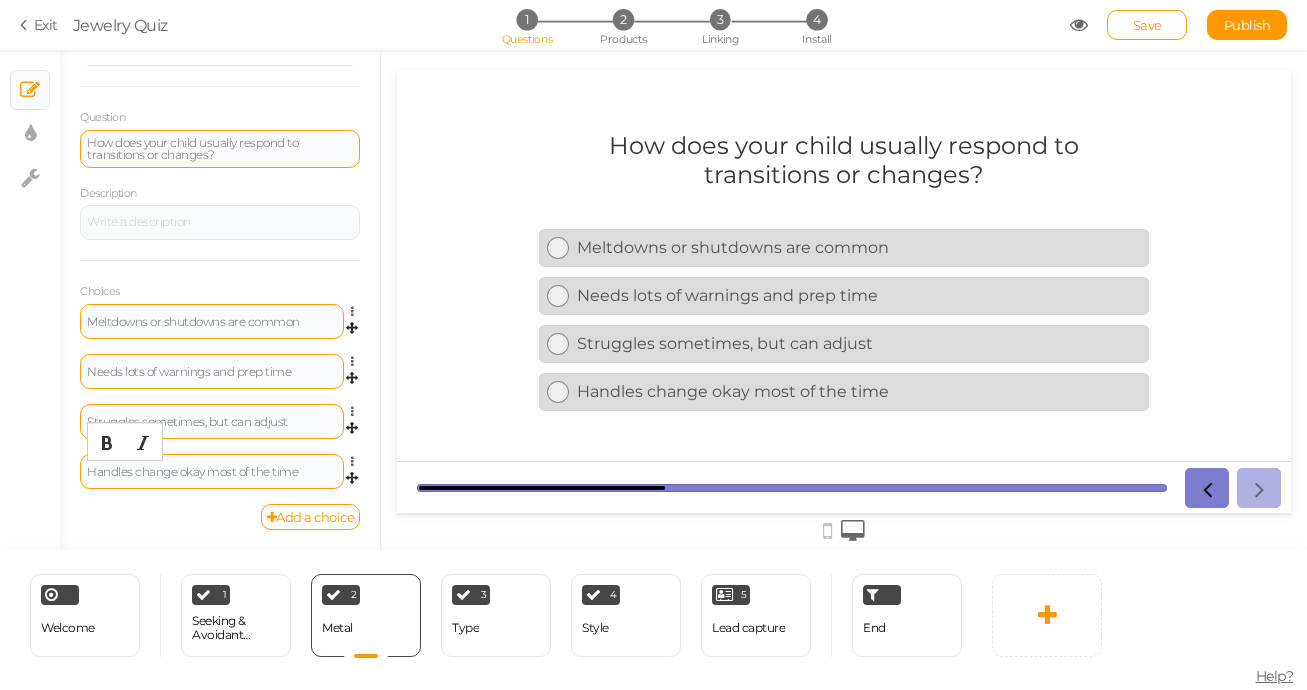 scroll, scrollTop: 0, scrollLeft: 0, axis: both 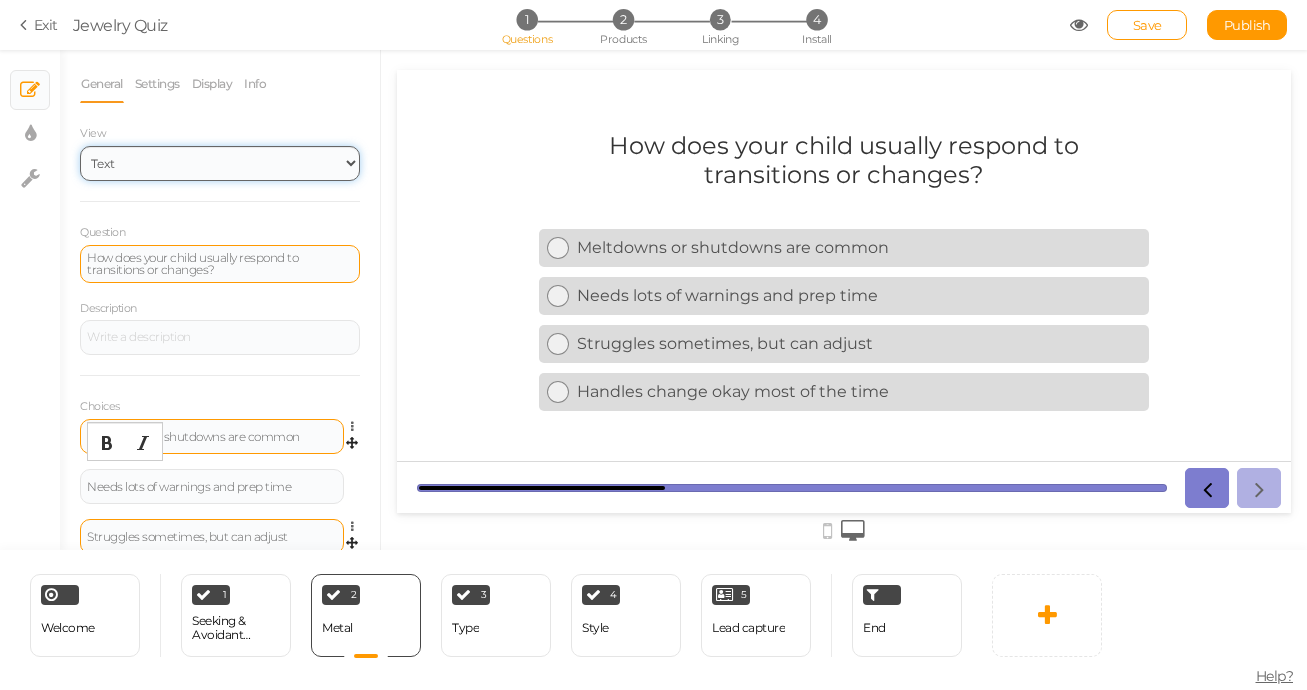 click on "Text Images Slider Dropdown" at bounding box center (220, 163) 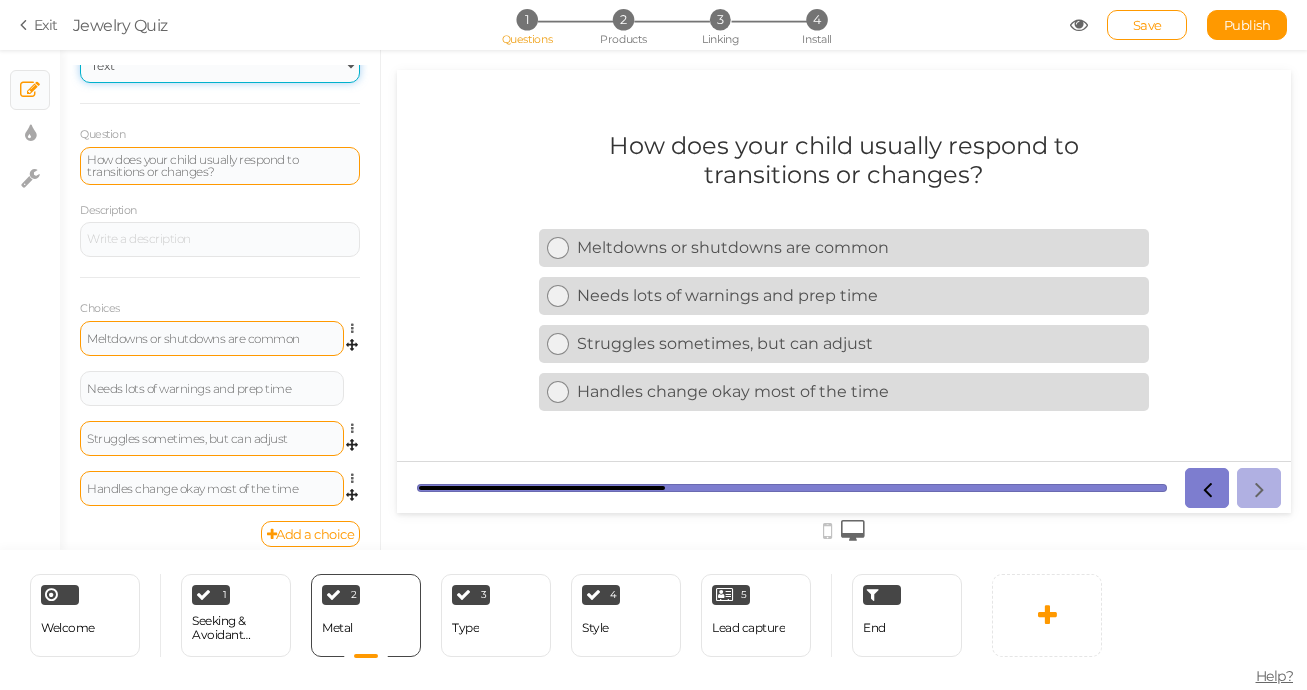scroll, scrollTop: 115, scrollLeft: 0, axis: vertical 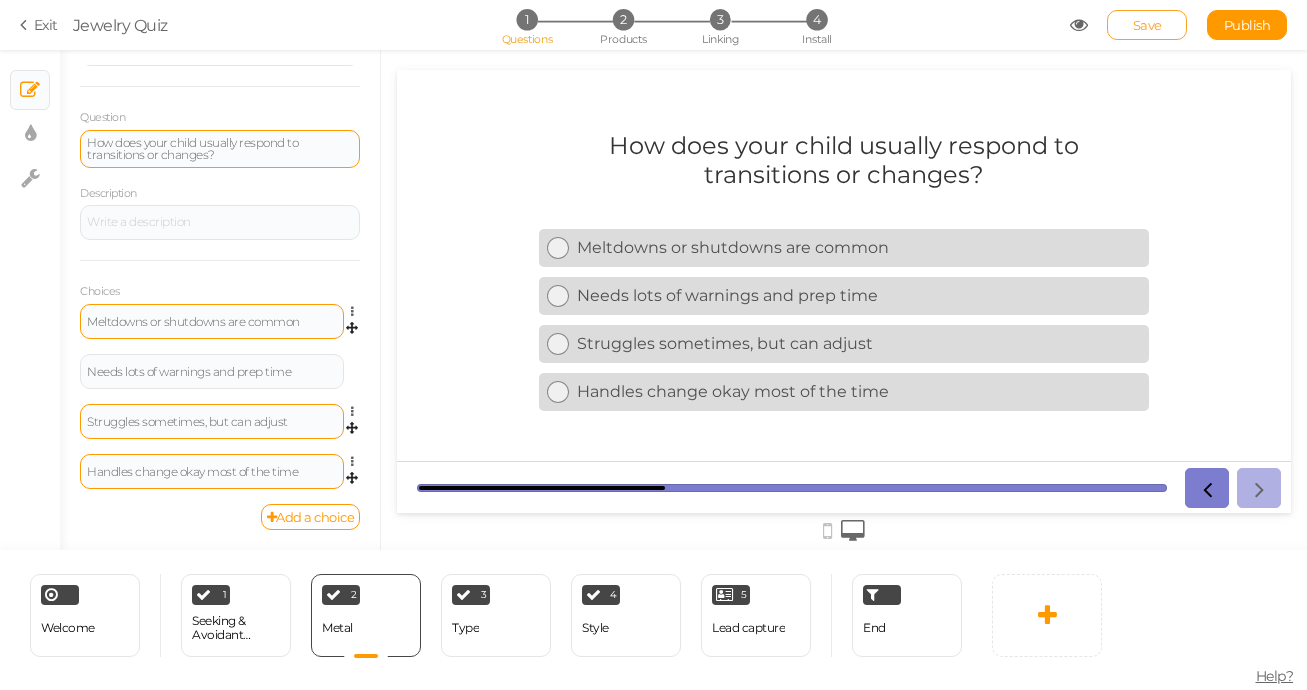 click on "Save" at bounding box center (1147, 25) 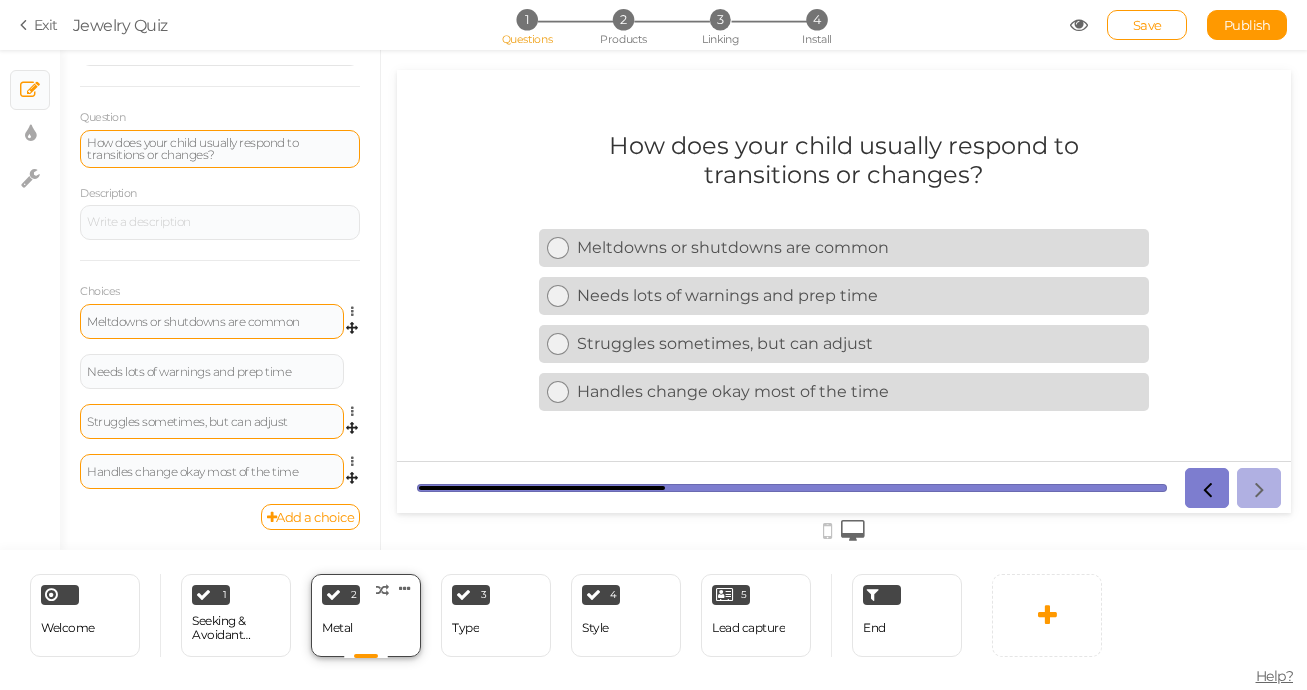 click on "Metal" at bounding box center (337, 628) 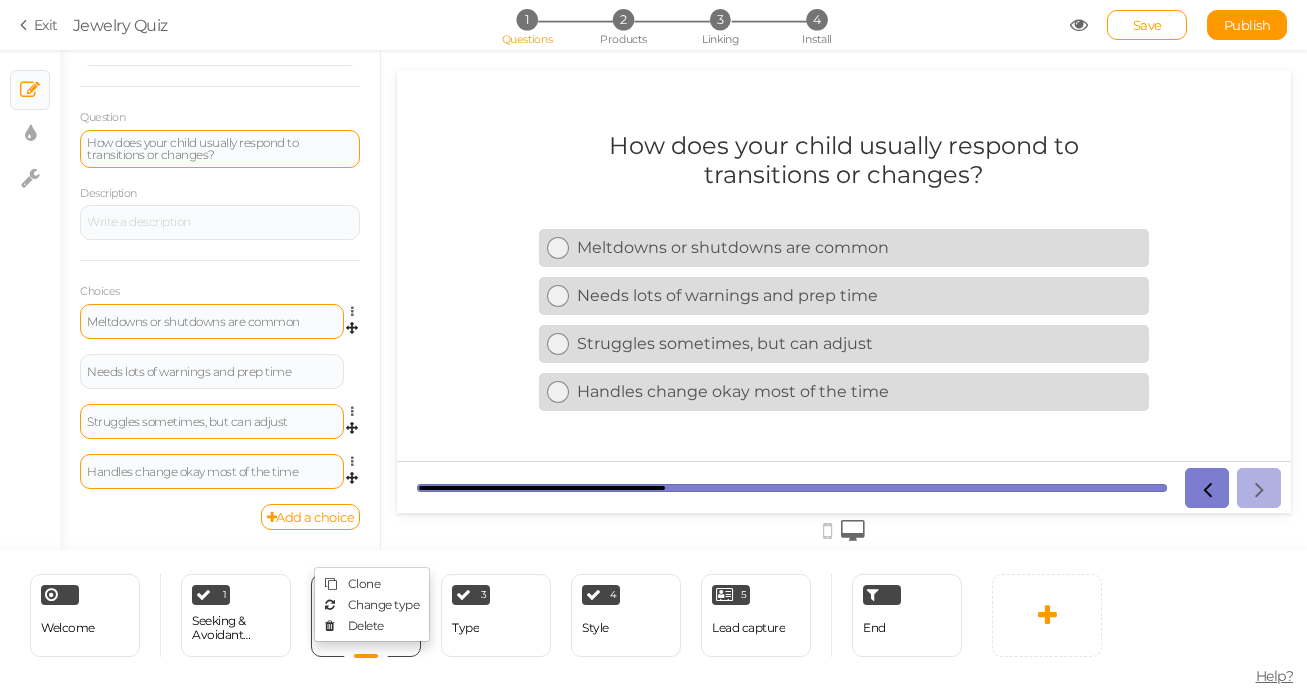 click on "Welcome                       Delete                               1         Seeking & Avoidant Behaviours         × Define the conditions to show this slide.                     Clone             Change type             Delete                           2         Metal         × Define the conditions to show this slide.                     Clone             Change type             Delete                           3         Type         × Define the conditions to show this slide.                     Clone             Change type             Delete                           4         Style         × Define the conditions to show this slide.                     Clone             Change type             Delete                           5         Lead capture         × Define the conditions to show this slide.                     Clone             Change type             Delete                                       End" at bounding box center (486, 615) 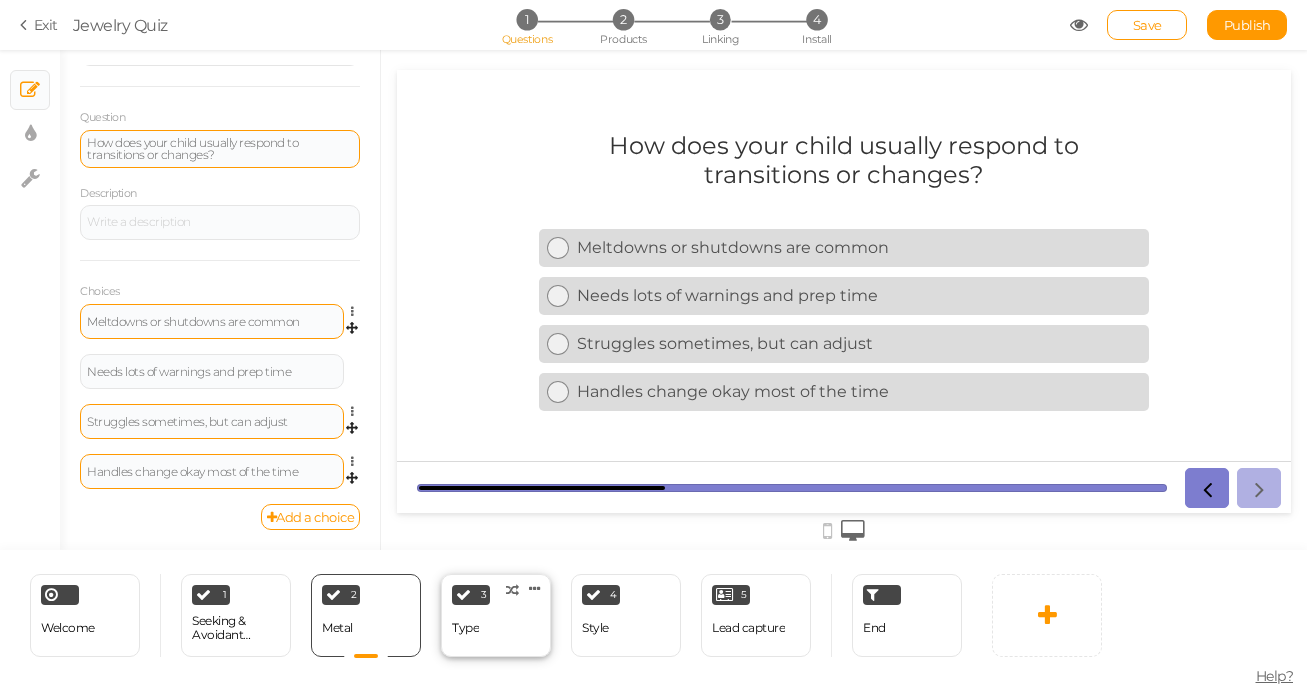 click on "Type" at bounding box center [465, 628] 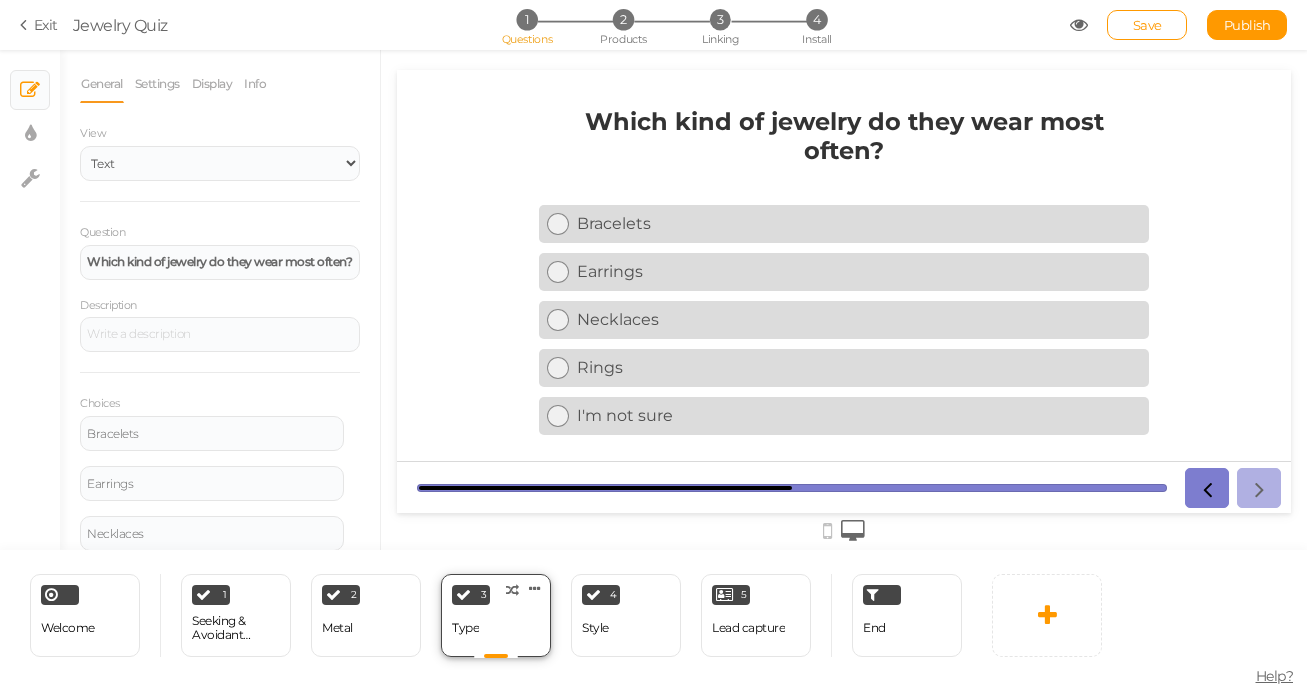 scroll, scrollTop: 0, scrollLeft: 0, axis: both 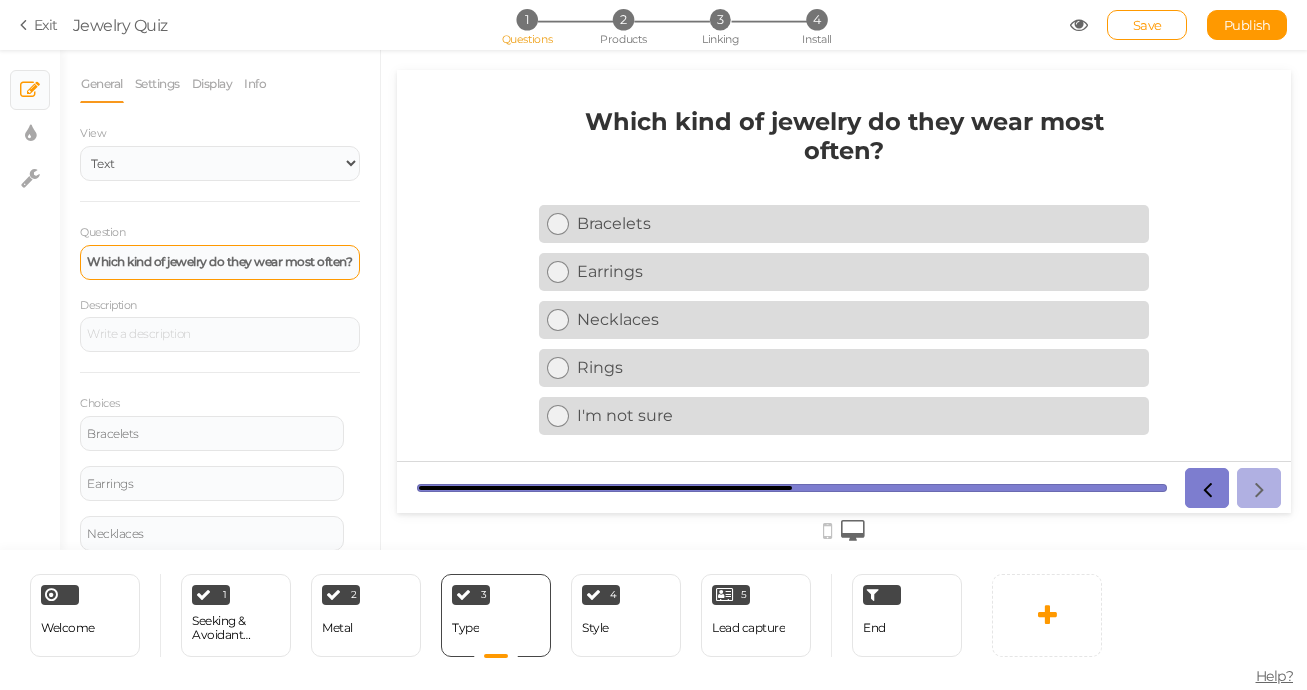 click on "Which kind of jewelry do they wear most often?" at bounding box center (219, 261) 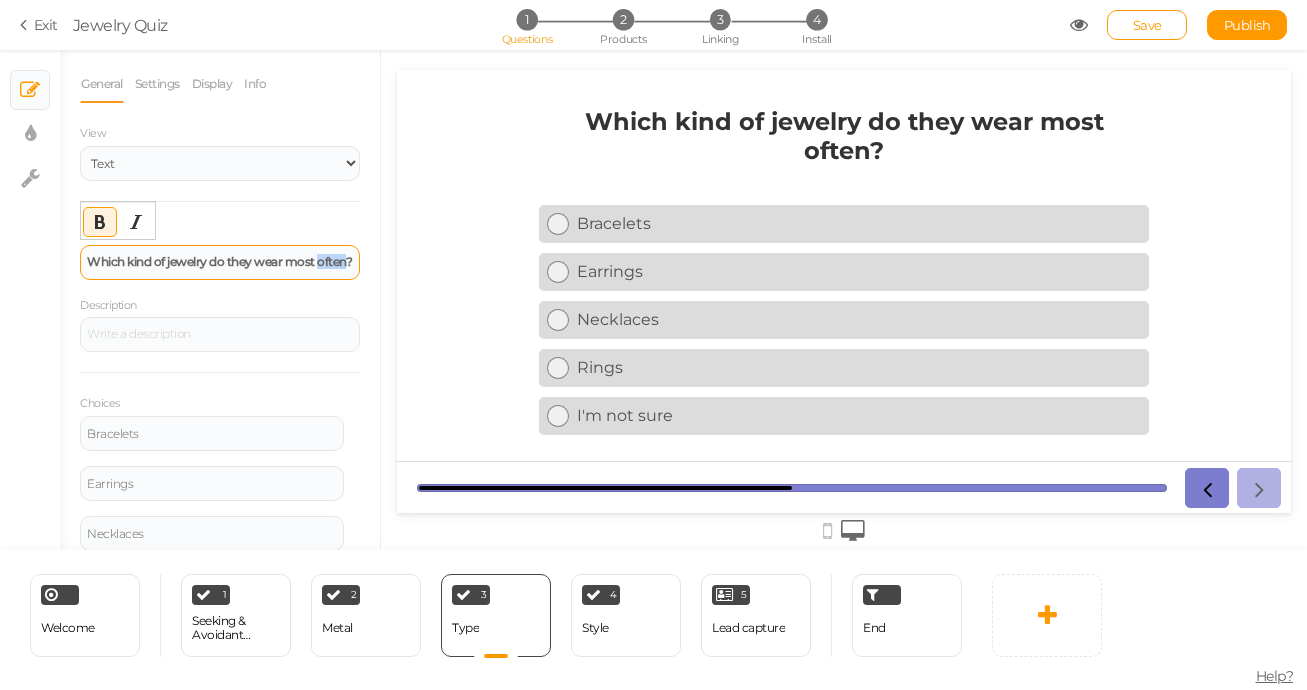 click on "Which kind of jewelry do they wear most often?" at bounding box center (219, 261) 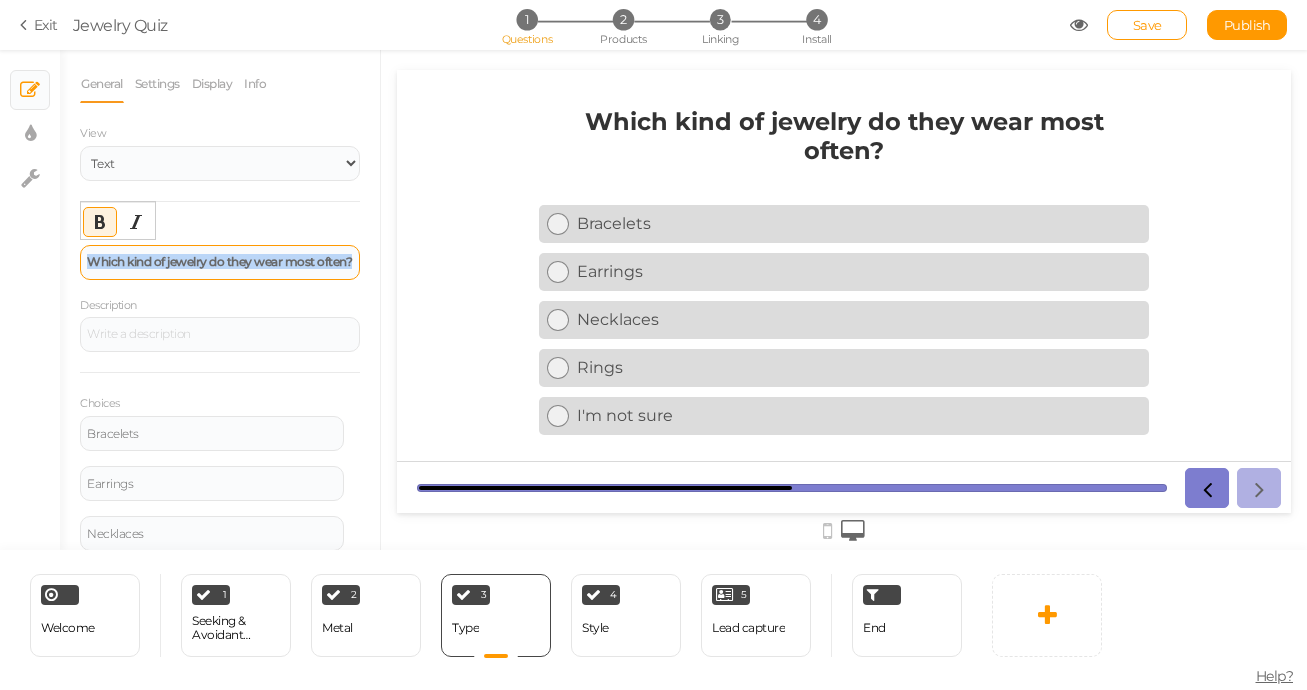 click on "Which kind of jewelry do they wear most often?" at bounding box center [219, 261] 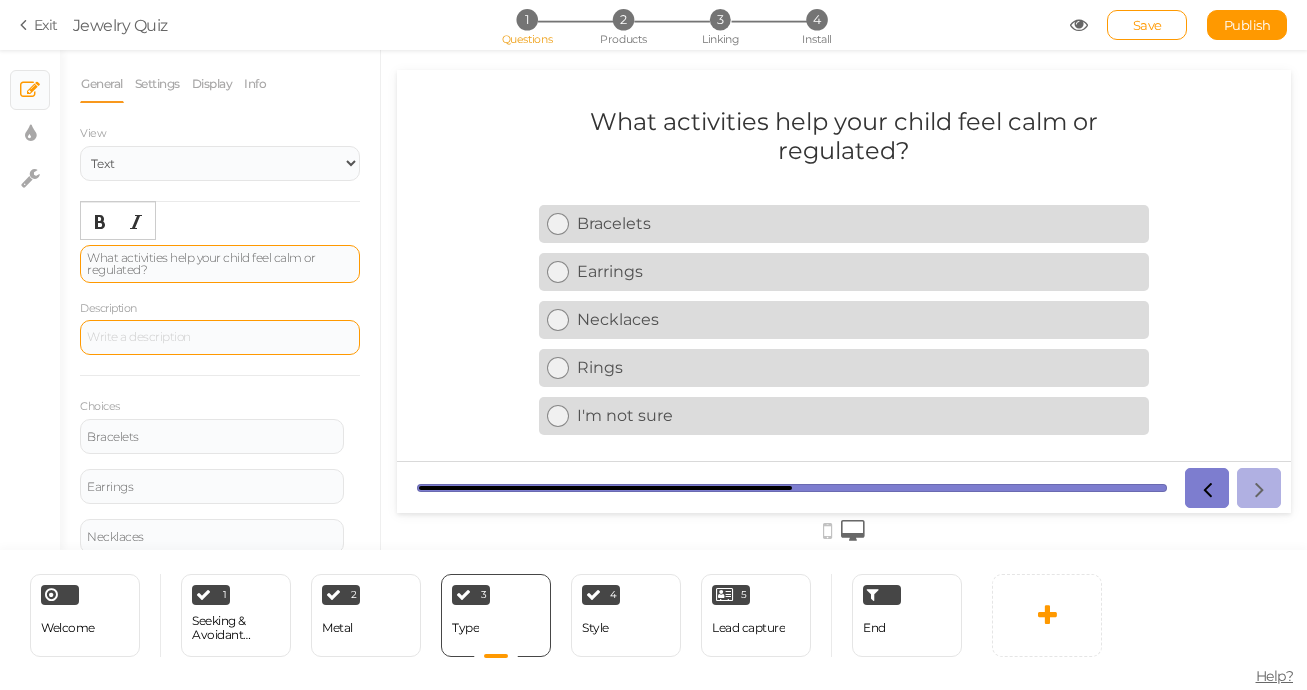 click at bounding box center (220, 337) 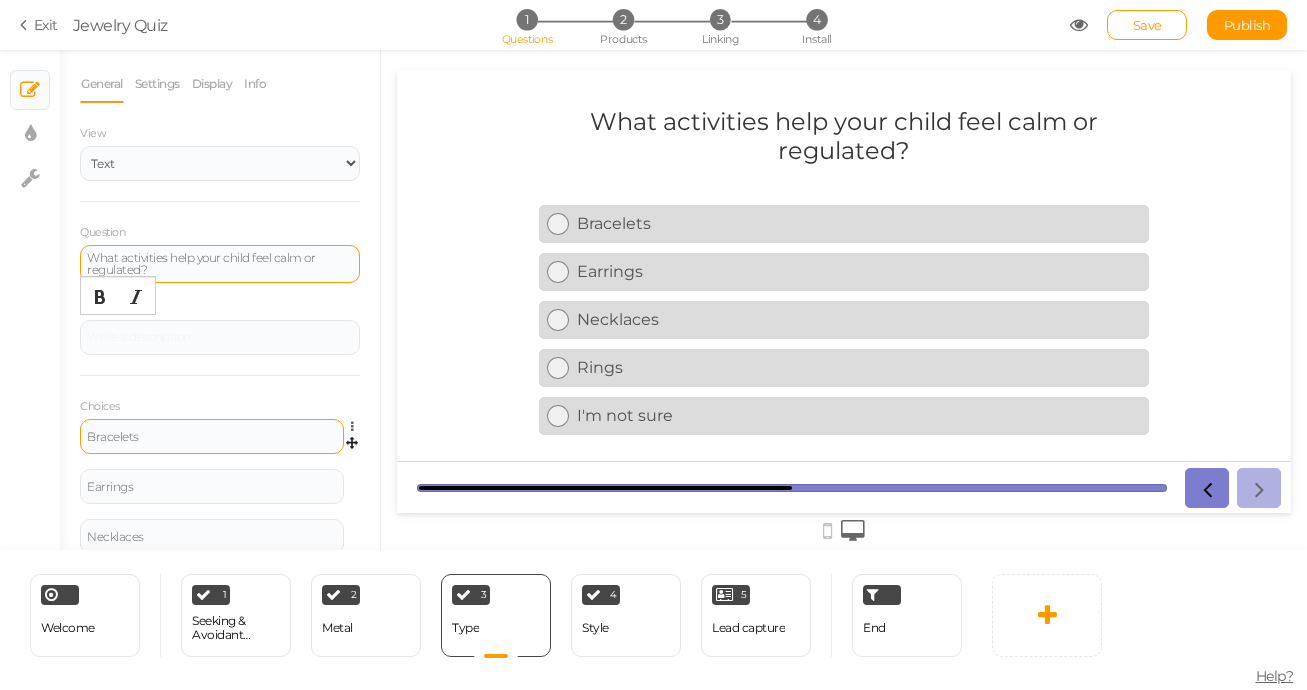 click on "Bracelets" at bounding box center (212, 437) 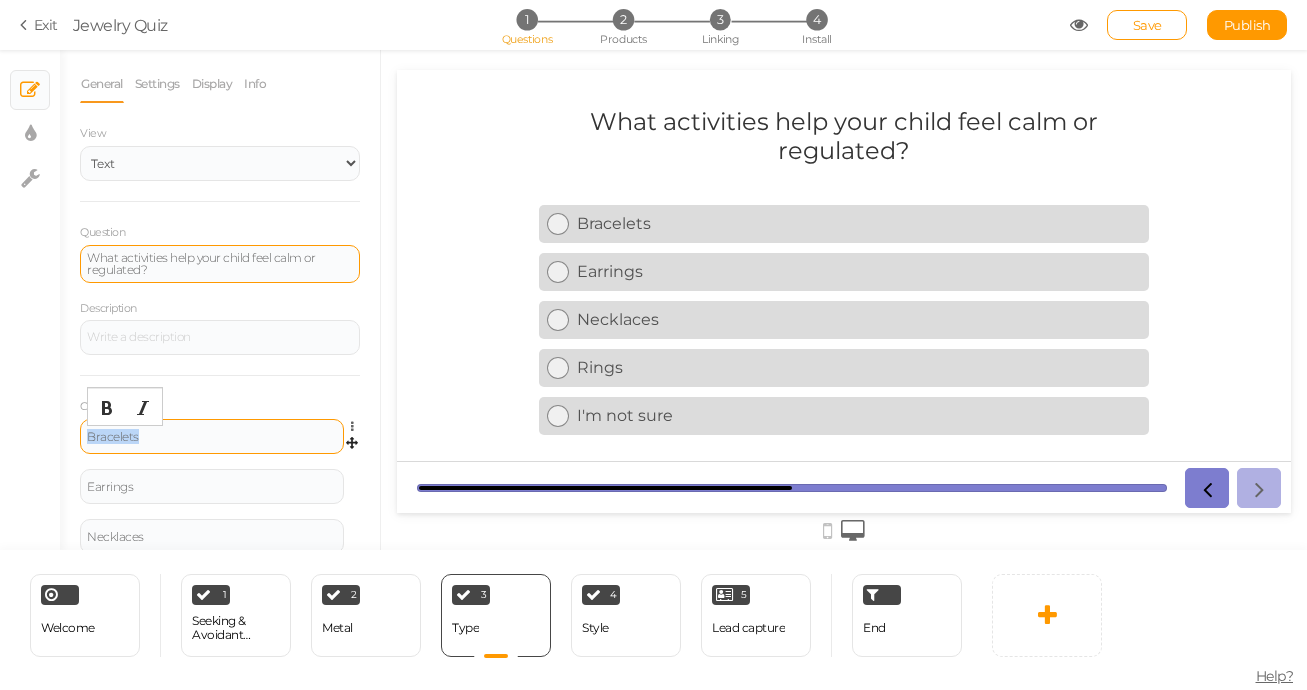 click on "Bracelets" at bounding box center [212, 437] 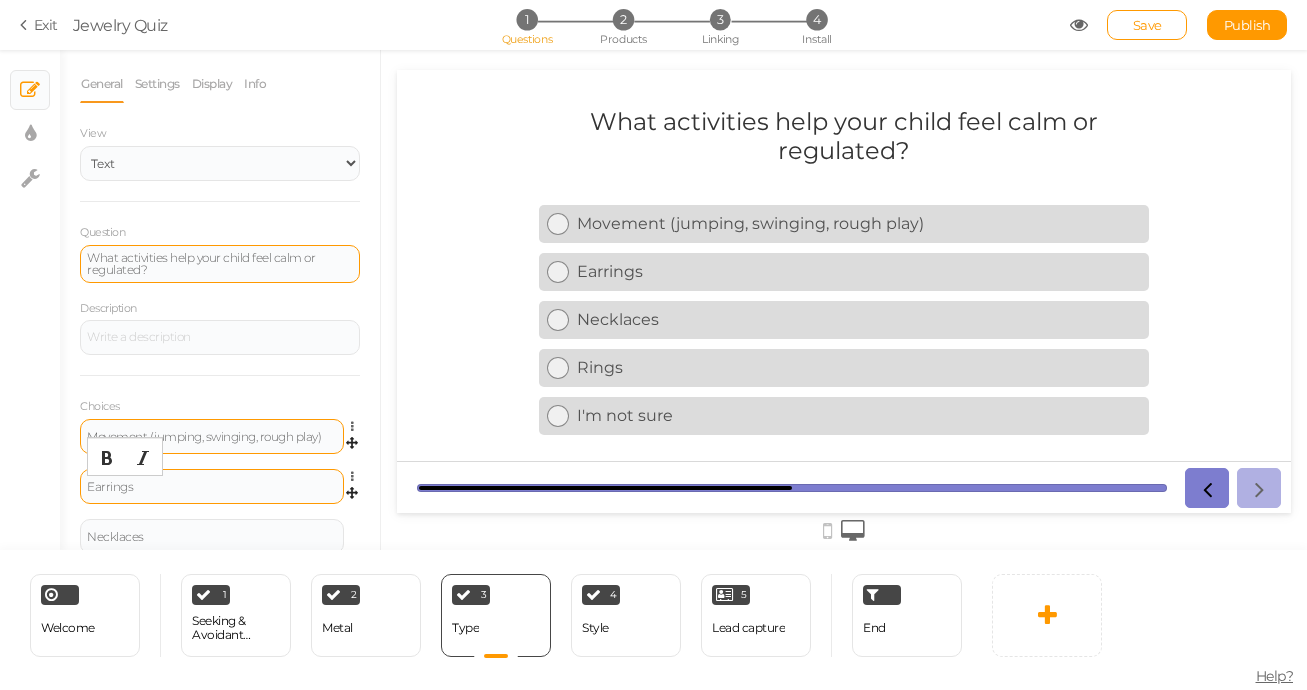 click on "Earrings" at bounding box center (212, 487) 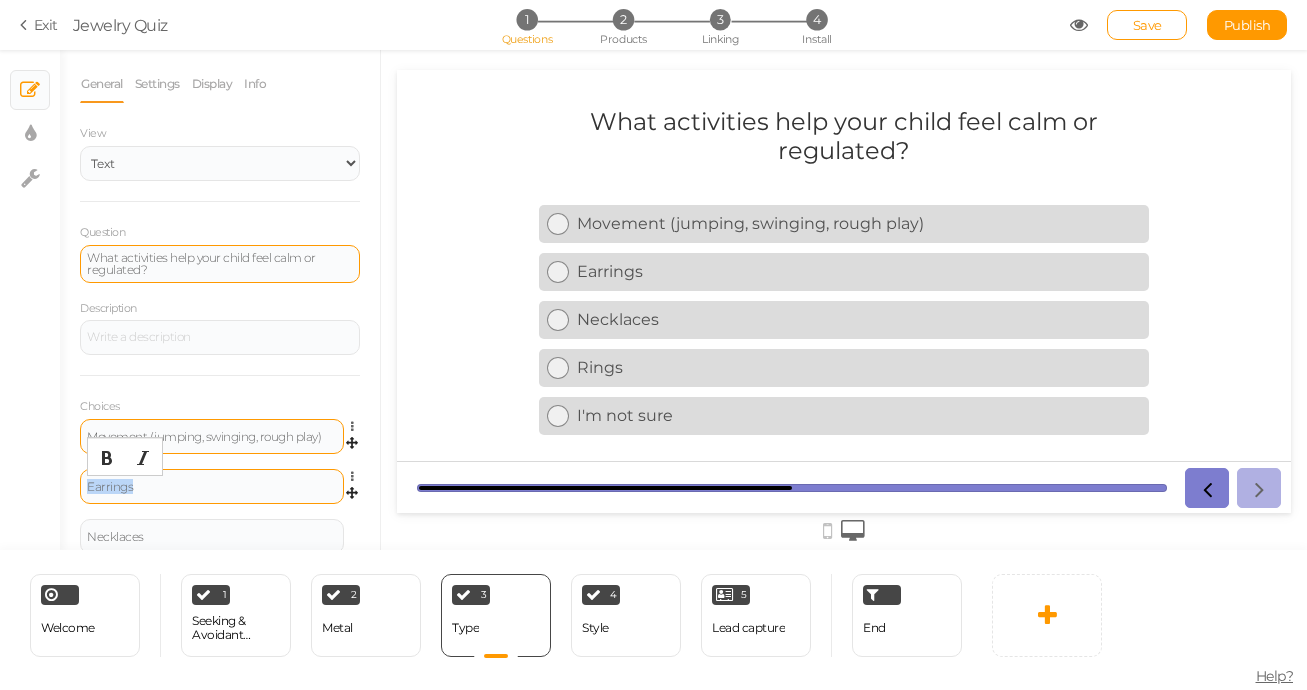 click on "Earrings" at bounding box center (212, 487) 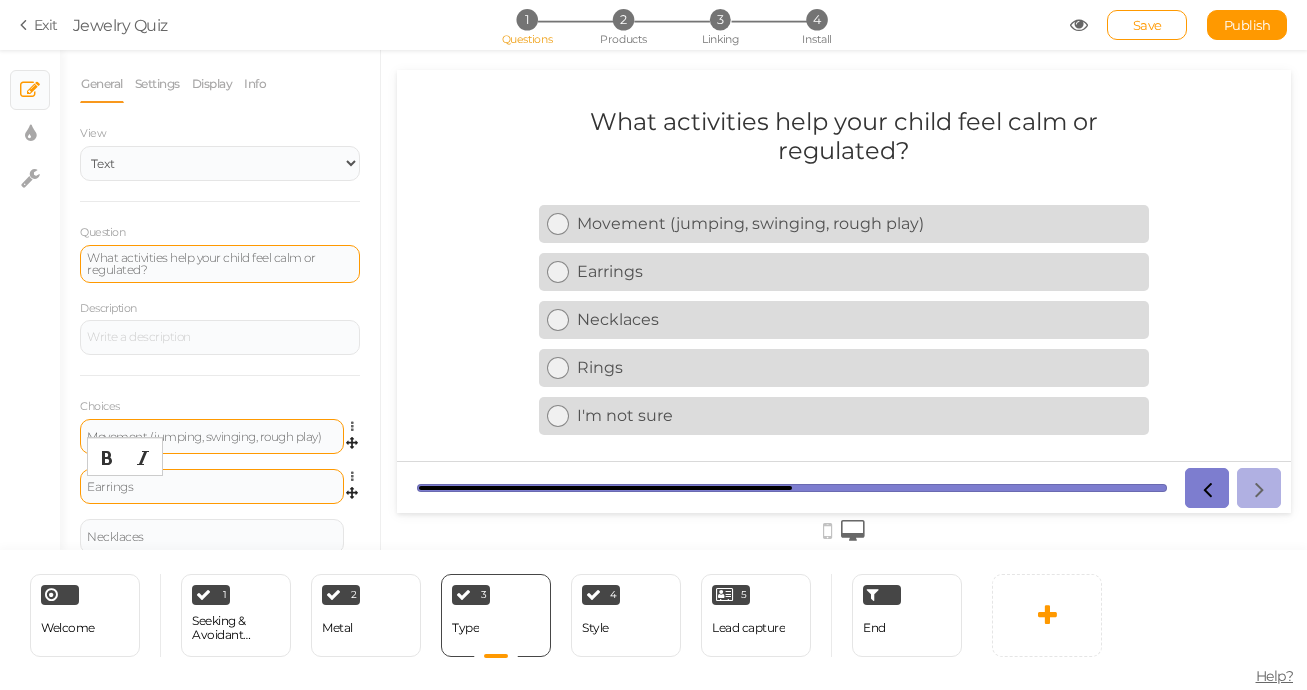 paste 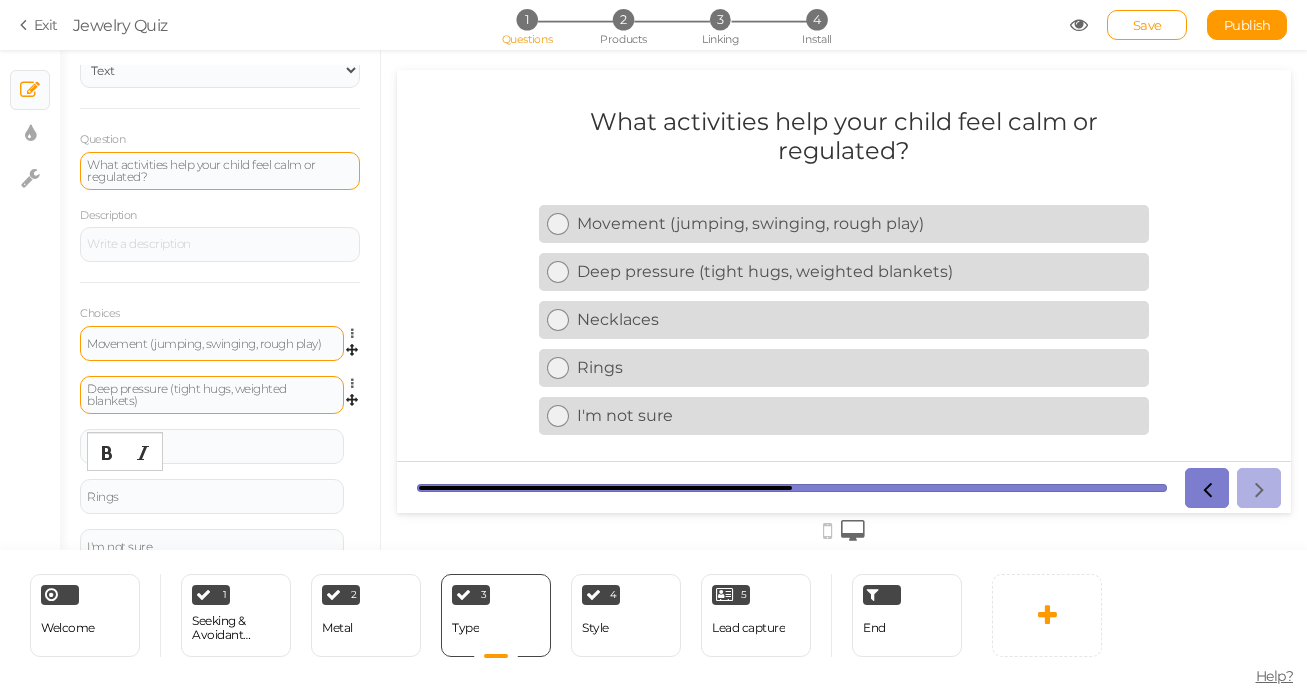scroll, scrollTop: 105, scrollLeft: 0, axis: vertical 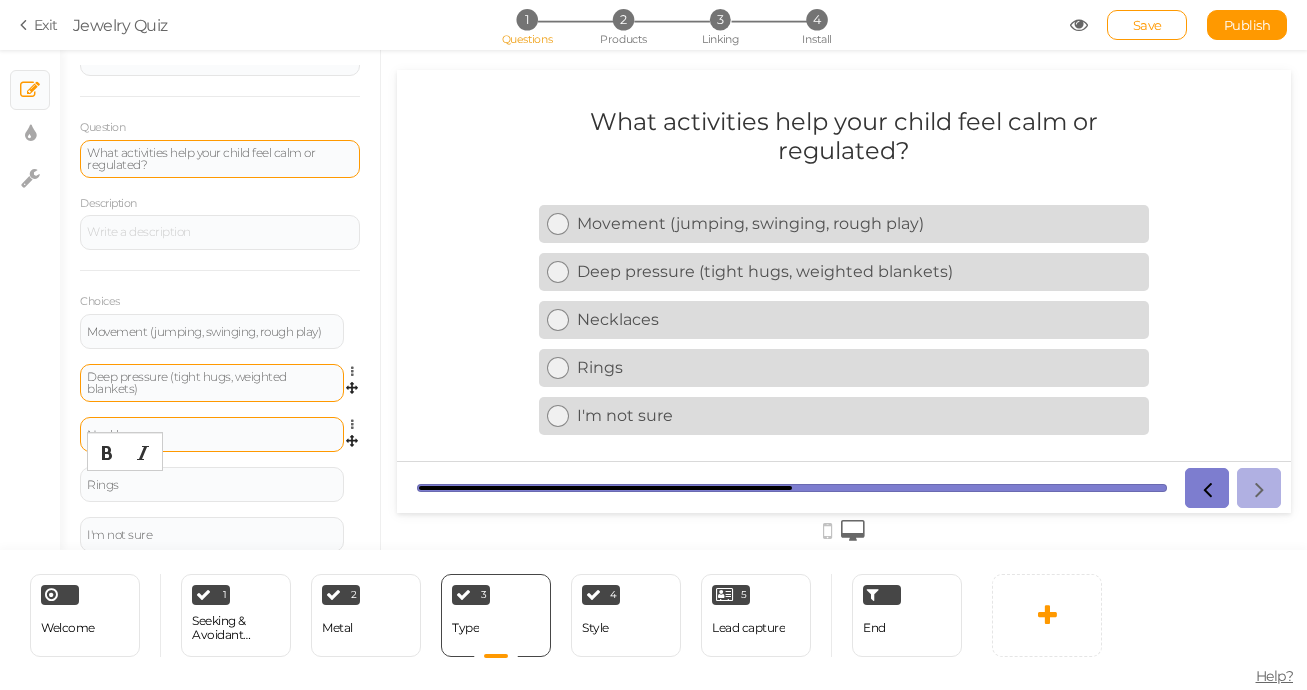 click on "Necklaces" at bounding box center (212, 435) 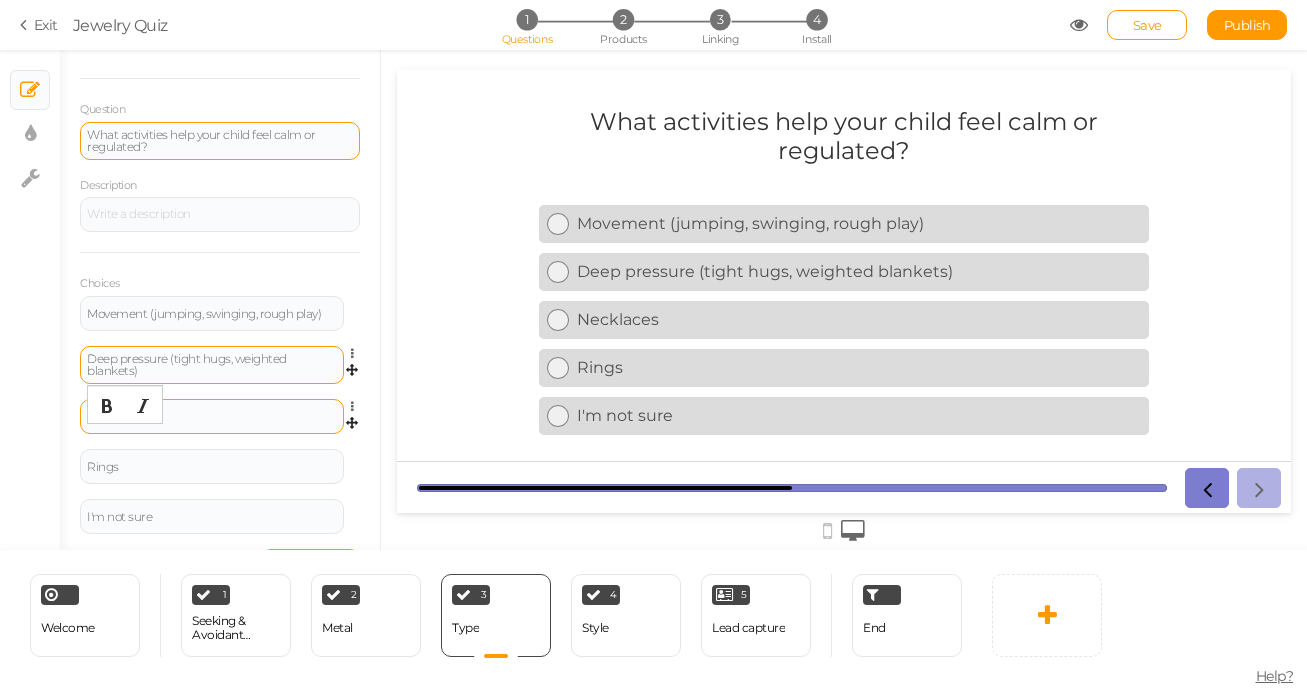 click on "Necklaces" at bounding box center [212, 416] 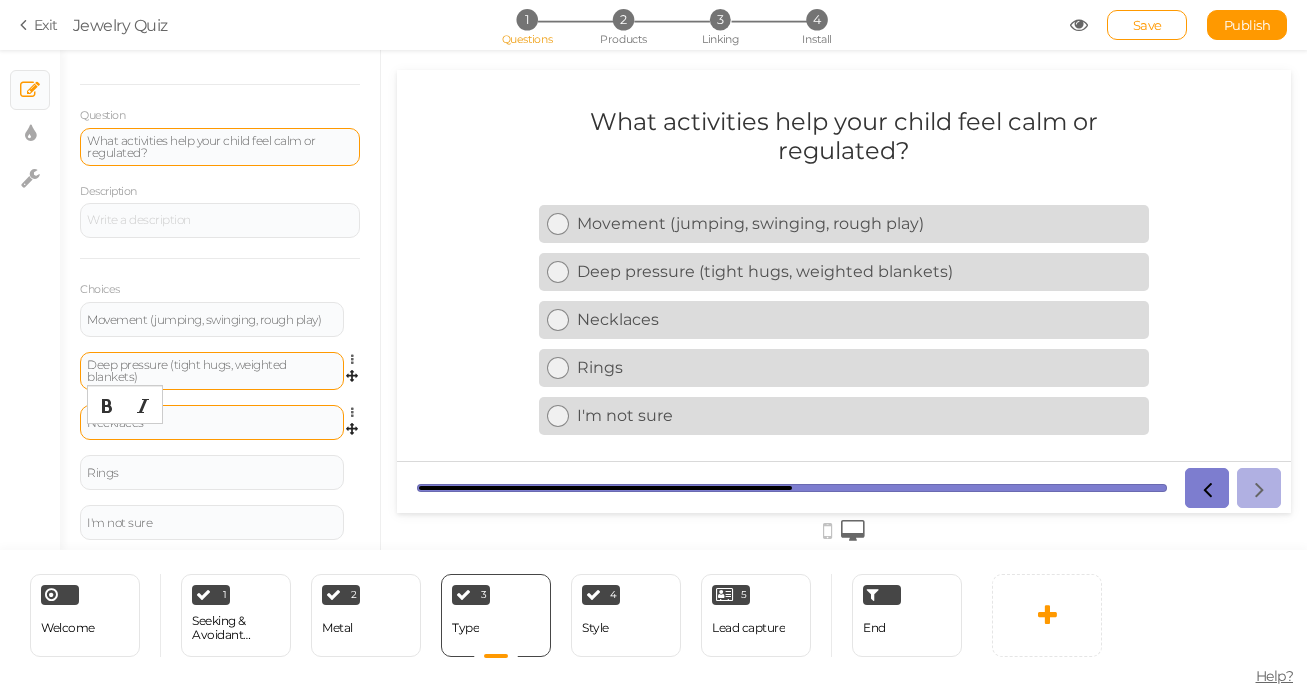 click on "Necklaces" at bounding box center [212, 422] 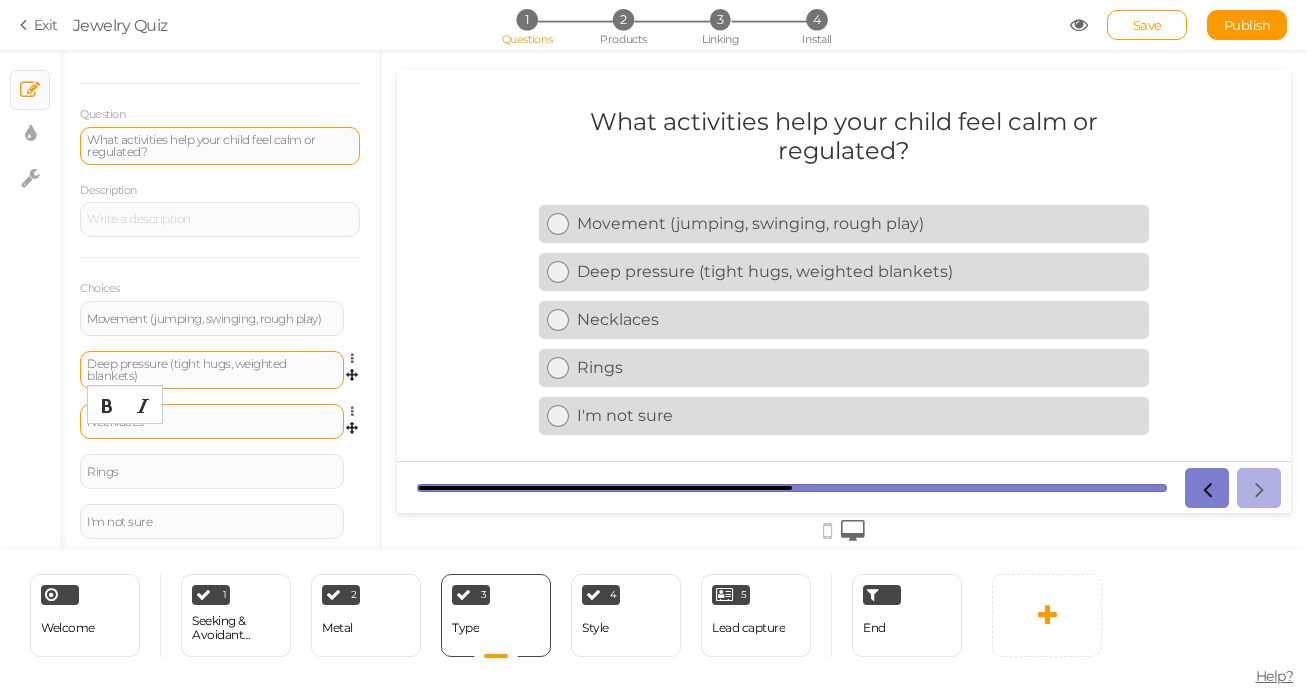 click on "Necklaces" at bounding box center [212, 422] 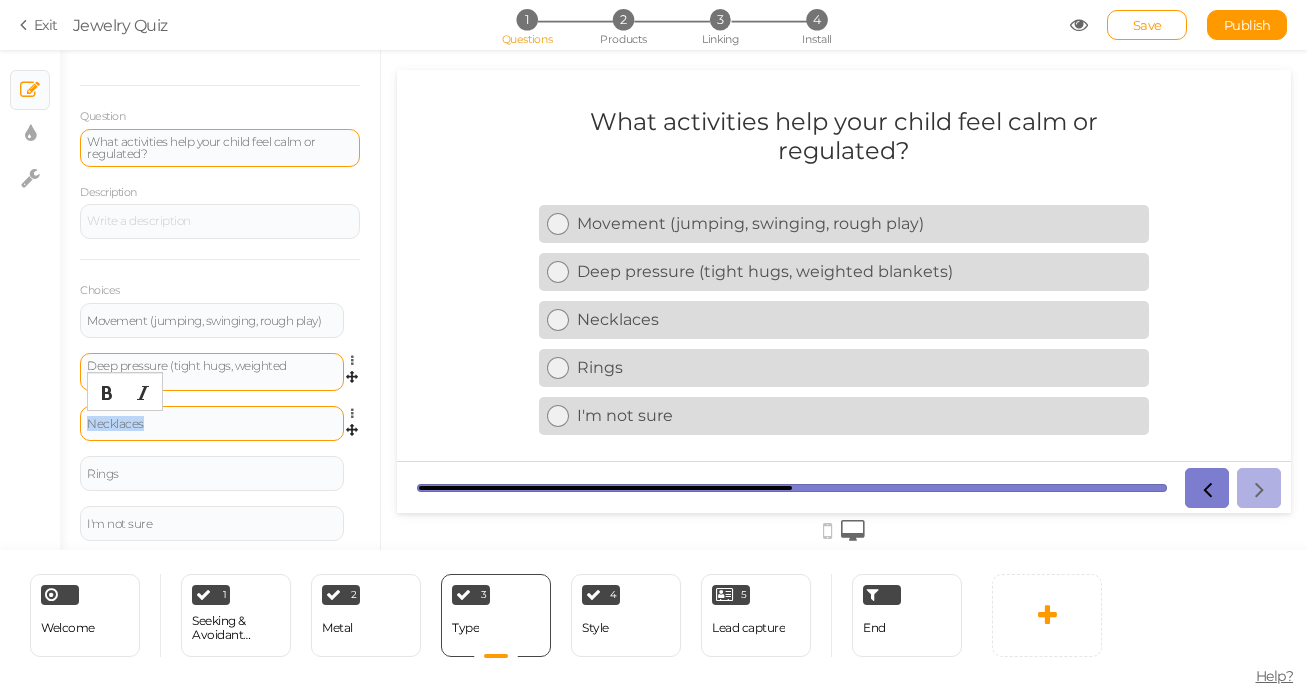 click on "Necklaces" at bounding box center (212, 424) 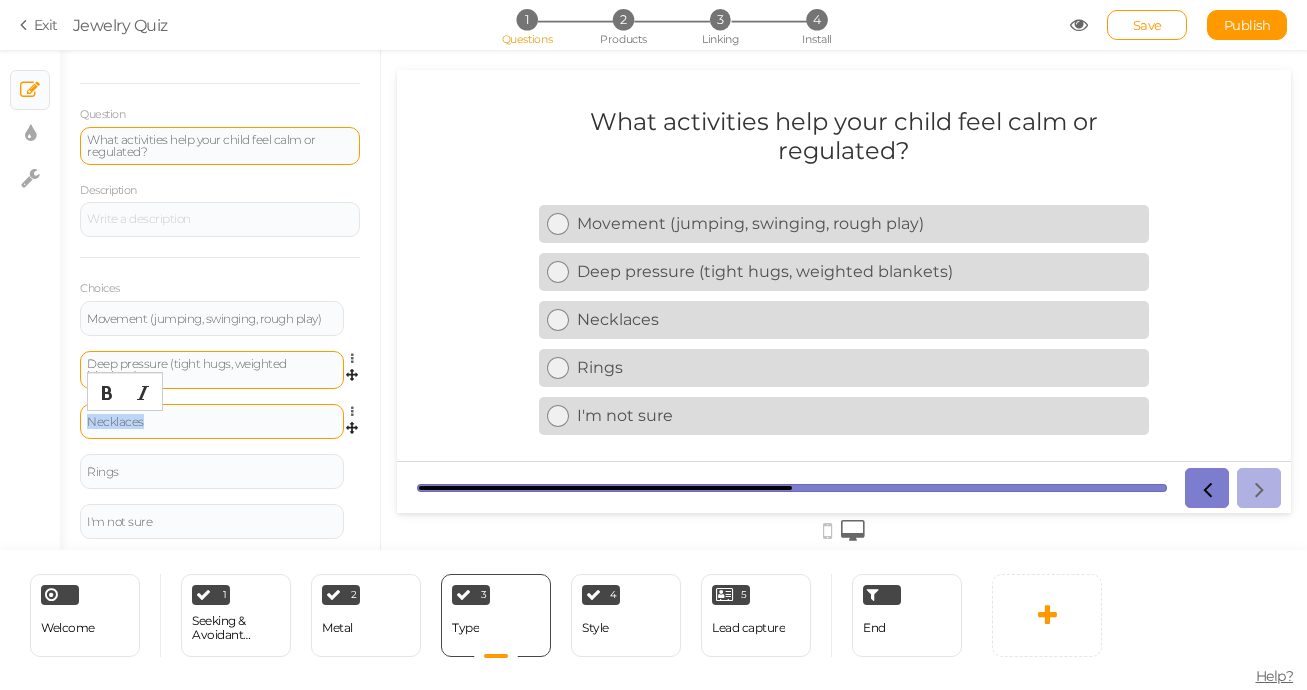 paste 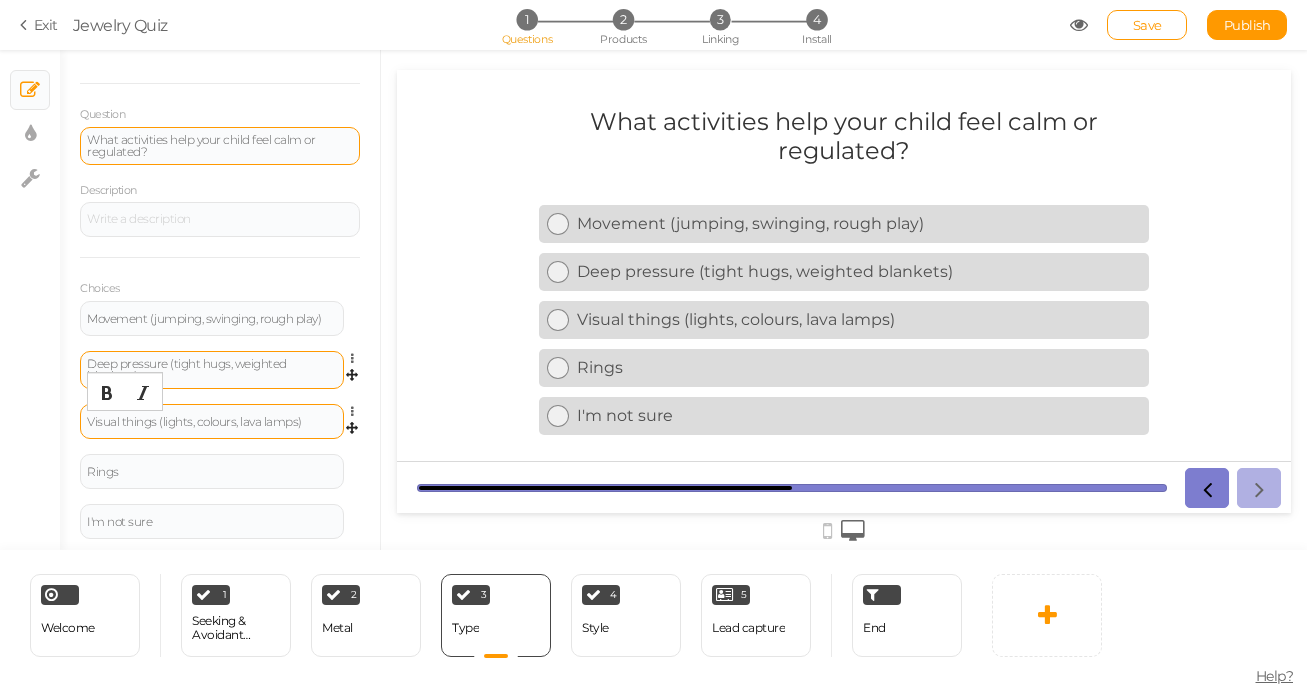 scroll, scrollTop: 121, scrollLeft: 0, axis: vertical 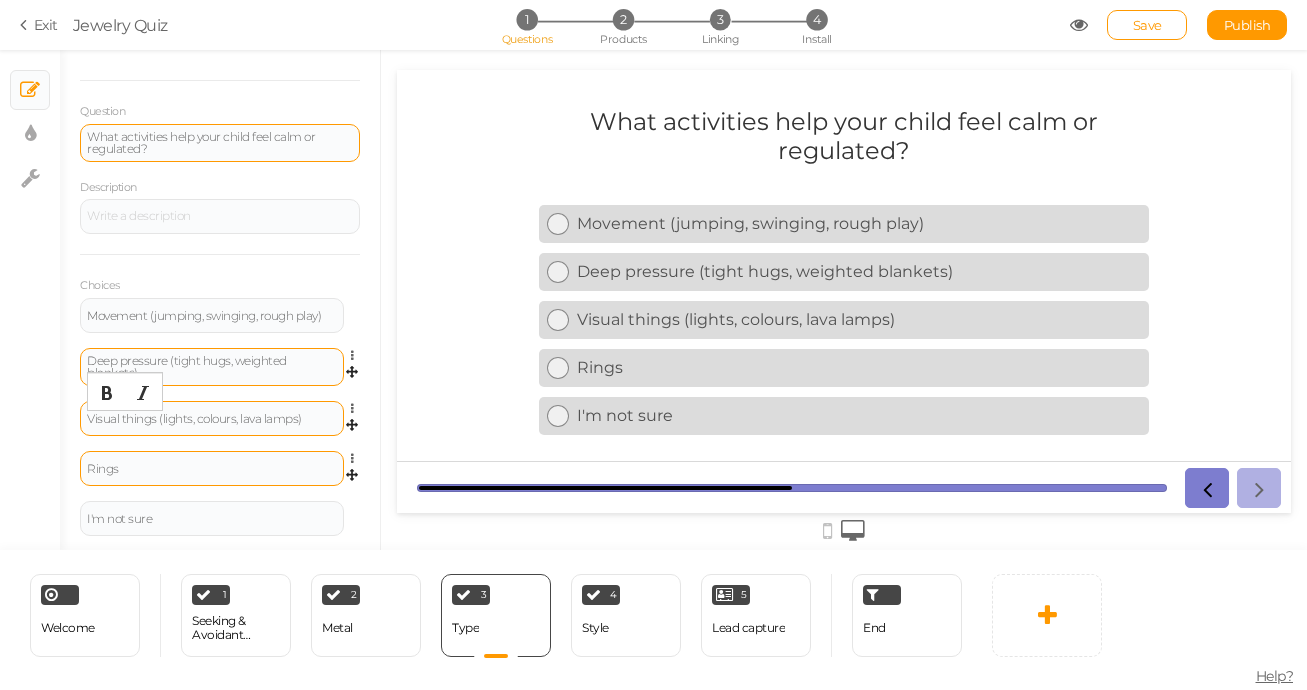 click on "Rings" at bounding box center [212, 469] 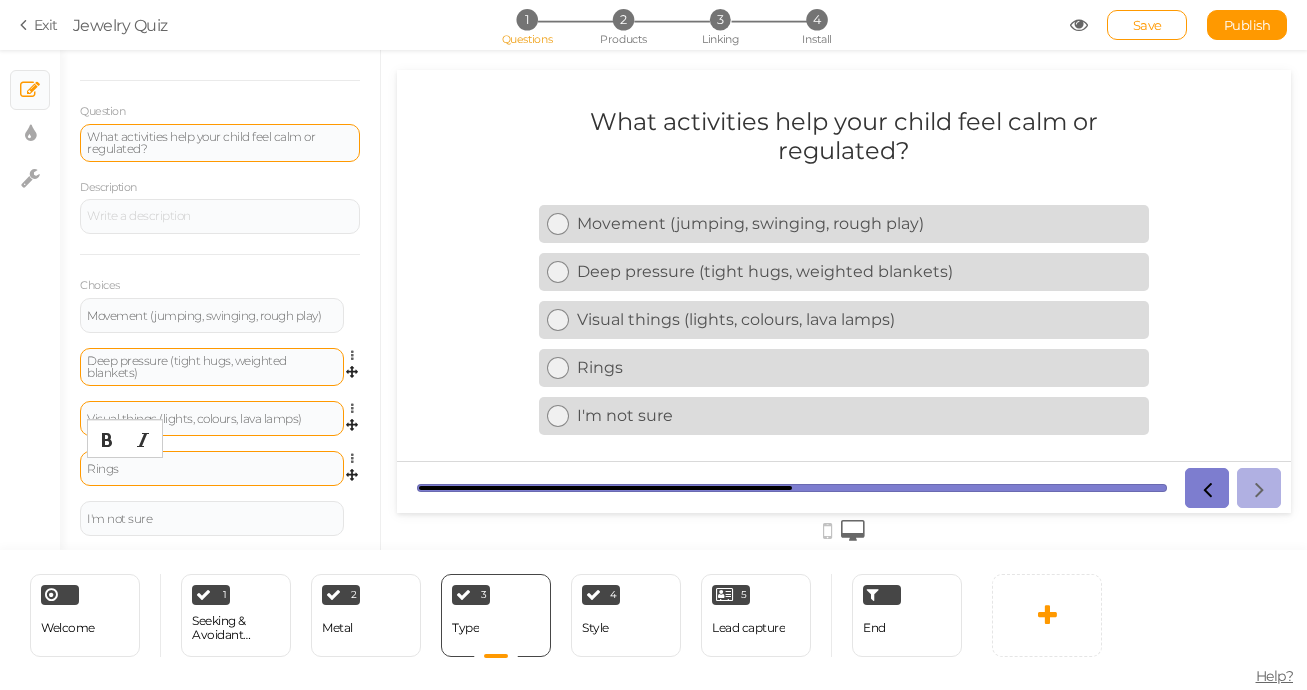 click on "Rings" at bounding box center [212, 469] 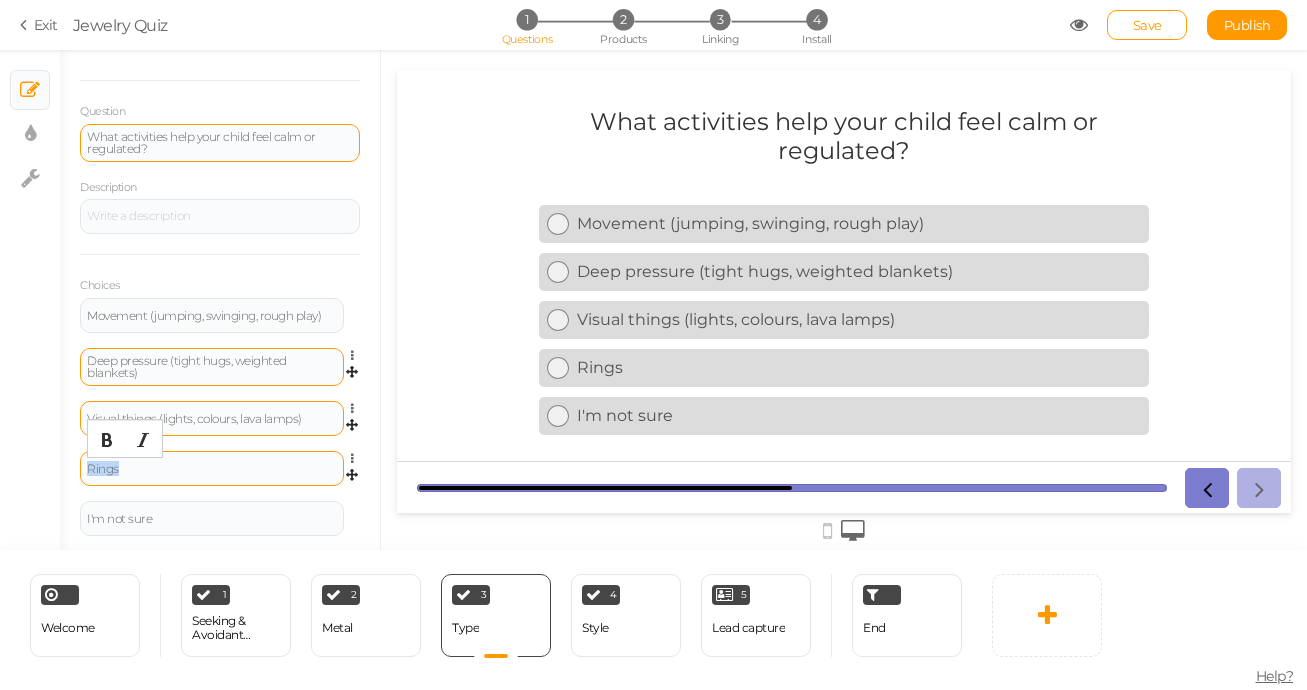 click on "Rings" at bounding box center (212, 469) 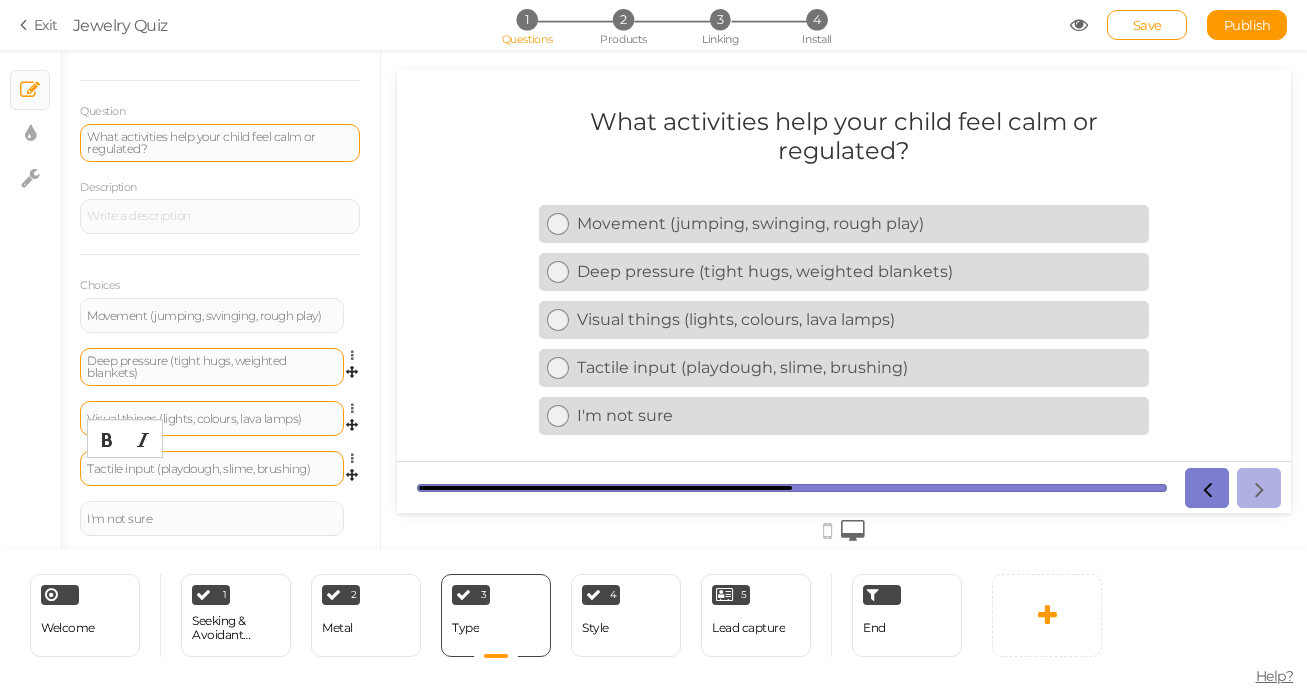 scroll, scrollTop: 168, scrollLeft: 0, axis: vertical 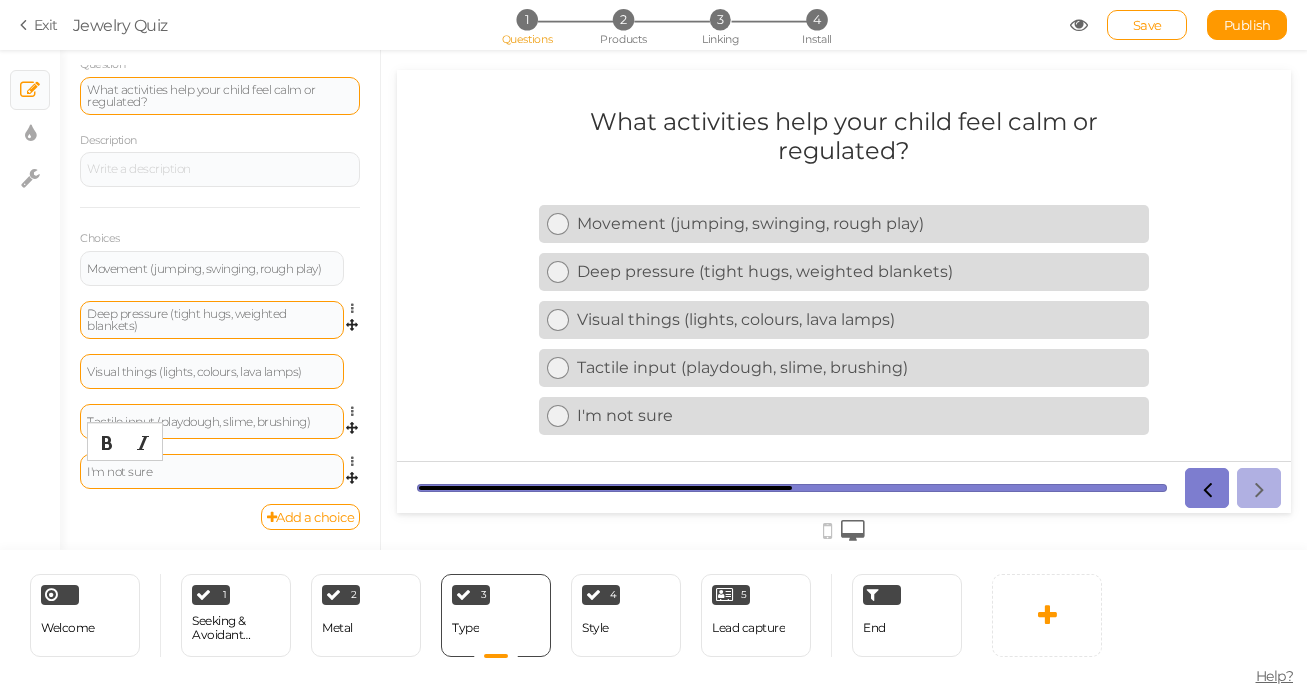 click on "I'm not sure" at bounding box center [212, 472] 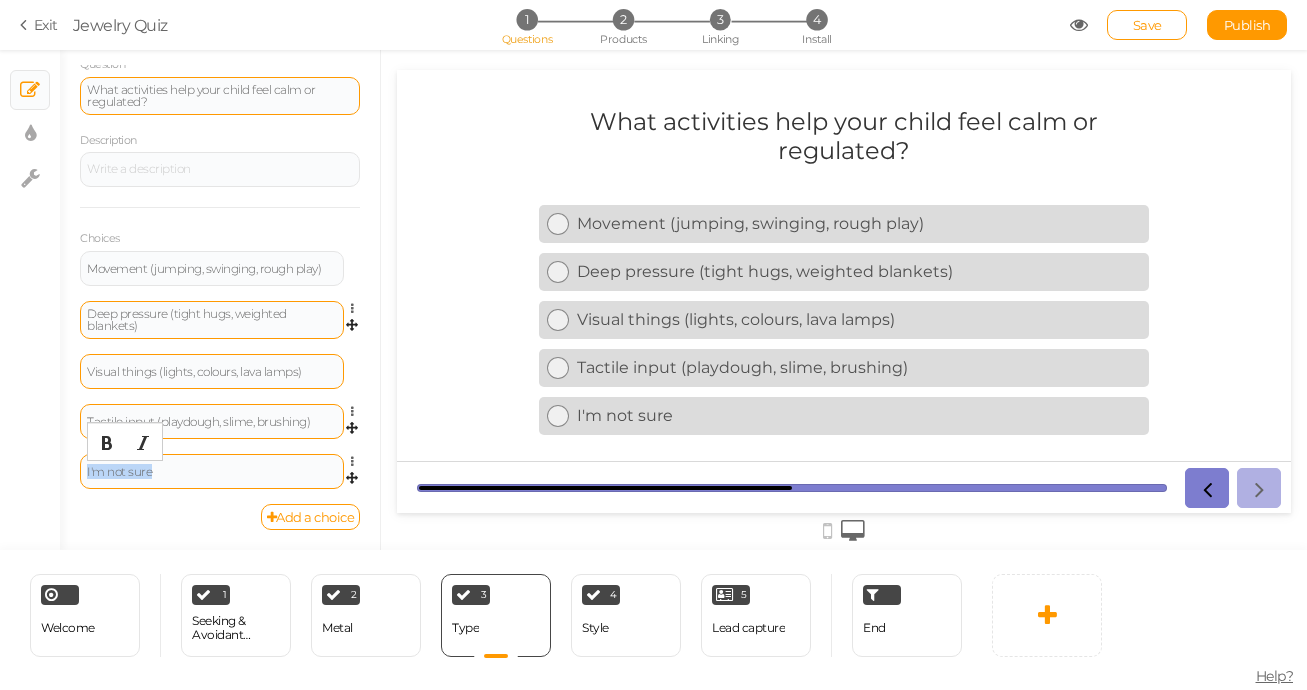 click on "I'm not sure" at bounding box center (212, 472) 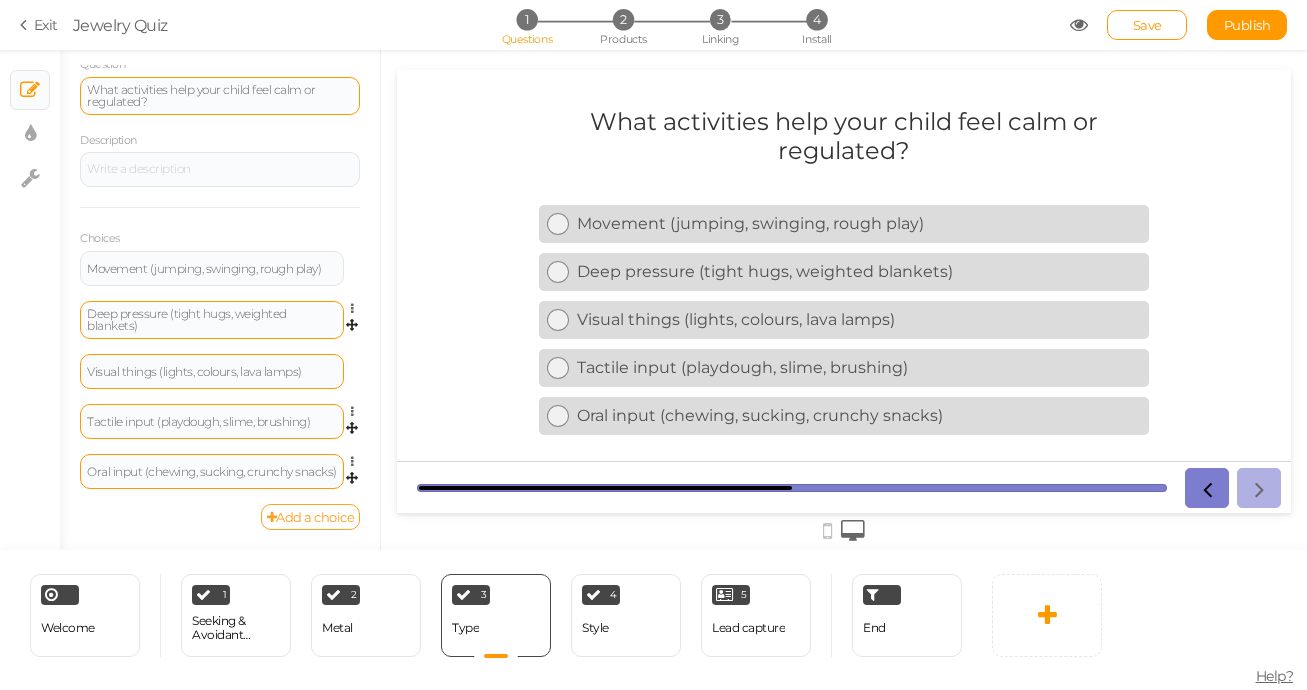 click on "Add a choice" at bounding box center [311, 517] 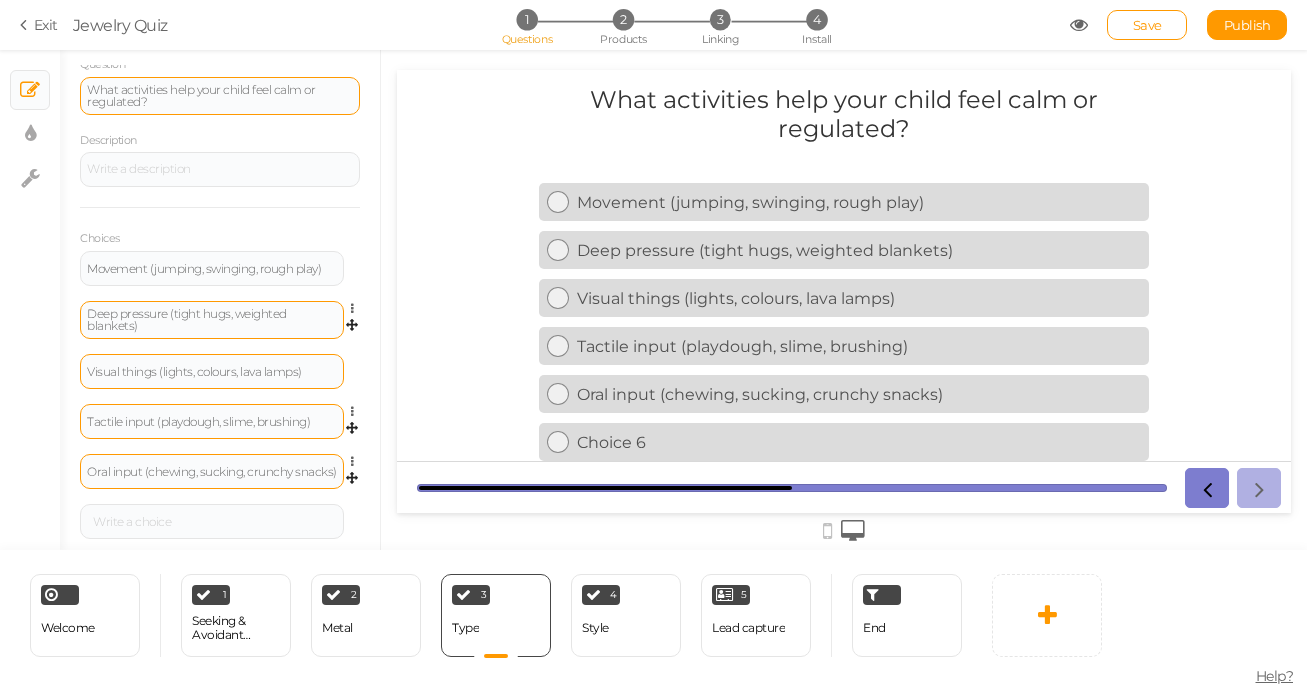 scroll, scrollTop: 218, scrollLeft: 0, axis: vertical 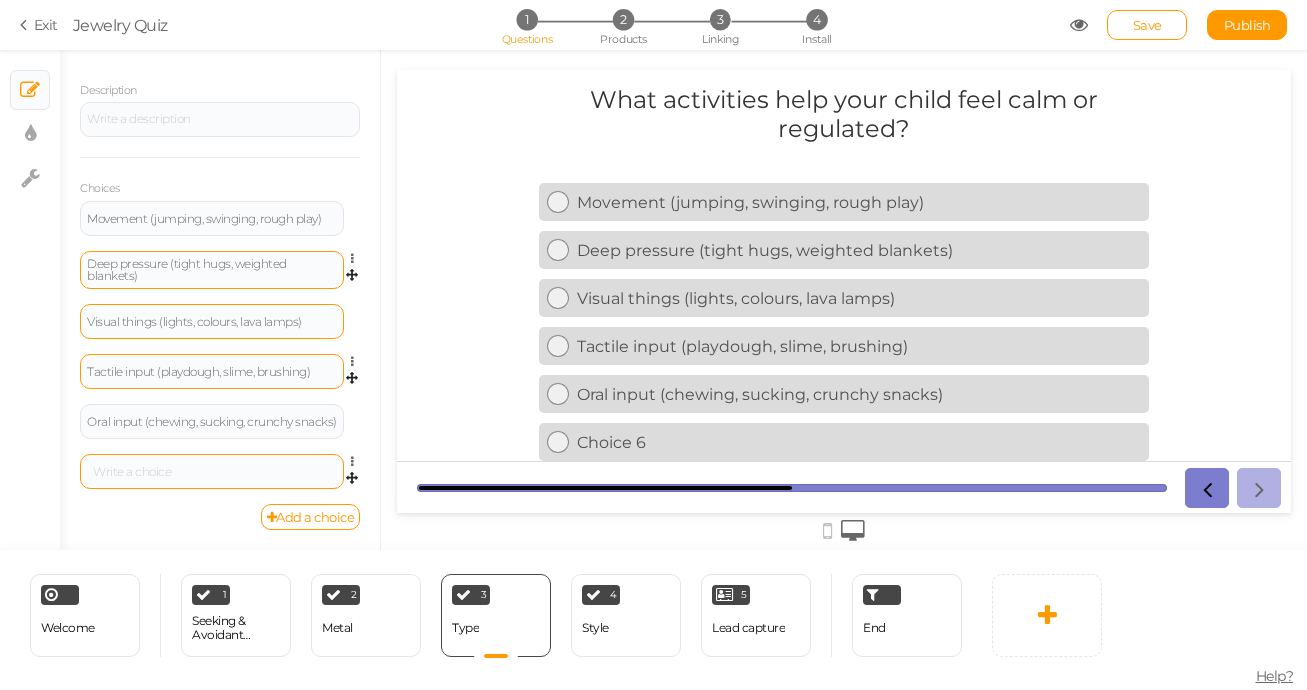 click at bounding box center (212, 472) 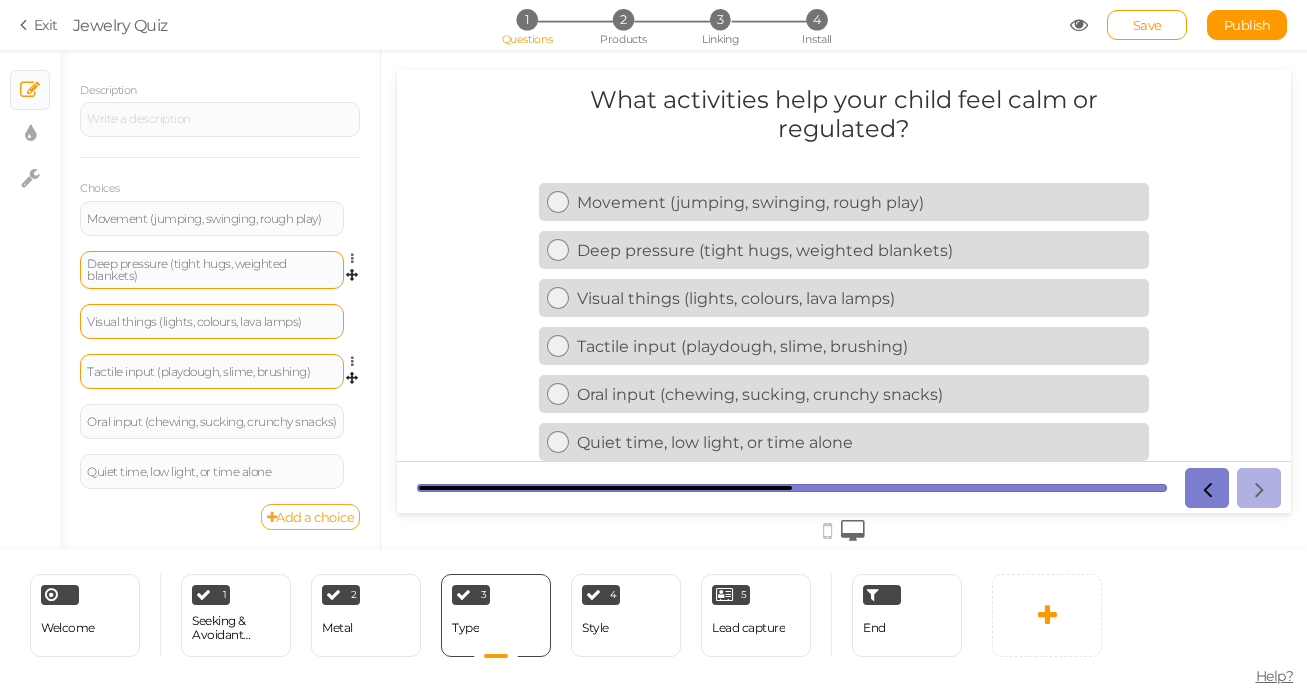 click on "Add a choice" at bounding box center [311, 517] 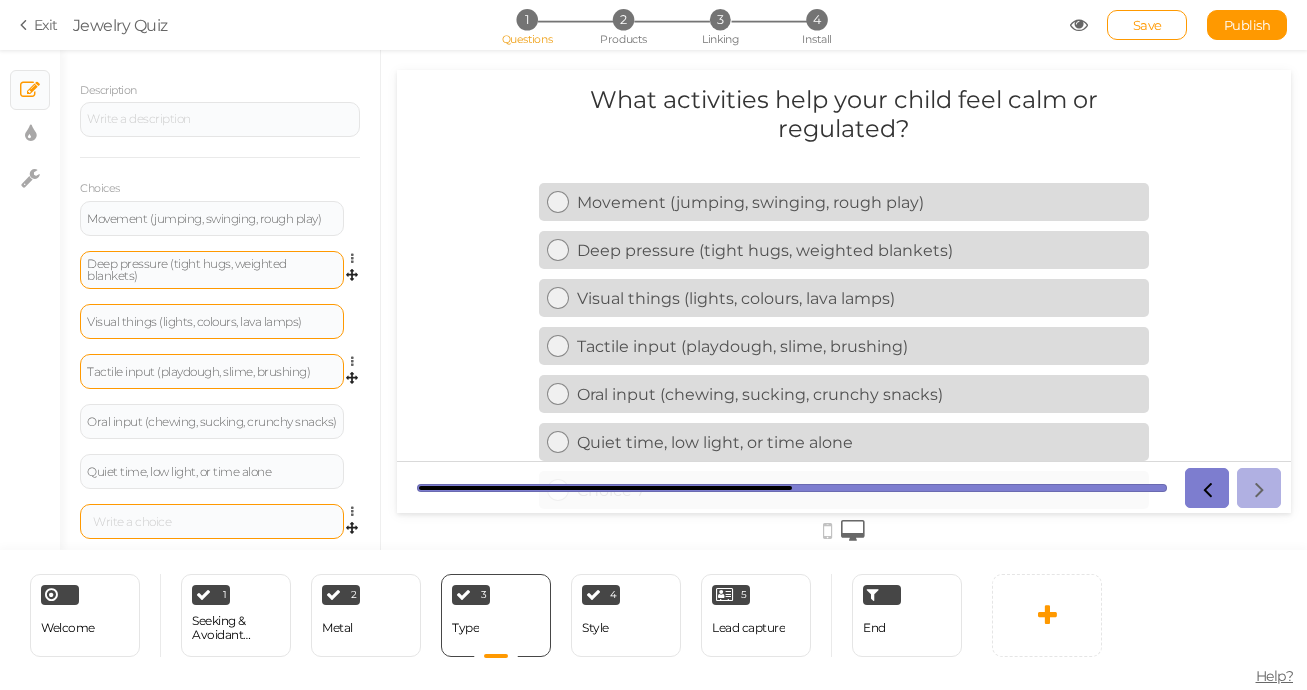 click at bounding box center [212, 521] 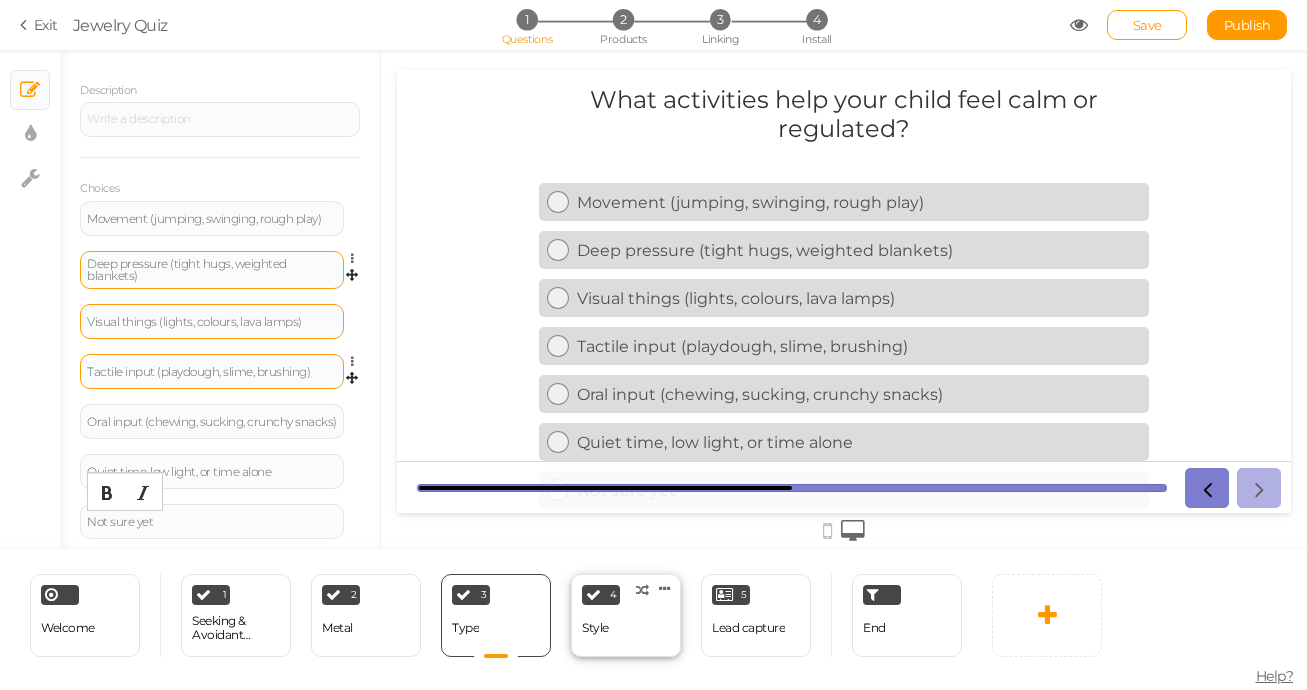 click on "4         Style         × Define the conditions to show this slide.                     Clone             Change type             Delete" at bounding box center (626, 615) 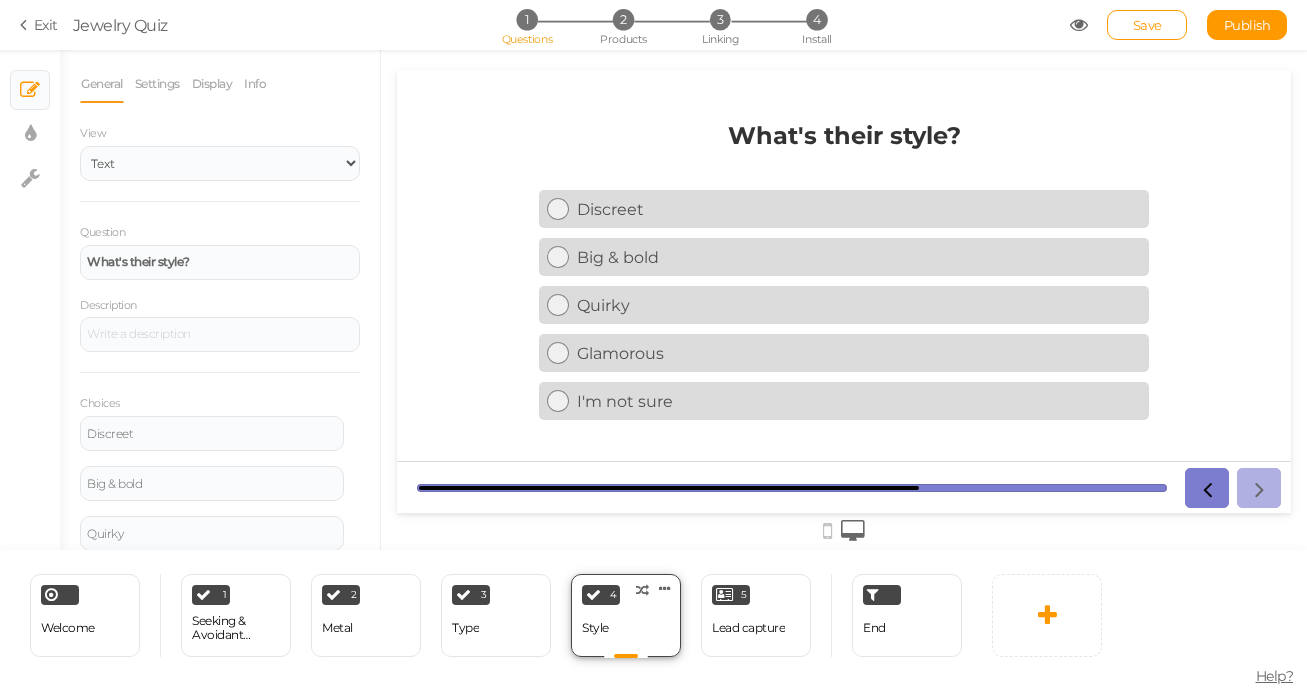 scroll, scrollTop: 0, scrollLeft: 0, axis: both 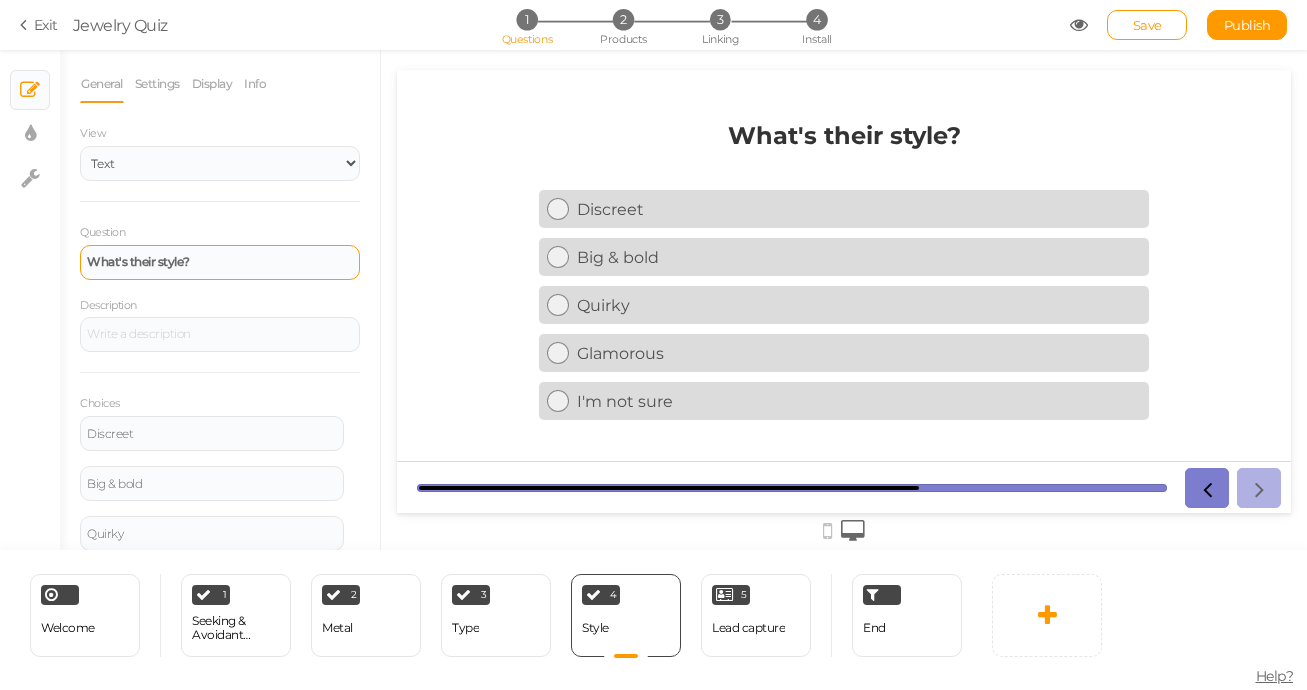 click on "What's their style?" at bounding box center (138, 261) 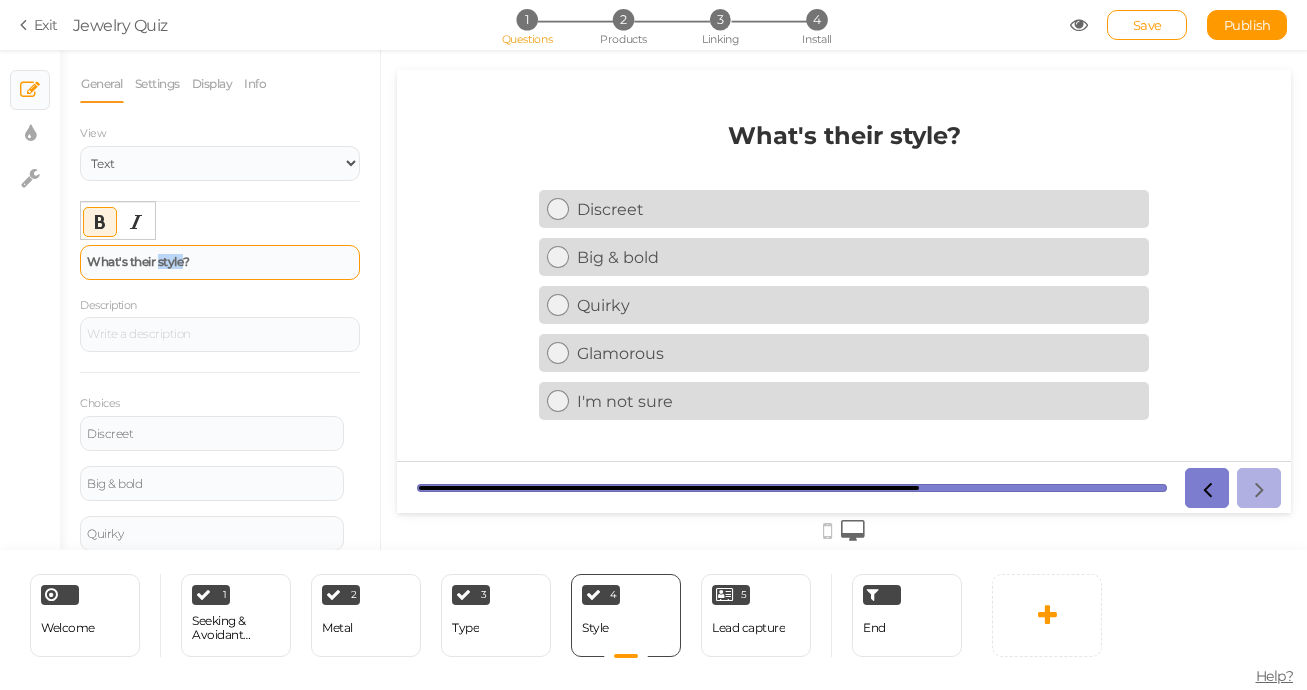 click on "What's their style?" at bounding box center (138, 261) 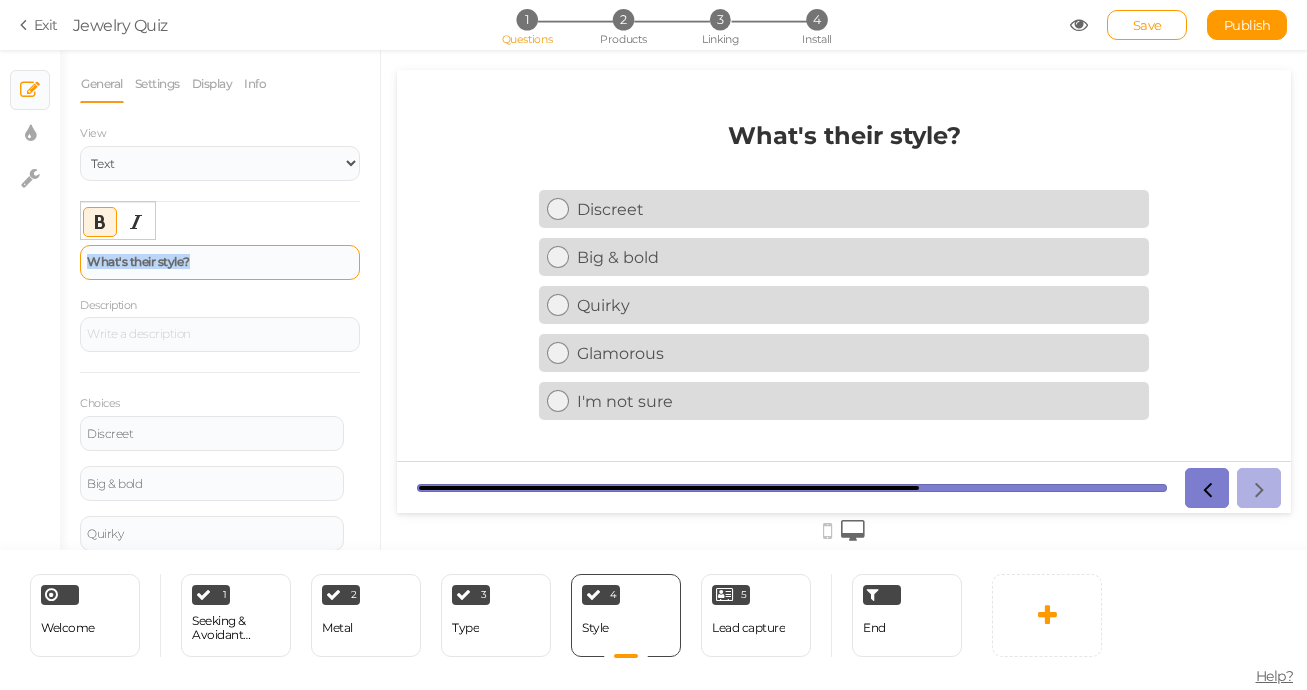 click on "What's their style?" at bounding box center (138, 261) 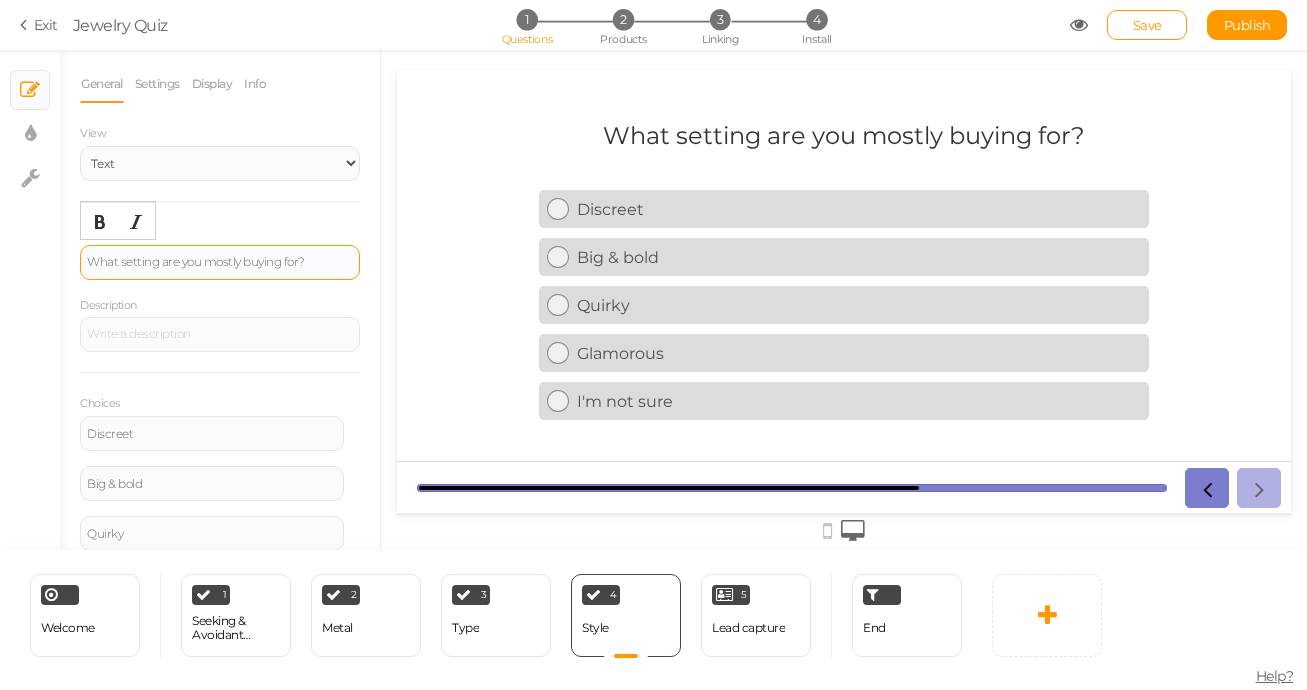 scroll, scrollTop: 13, scrollLeft: 0, axis: vertical 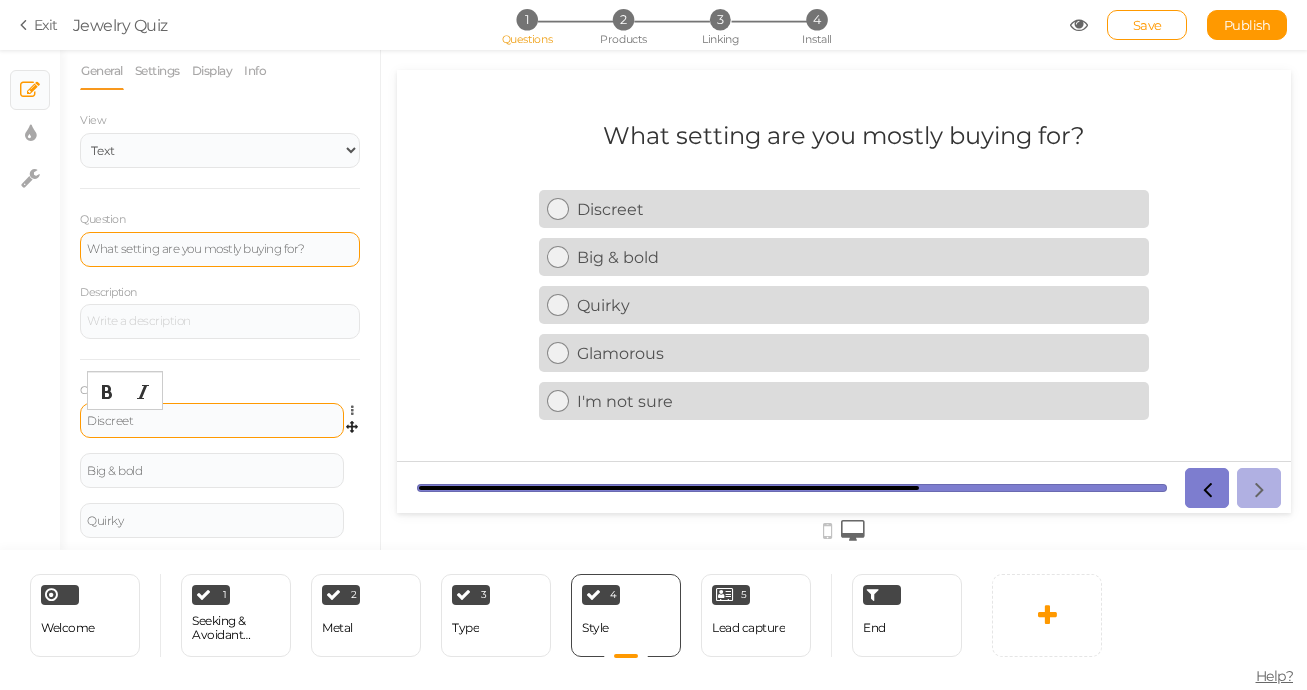 click on "Discreet" at bounding box center [212, 421] 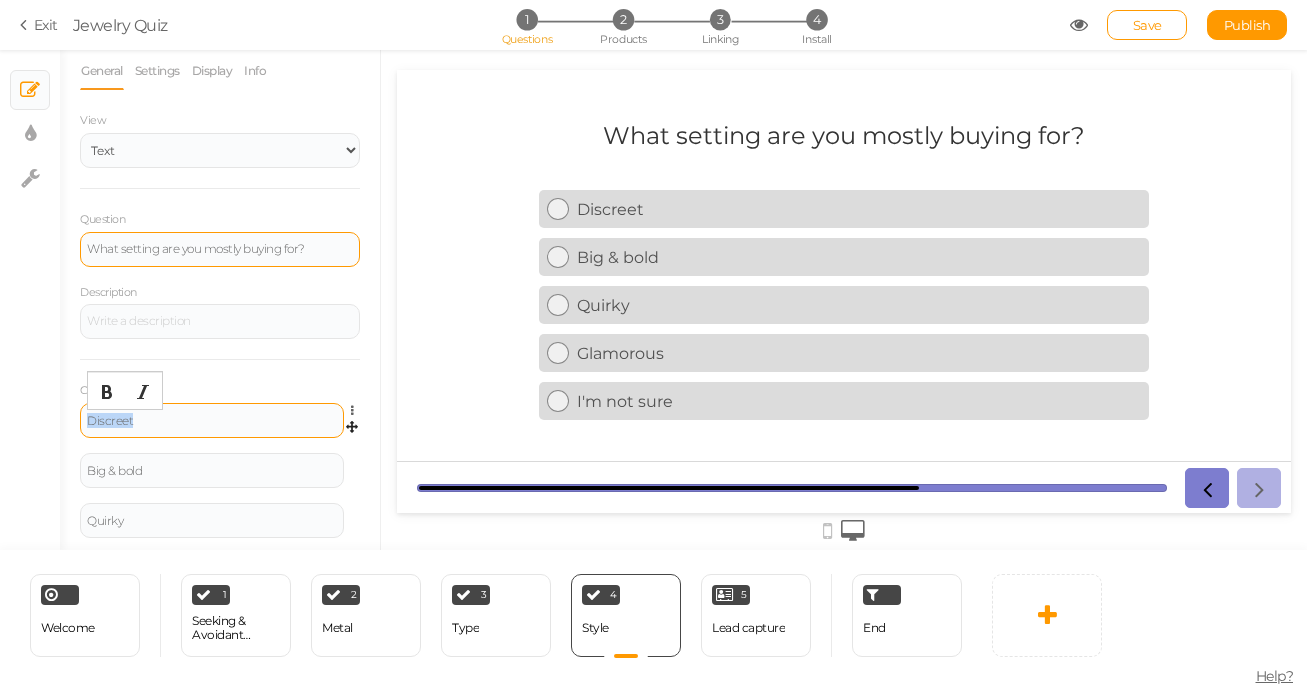 click on "Discreet" at bounding box center (212, 421) 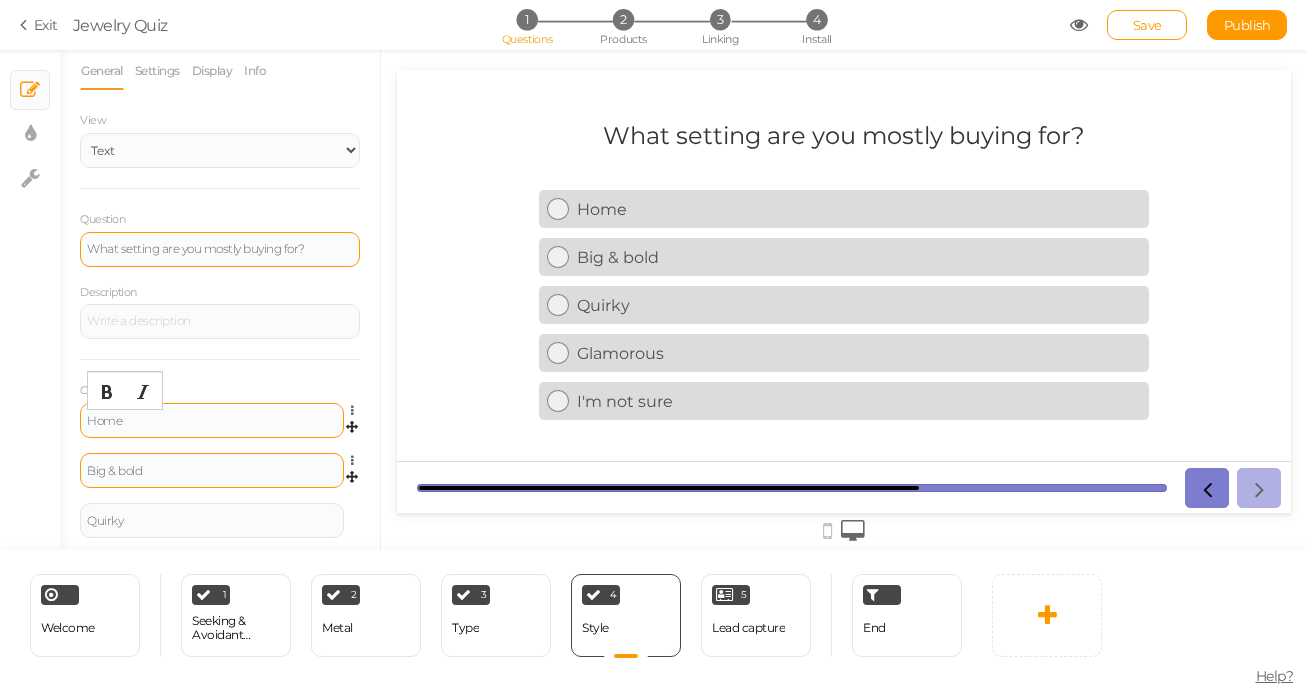 click on "Big & bold" at bounding box center (212, 470) 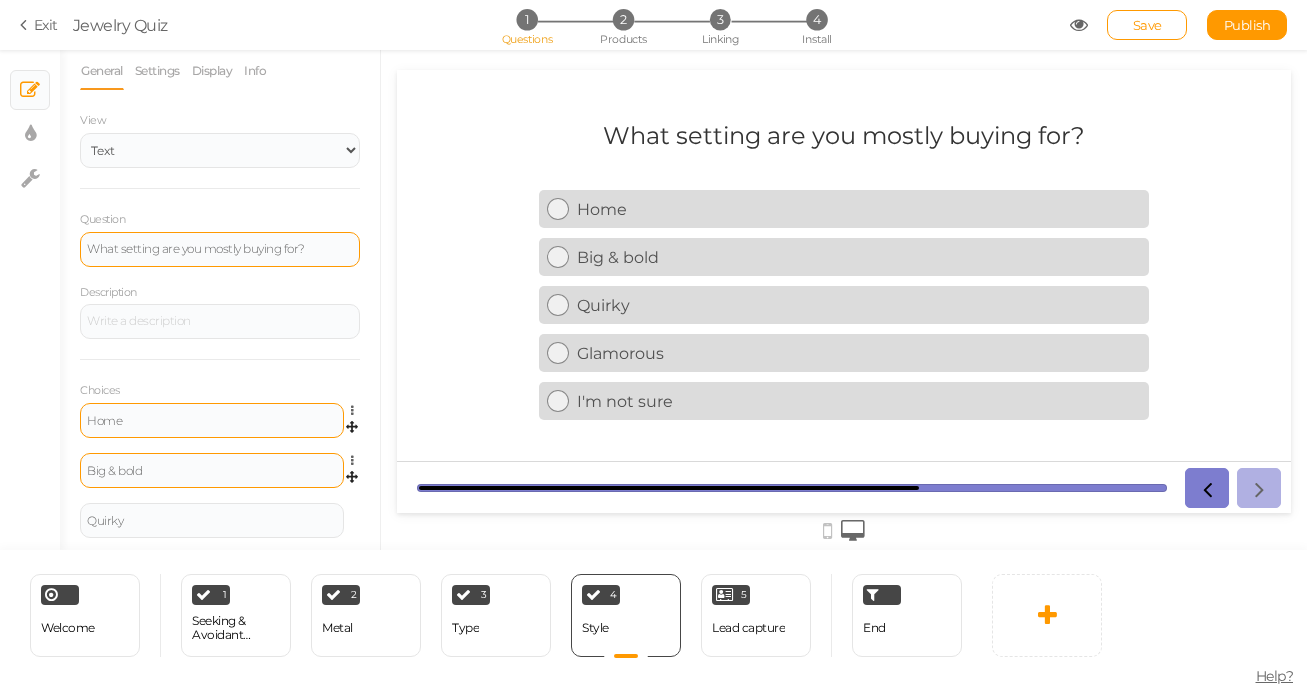 click on "Big & bold" at bounding box center [212, 470] 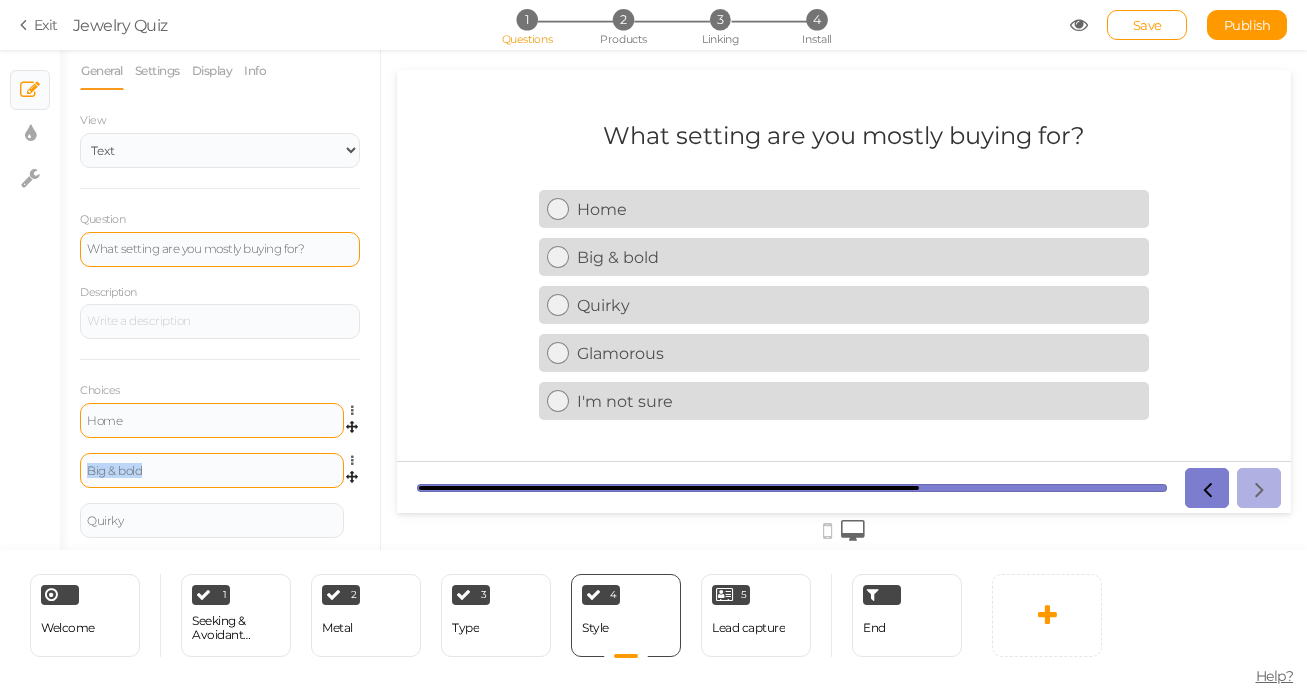 click on "Big & bold" at bounding box center (212, 471) 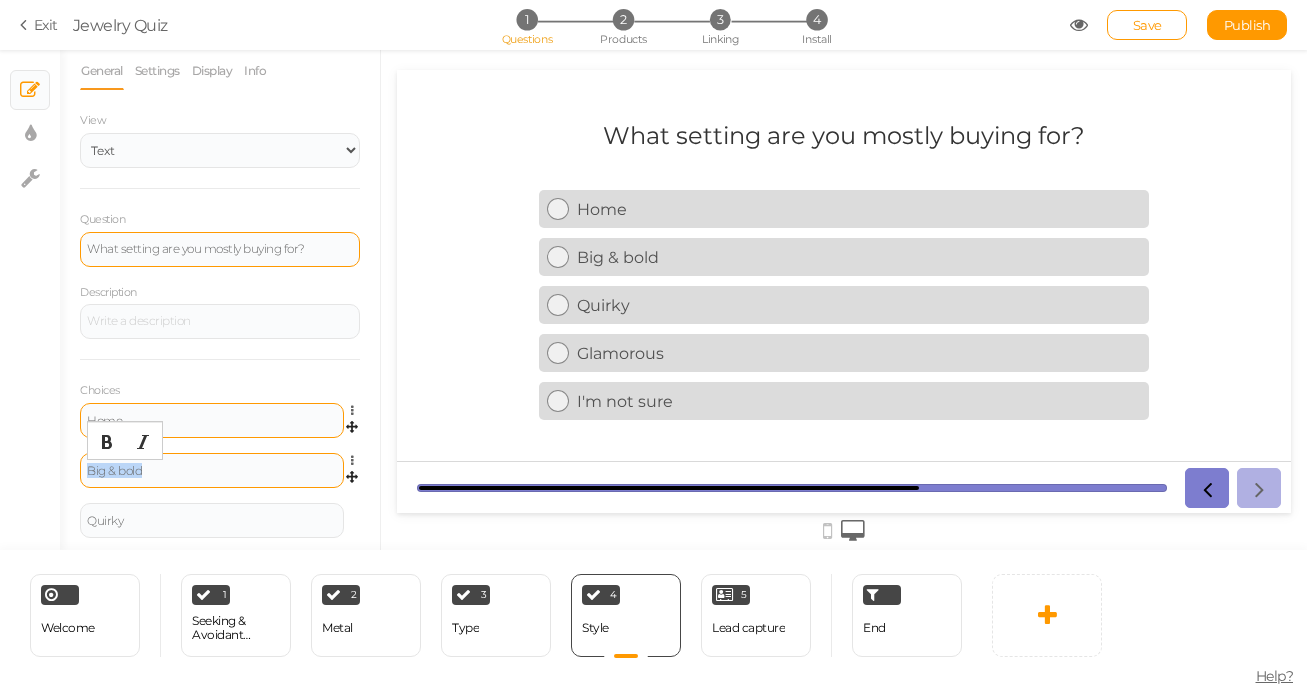 click on "Big & bold" at bounding box center [212, 471] 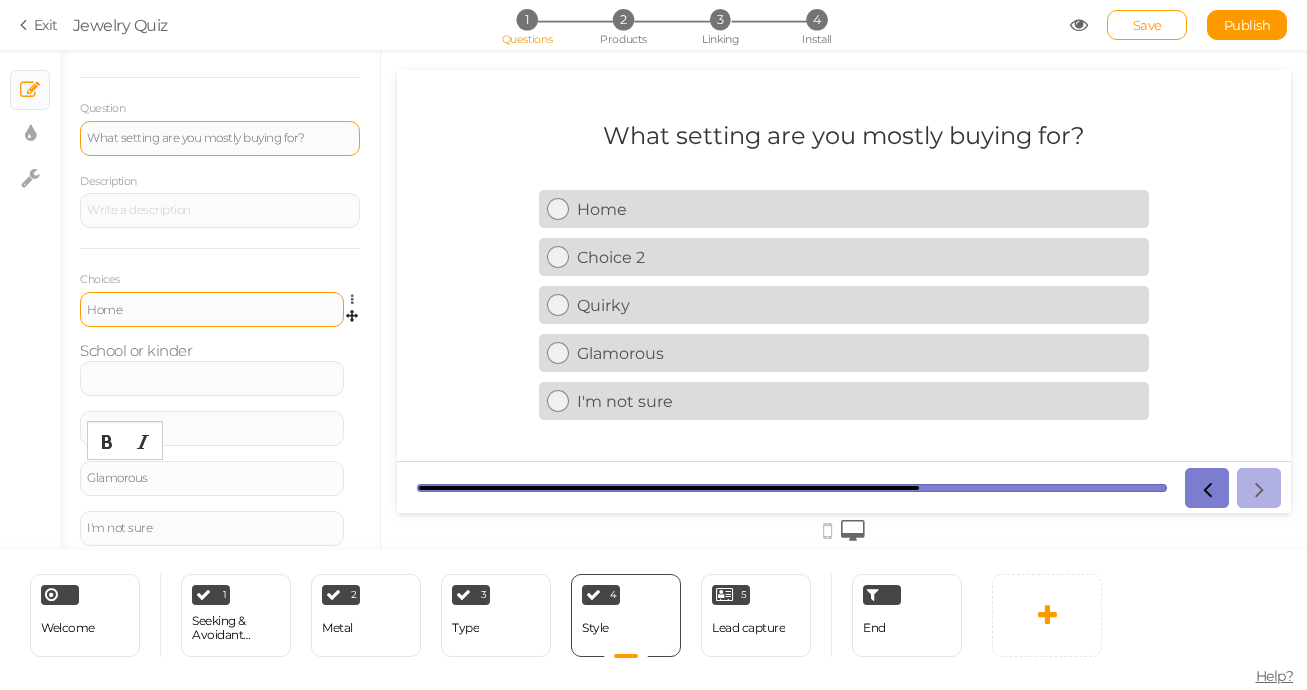 scroll, scrollTop: 127, scrollLeft: 0, axis: vertical 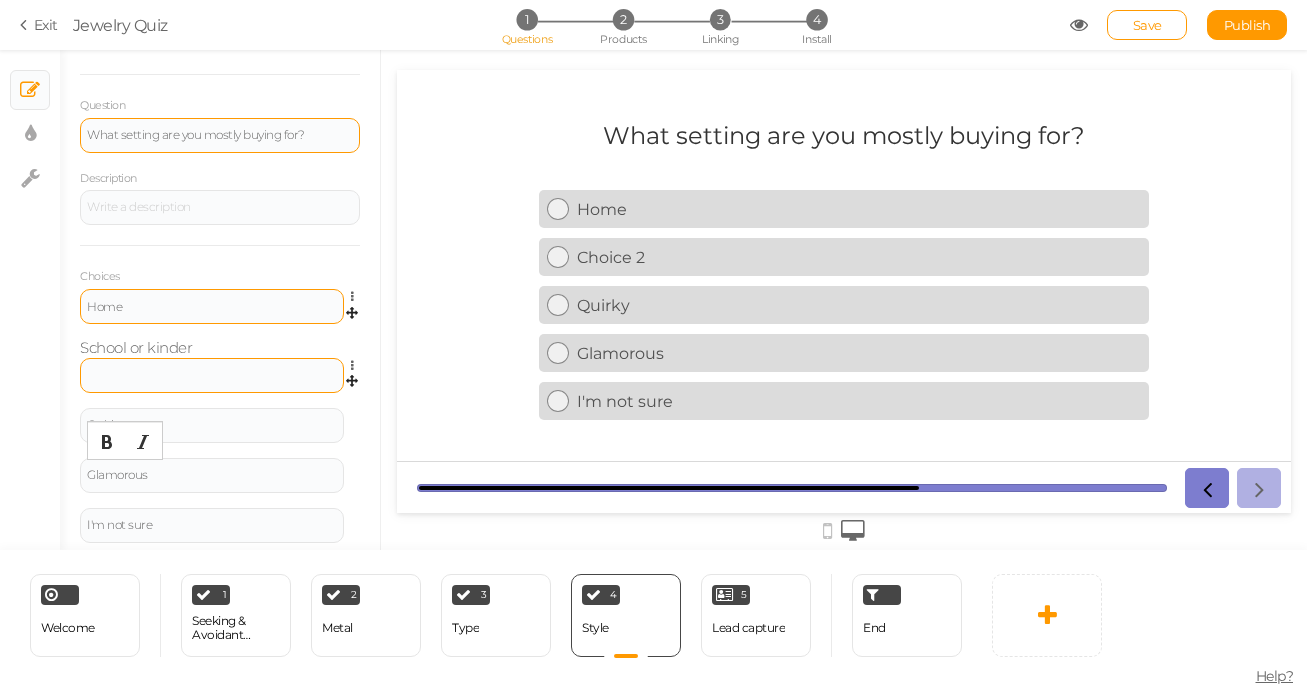 click at bounding box center [212, 375] 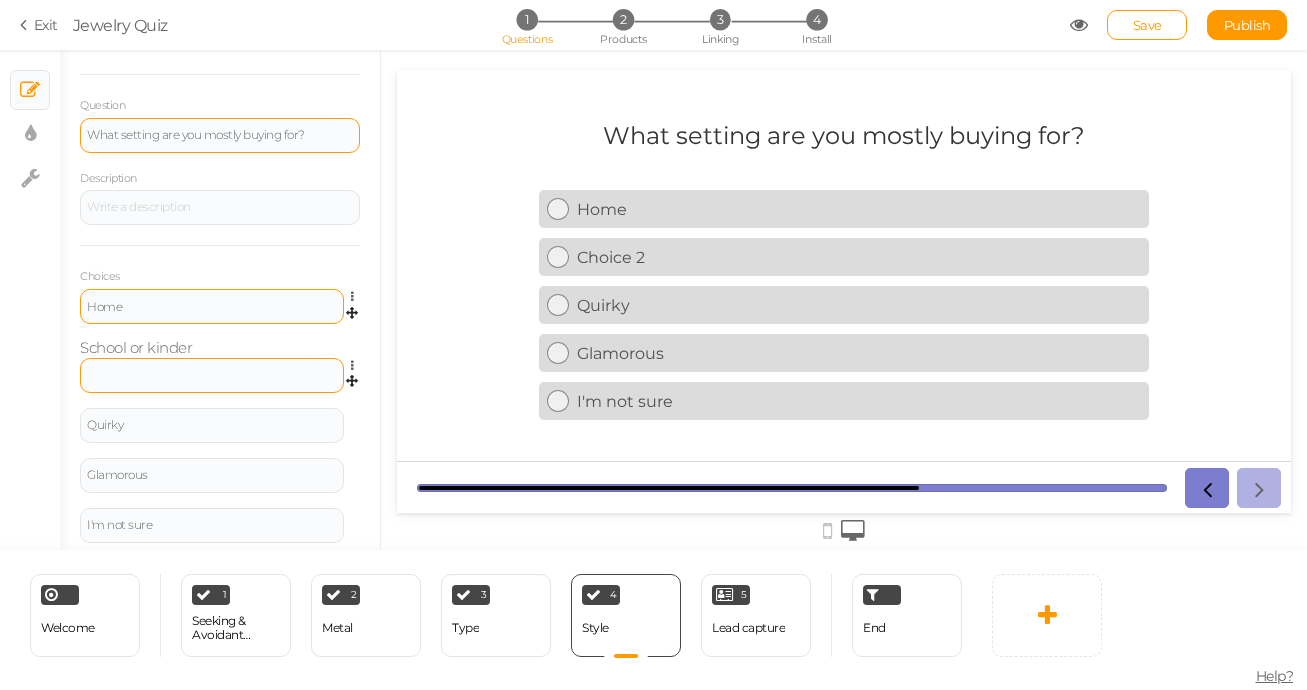 click at bounding box center (212, 375) 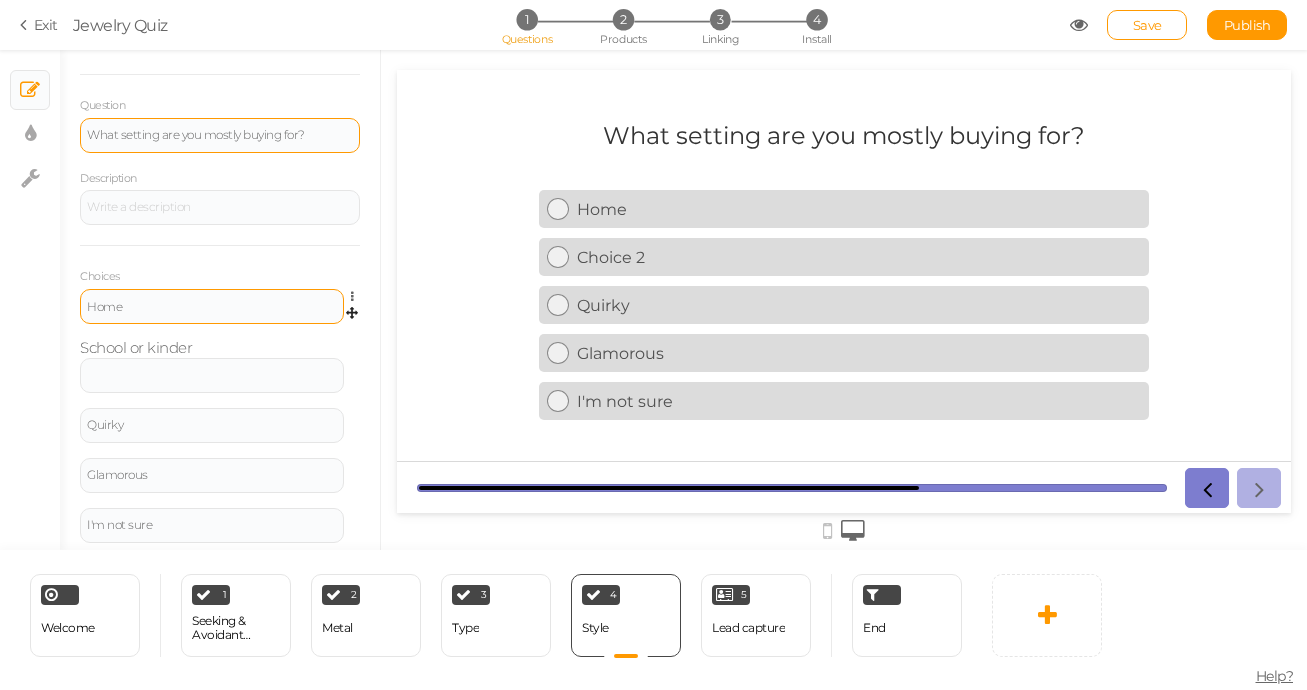 click on "Save" at bounding box center (1147, 25) 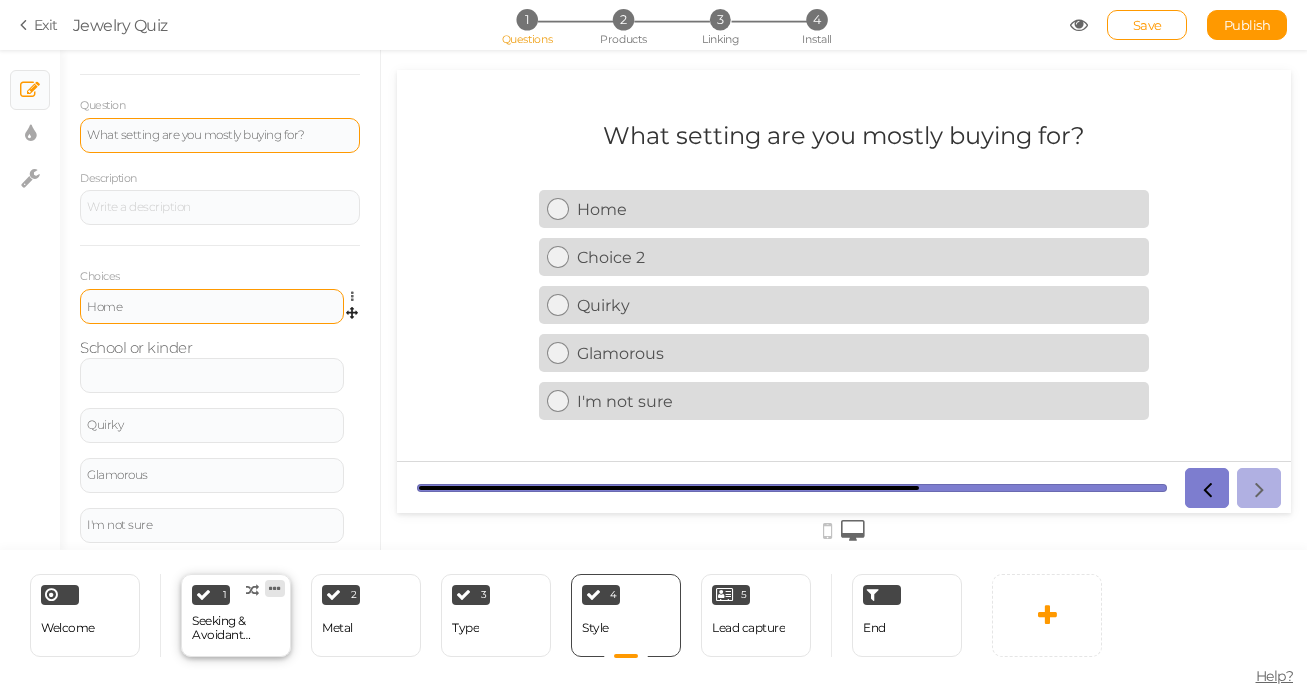 click at bounding box center (275, 588) 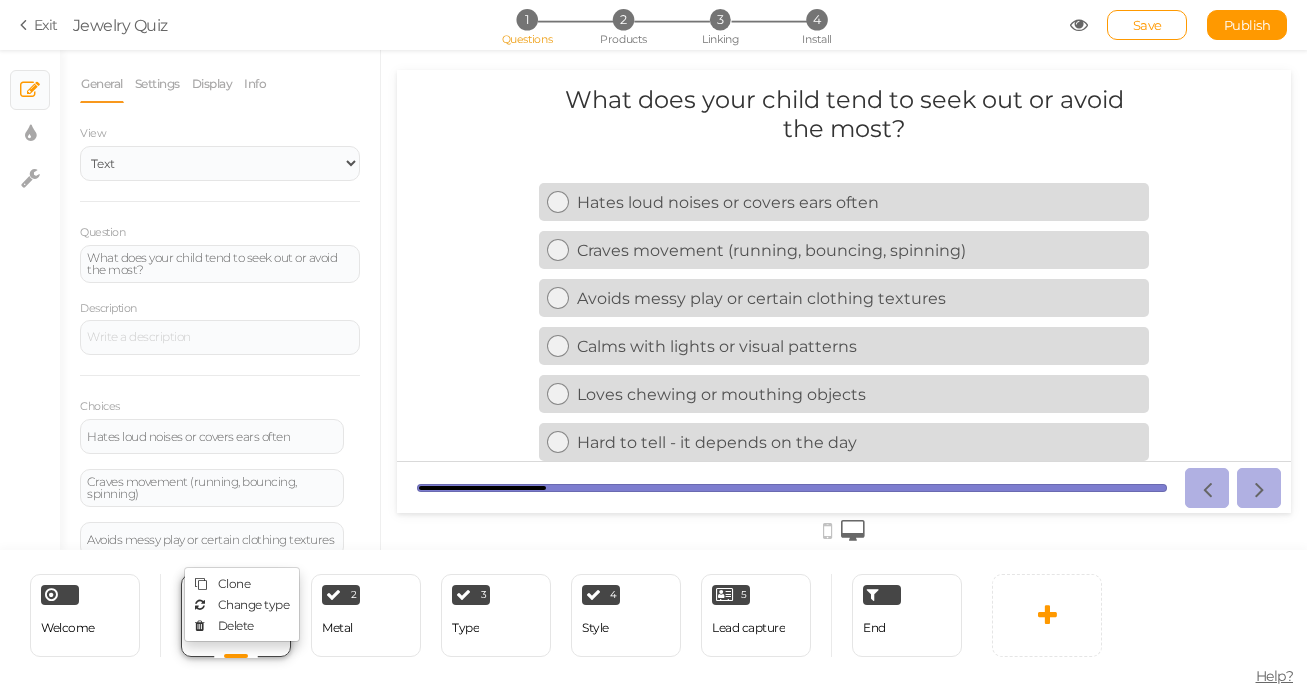 scroll, scrollTop: 0, scrollLeft: 0, axis: both 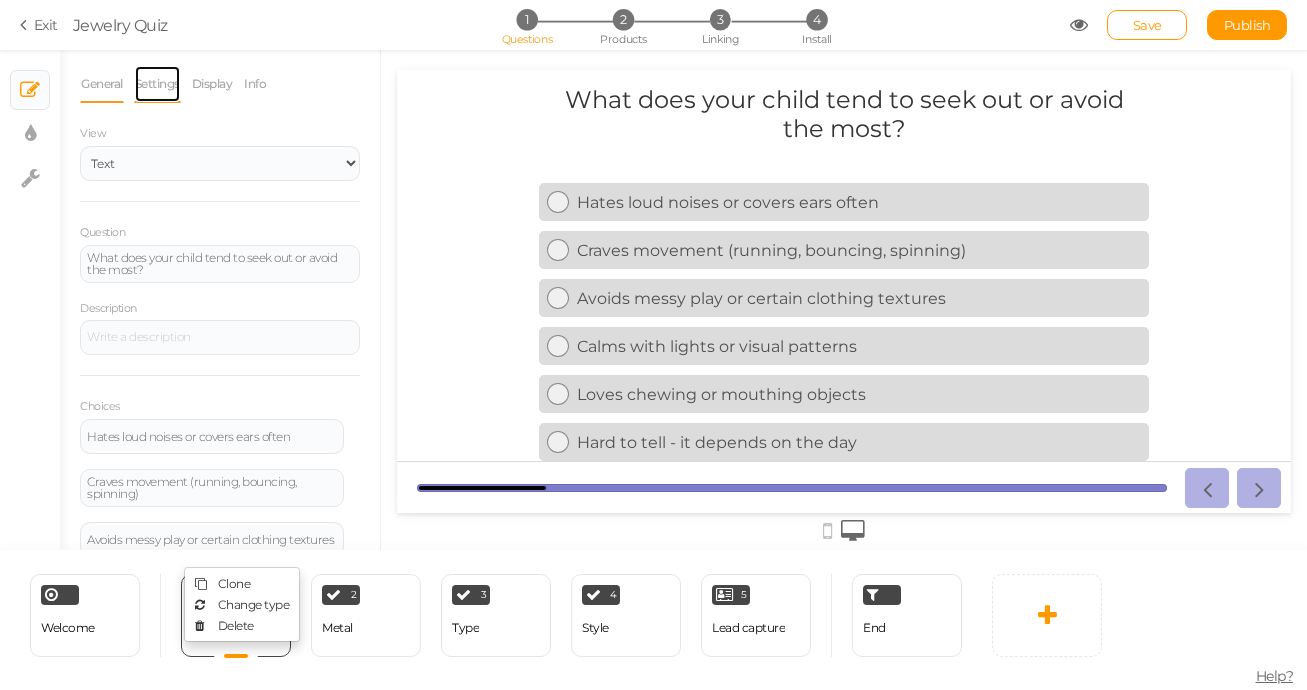click on "Settings" at bounding box center [157, 84] 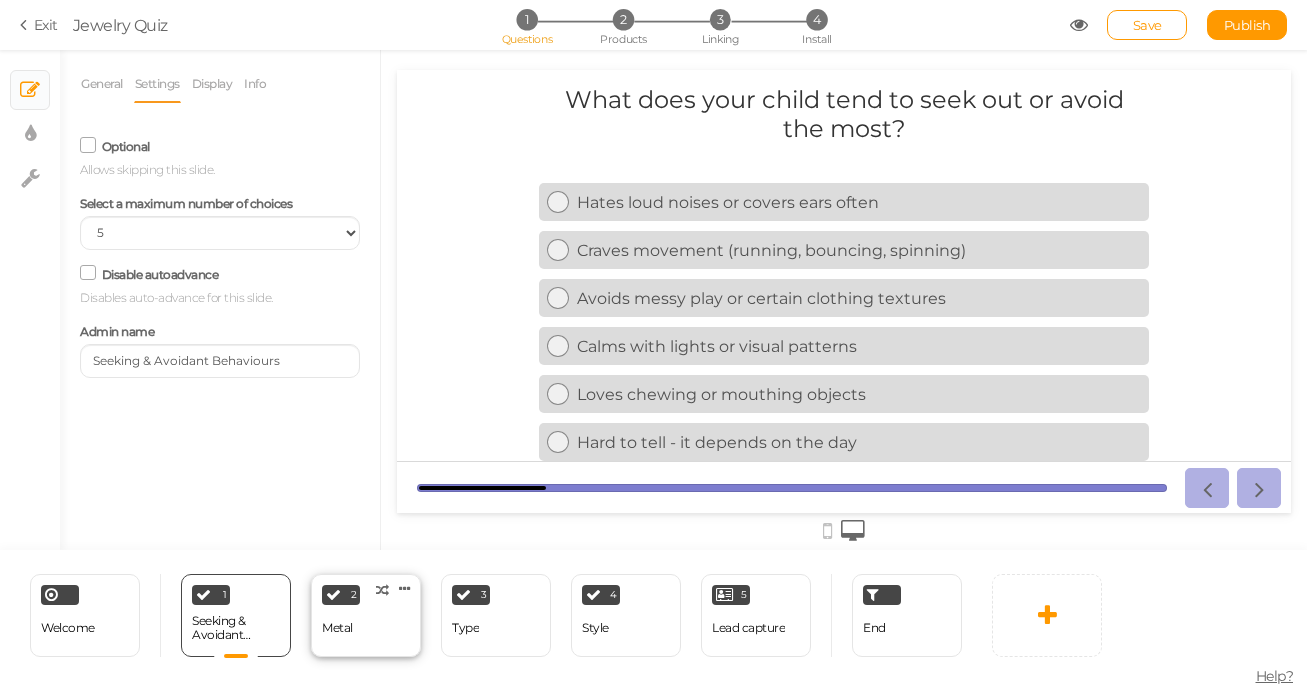 click on "2         Metal         × Define the conditions to show this slide.                     Clone             Change type             Delete" at bounding box center (366, 615) 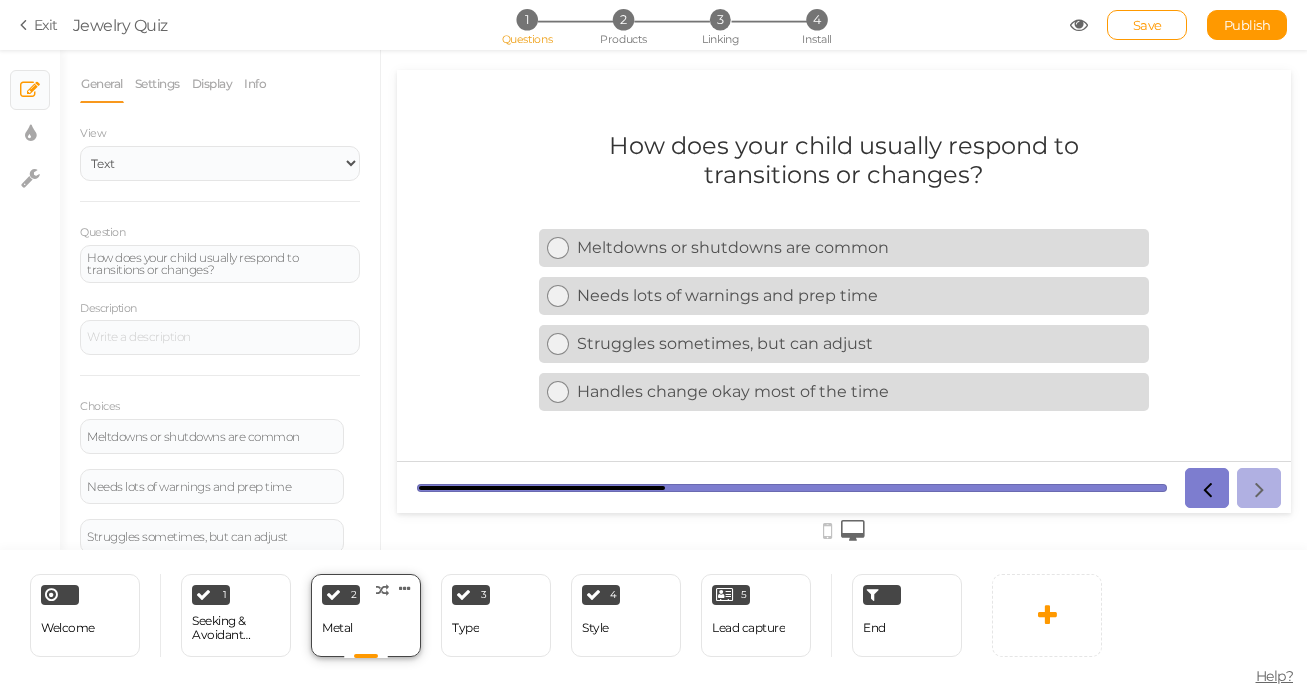 scroll, scrollTop: 0, scrollLeft: 0, axis: both 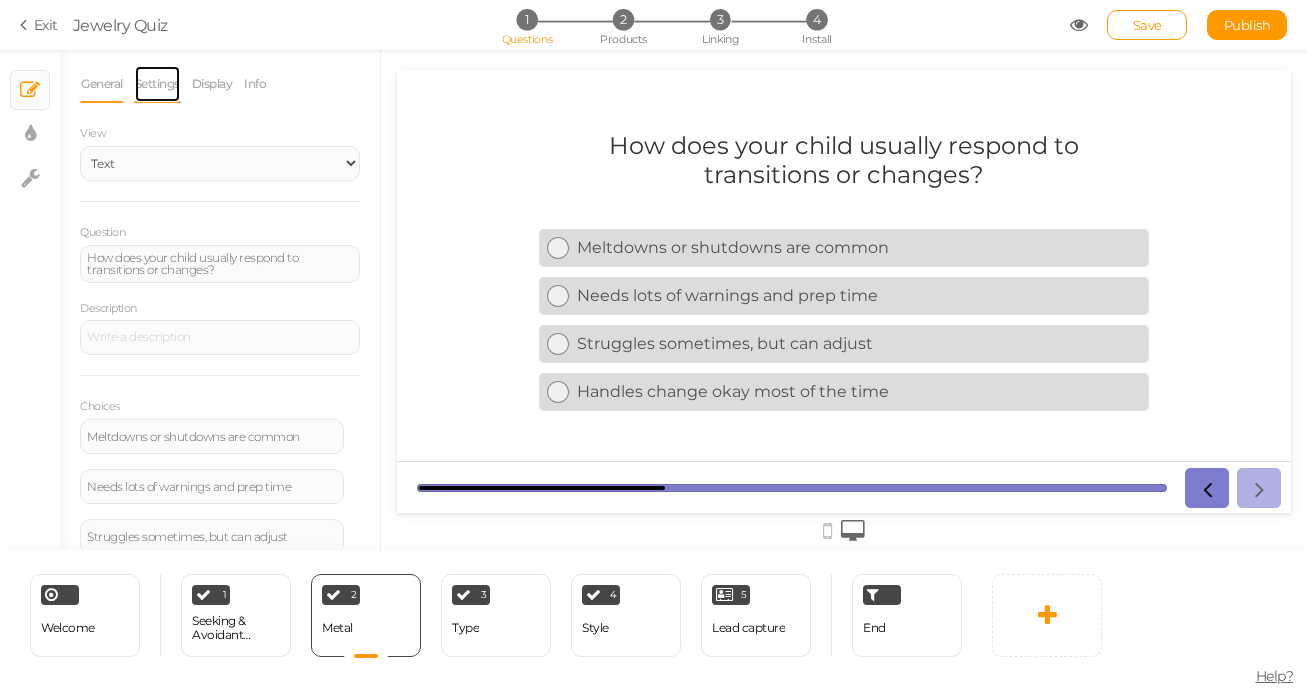 click on "Settings" at bounding box center (157, 84) 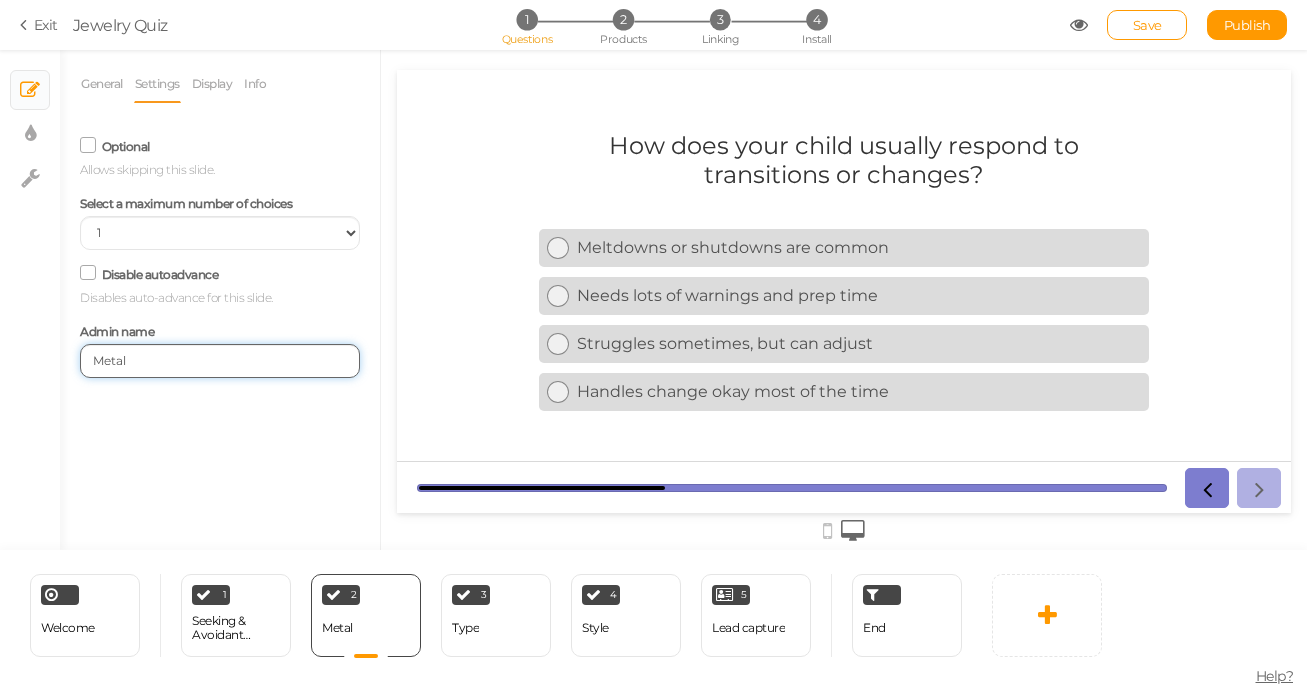 click on "Metal" at bounding box center [220, 361] 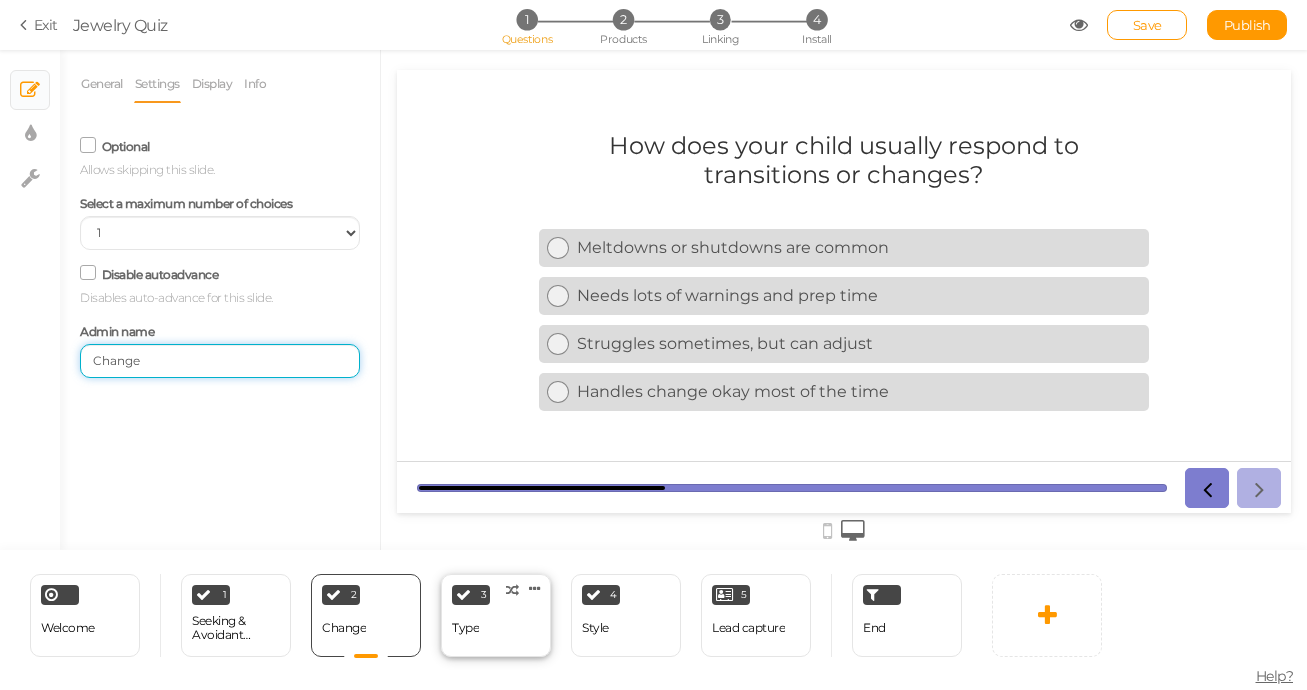 type on "Change" 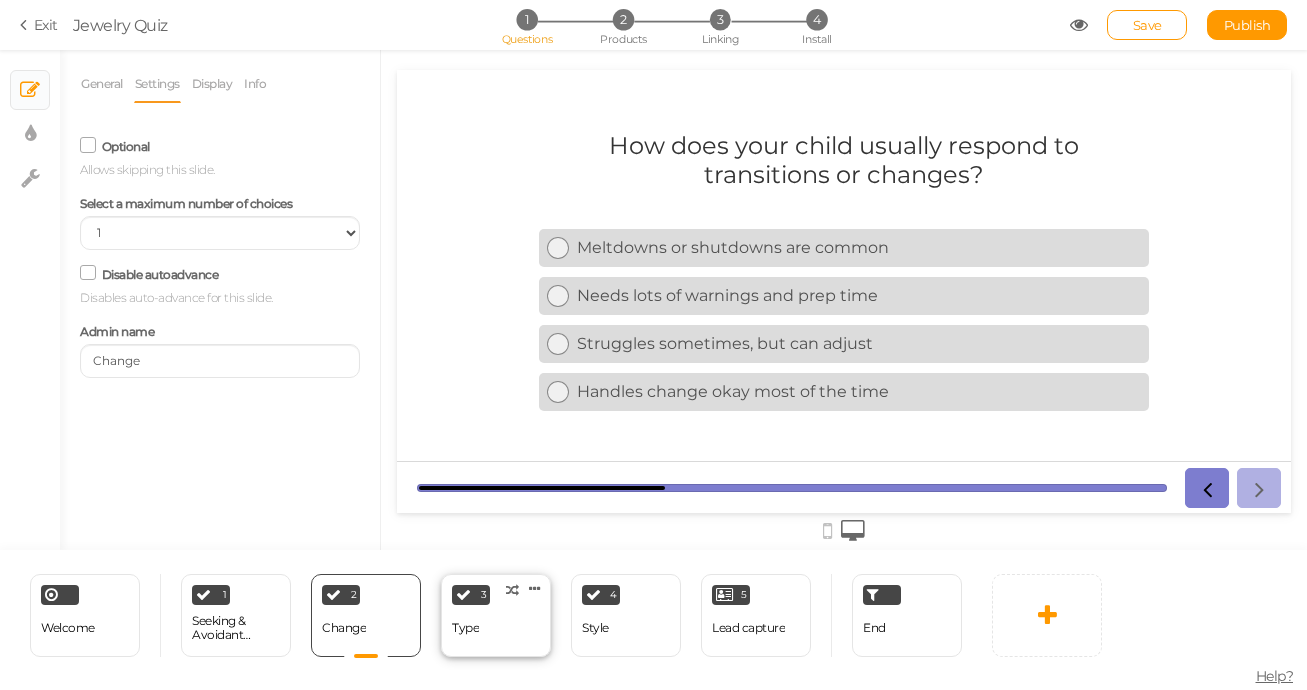 click on "3         Type         × Define the conditions to show this slide.                     Clone             Change type             Delete" at bounding box center [496, 615] 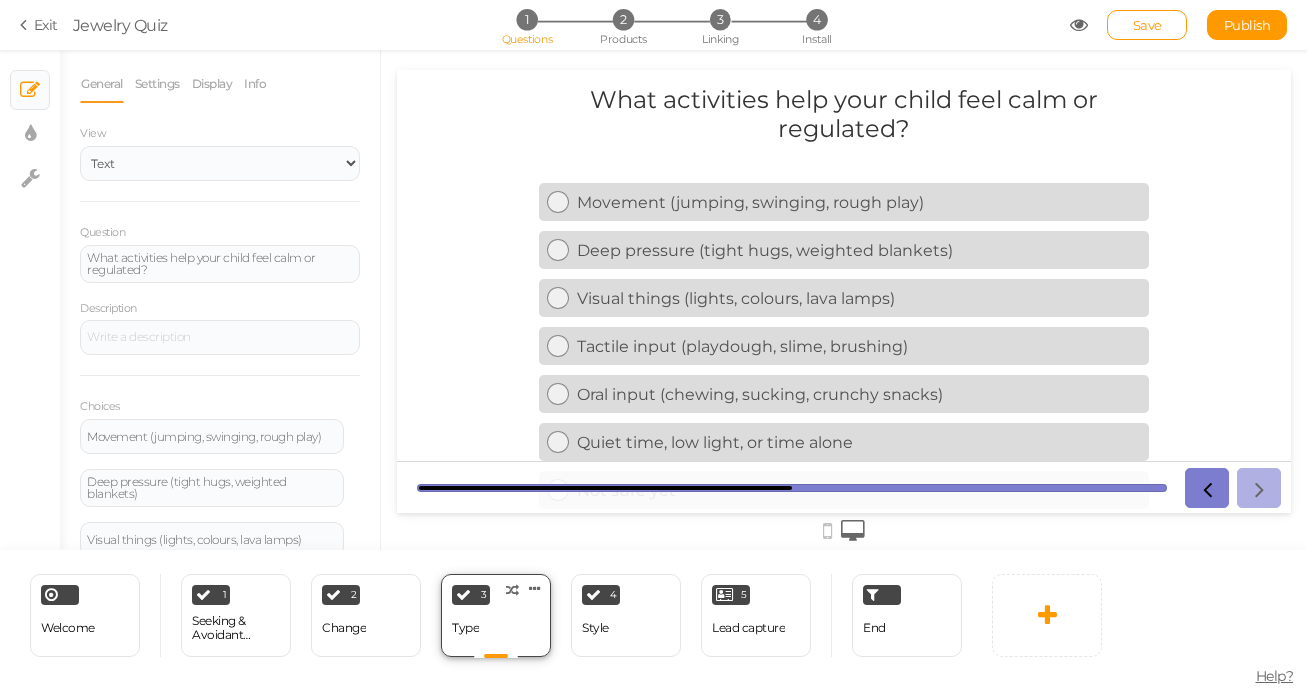 scroll, scrollTop: 0, scrollLeft: 0, axis: both 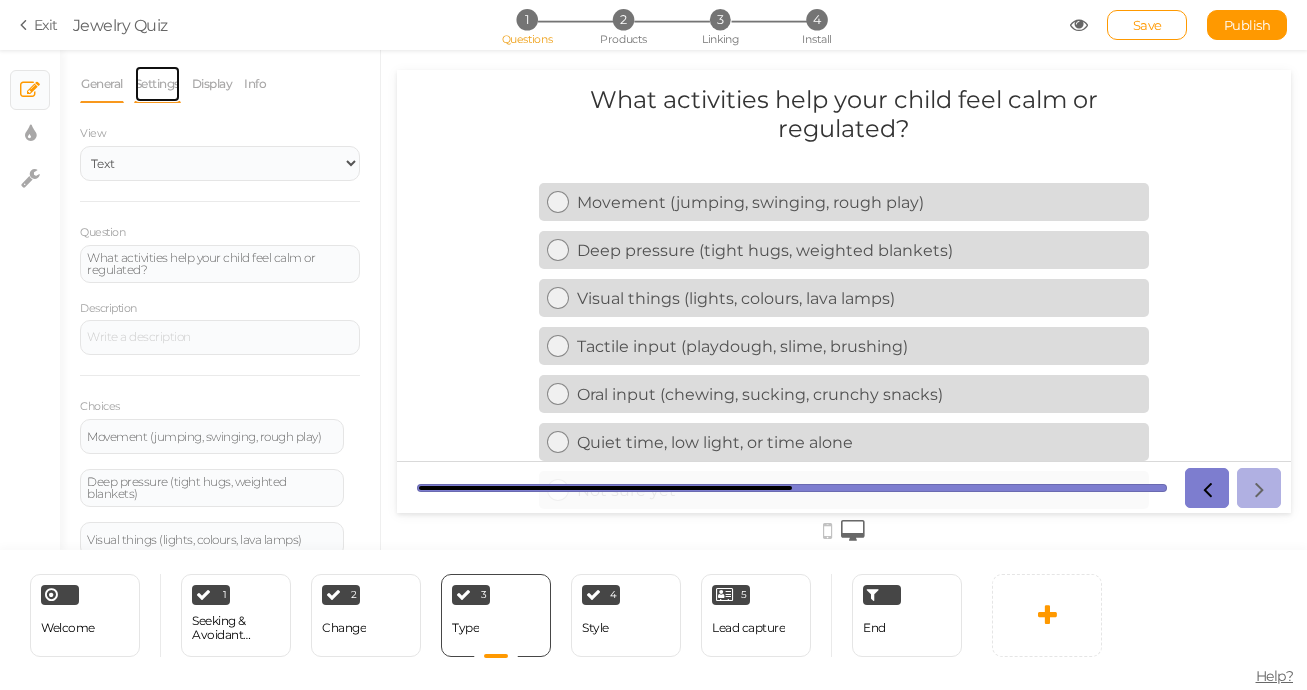 click on "Settings" at bounding box center [157, 84] 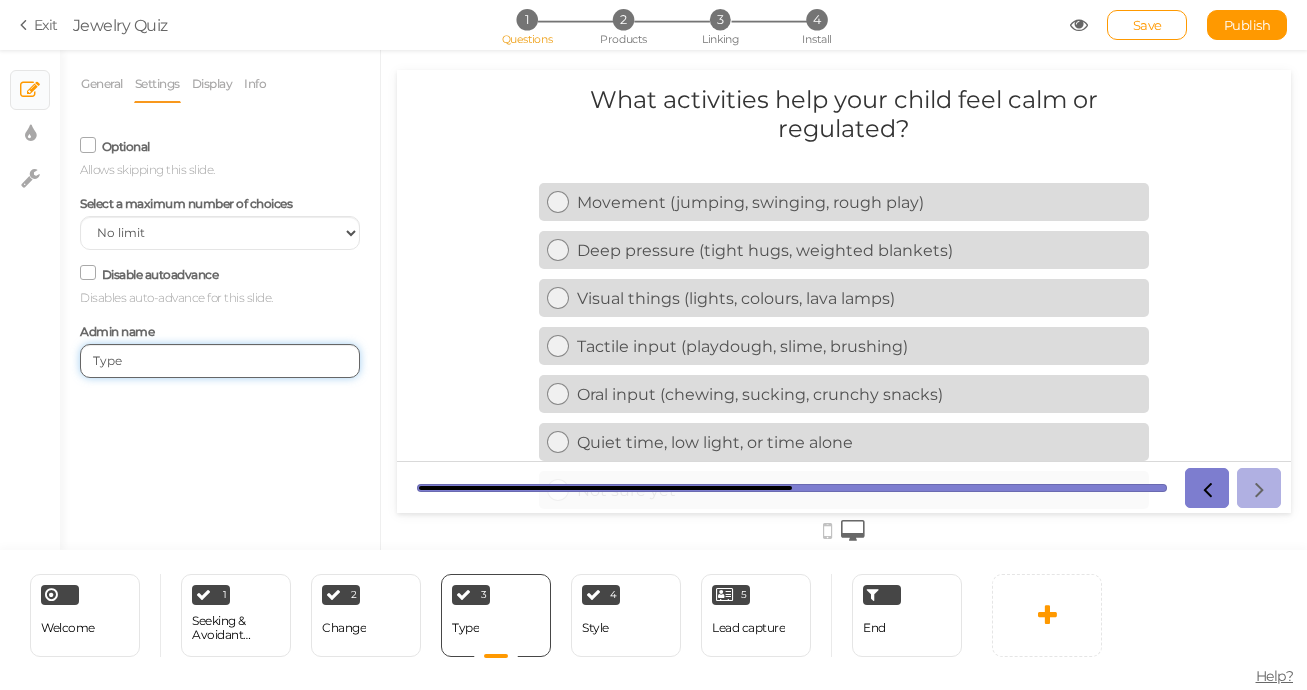 click on "Type" at bounding box center (220, 361) 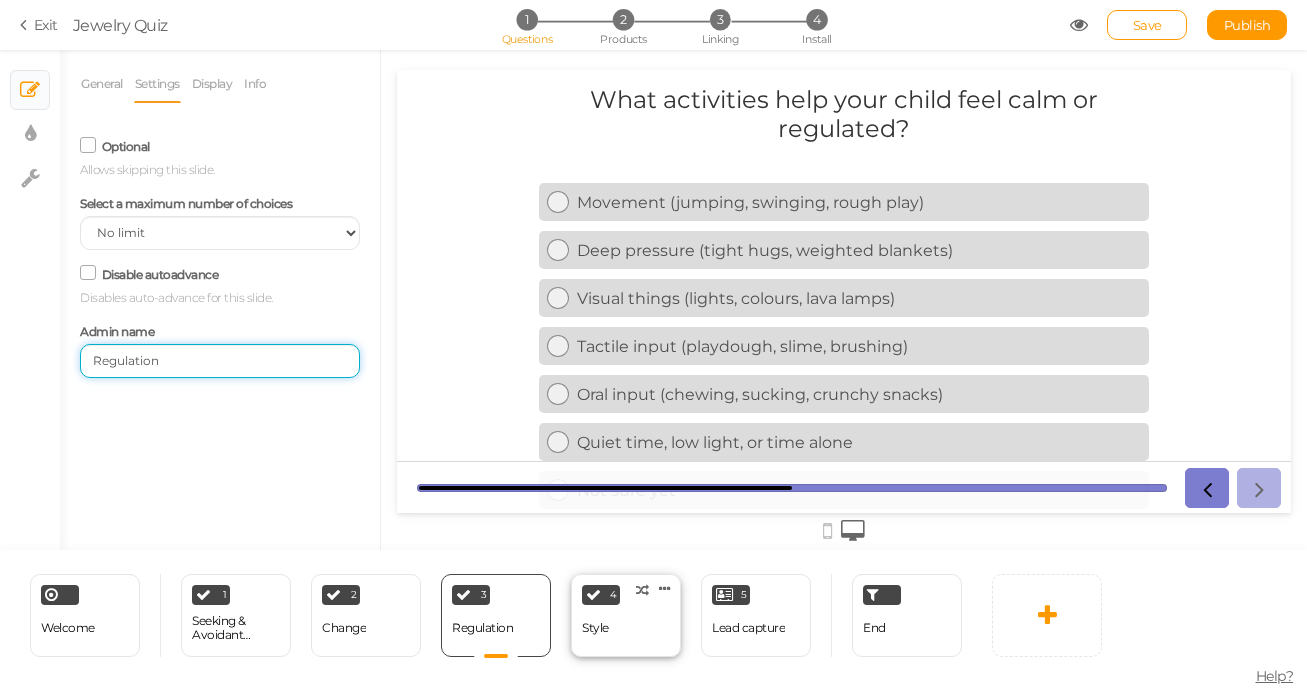 type on "Regulation" 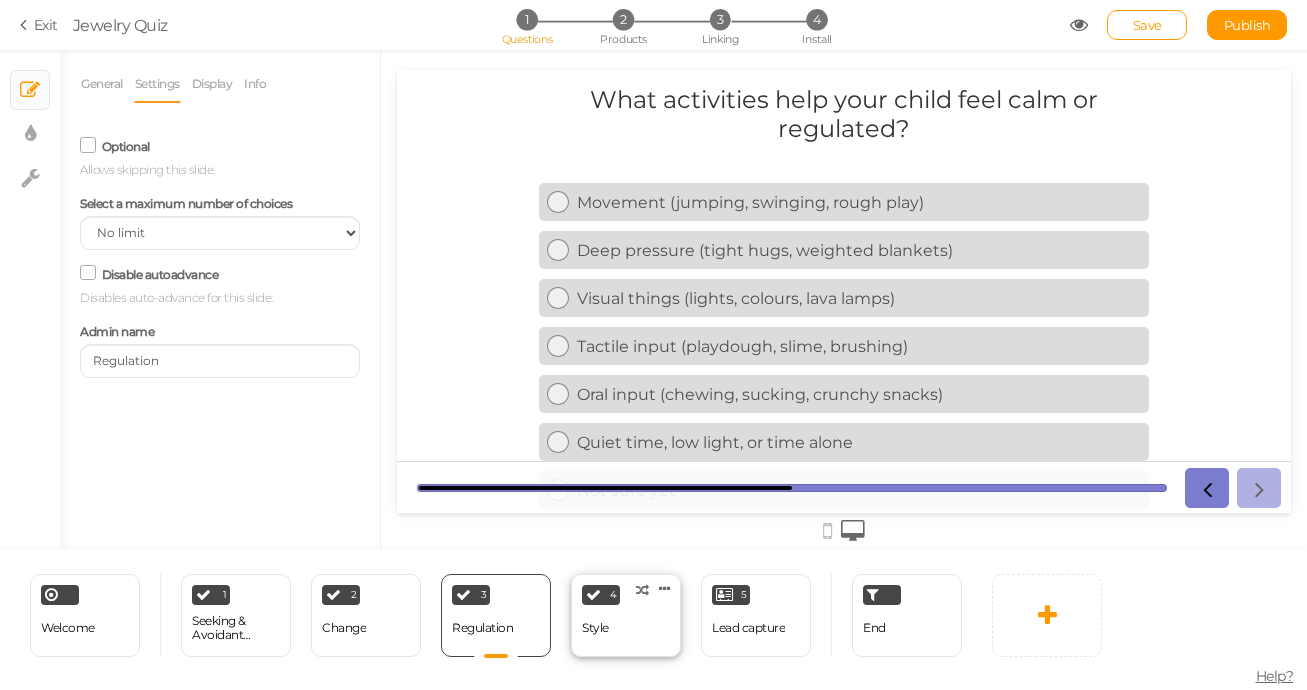 click on "4         Style         × Define the conditions to show this slide.                     Clone             Change type             Delete" at bounding box center [626, 615] 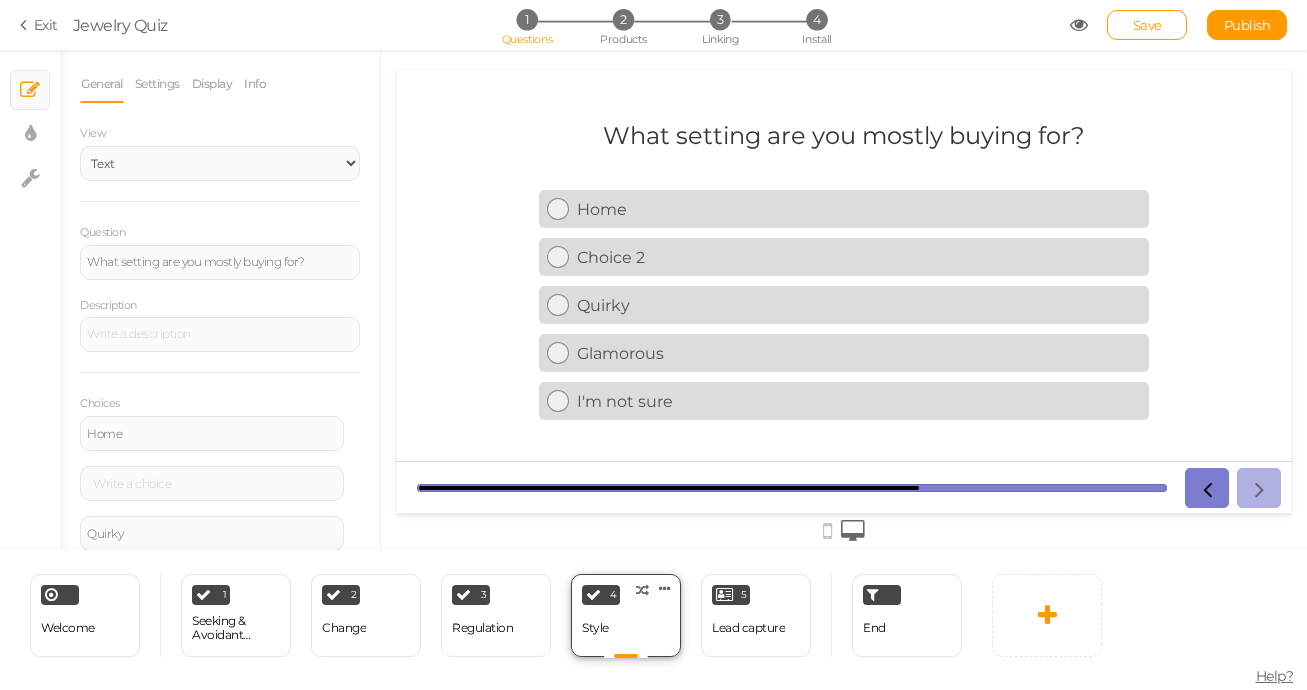 scroll, scrollTop: 0, scrollLeft: 0, axis: both 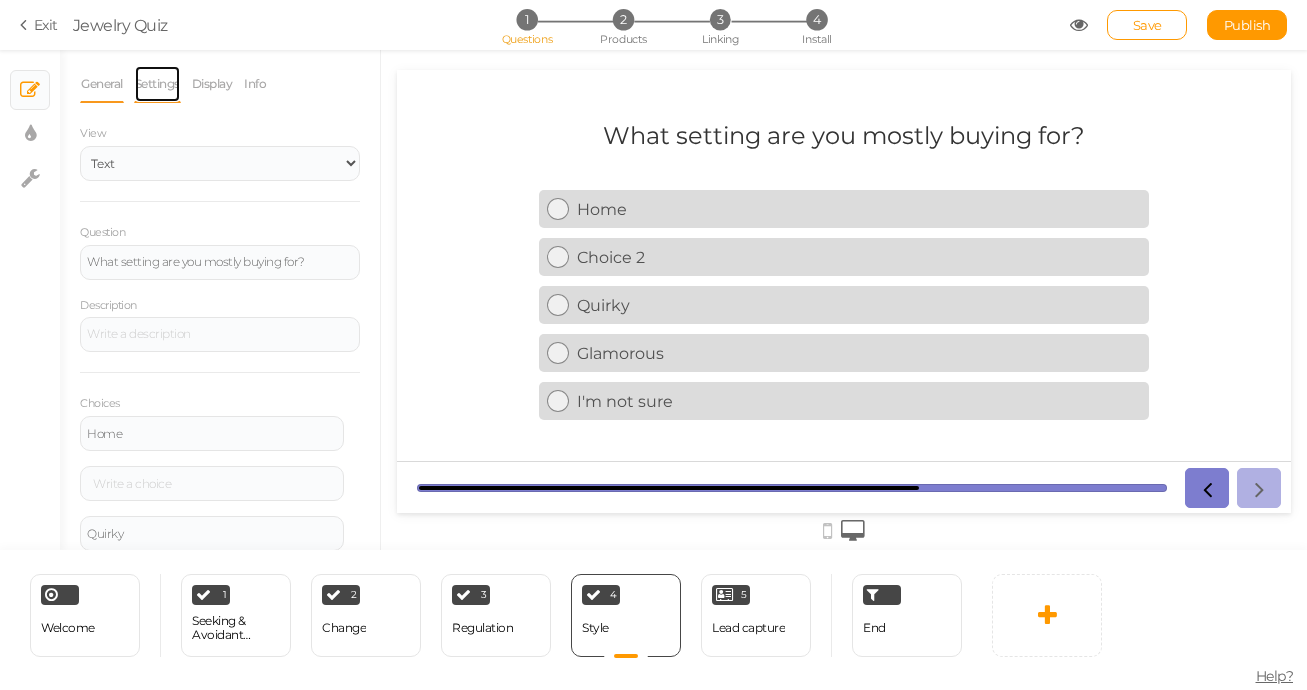 click on "Settings" at bounding box center [157, 84] 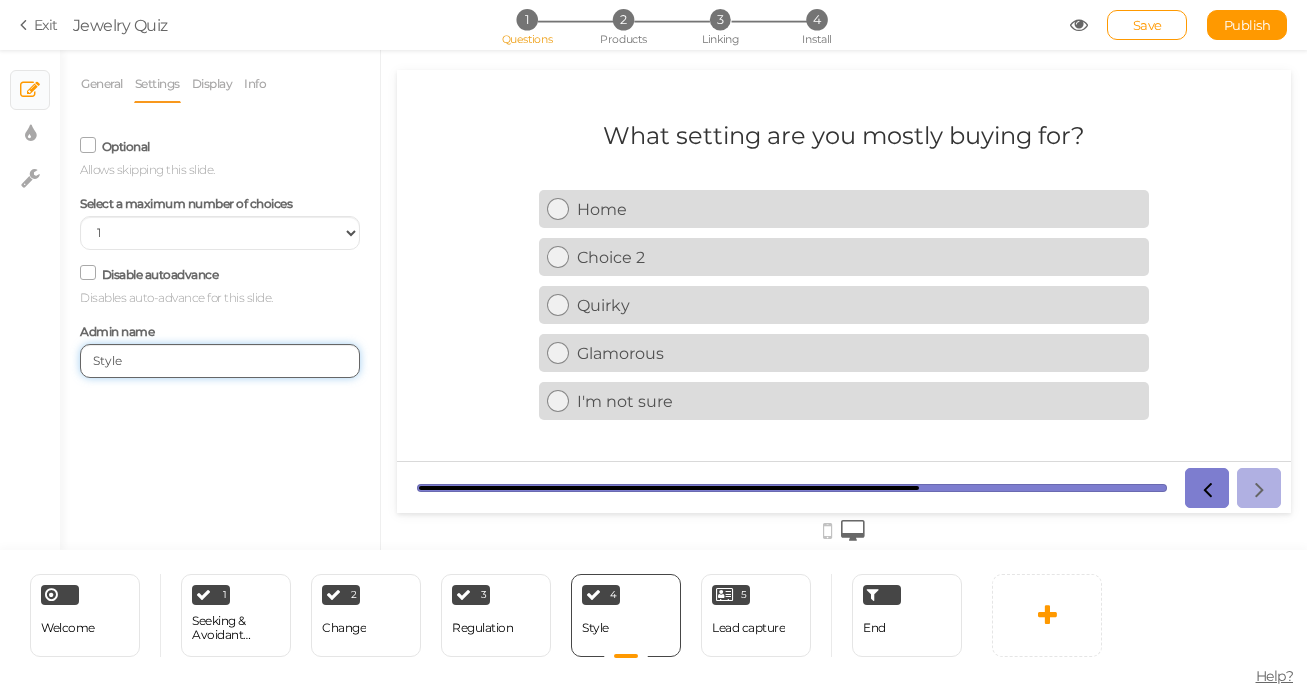 click on "Style" at bounding box center (220, 361) 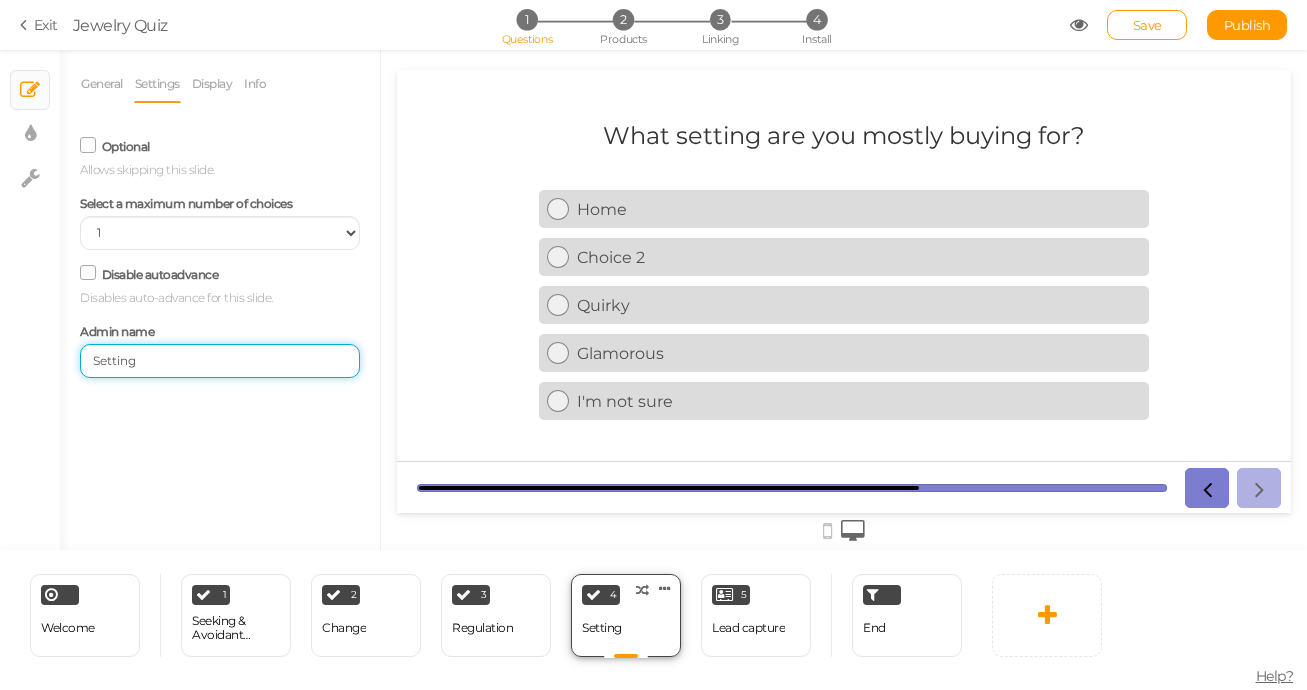 type on "Setting" 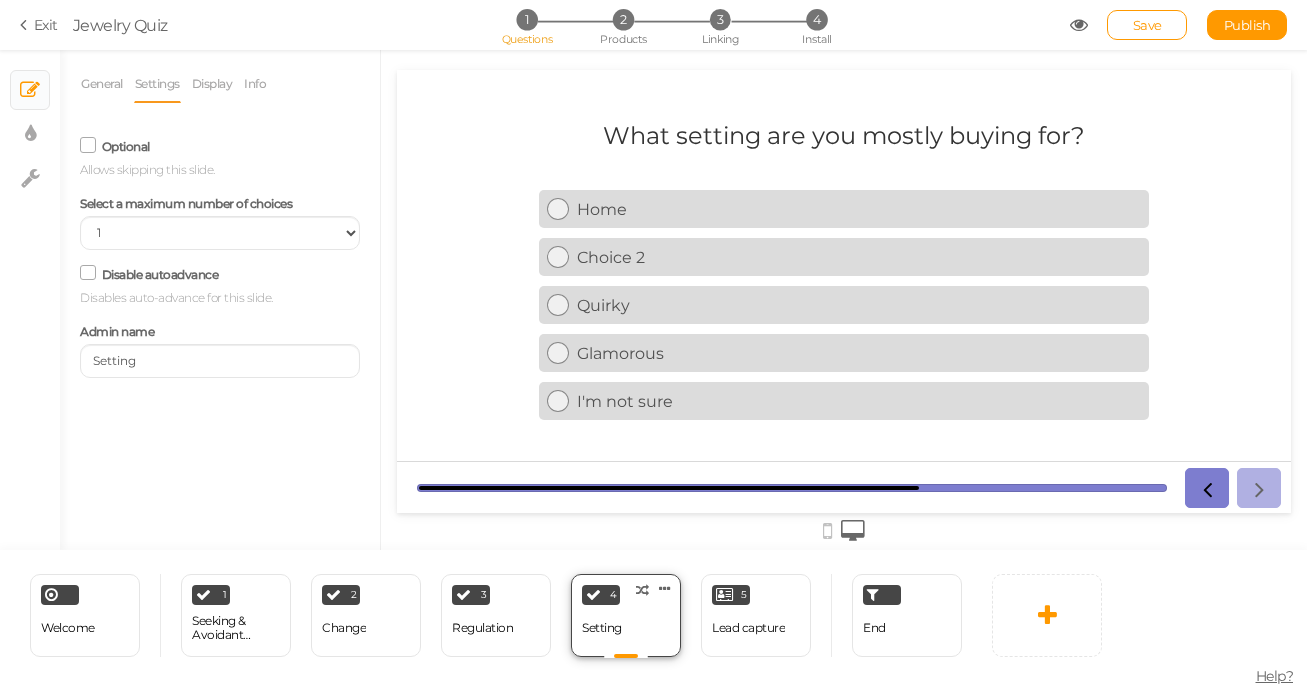 click on "4         Setting         × Define the conditions to show this slide.                     Clone             Change type             Delete" at bounding box center (626, 615) 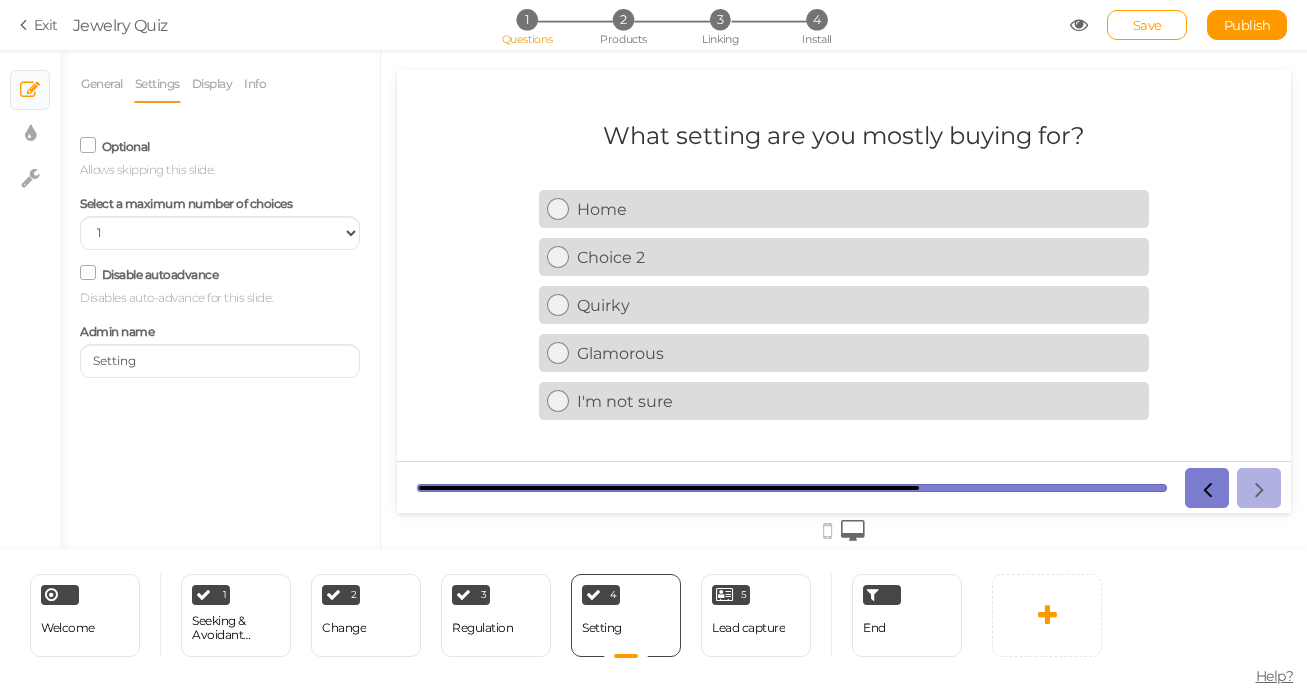 click on "Save" at bounding box center (1147, 25) 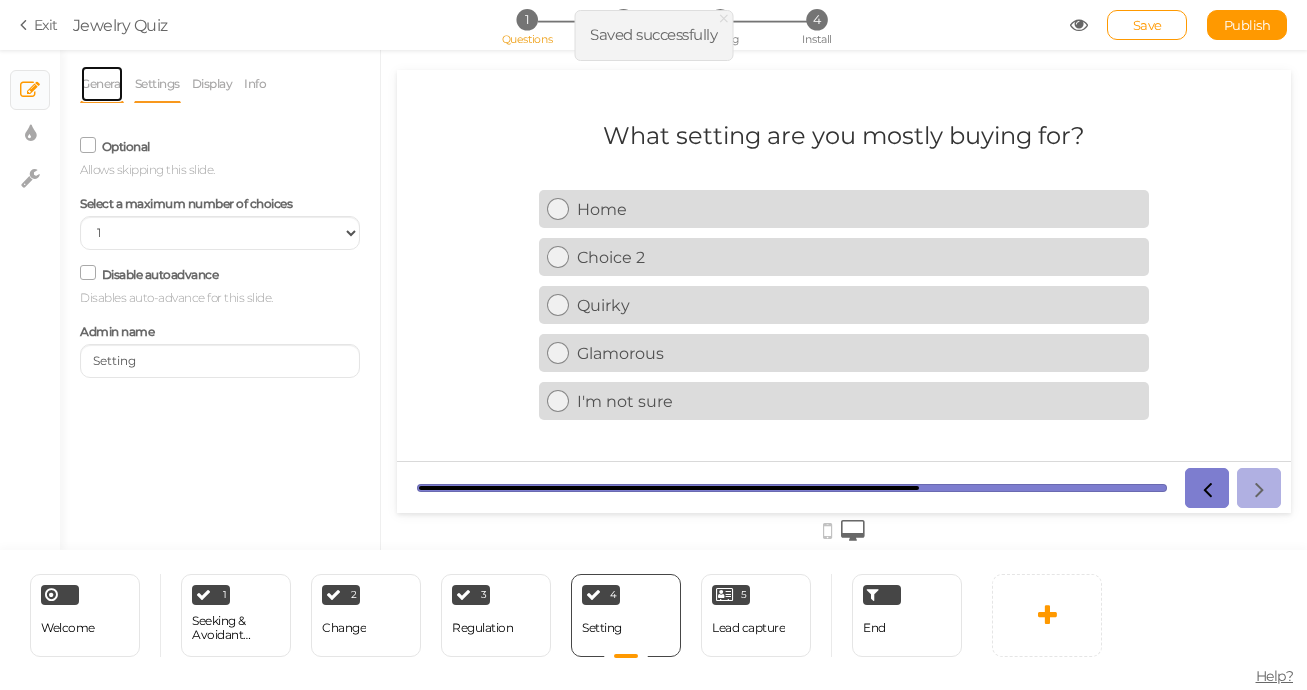 click on "General" at bounding box center [102, 84] 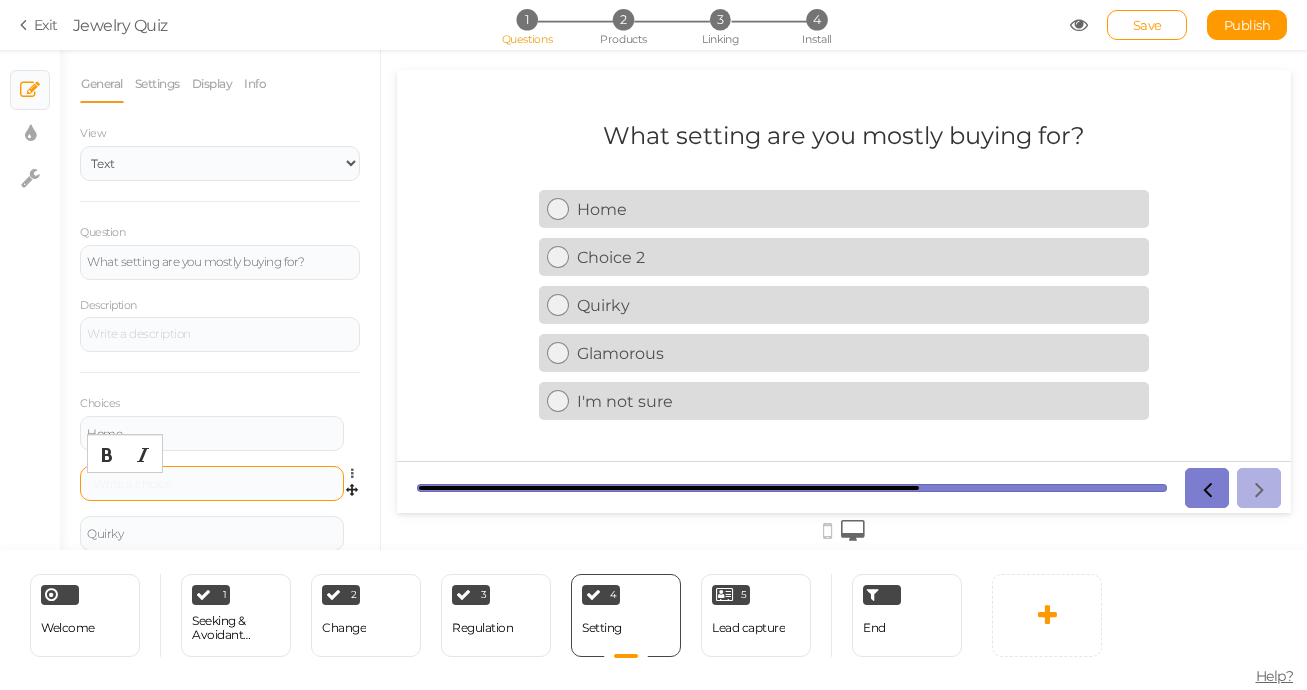 click at bounding box center [212, 484] 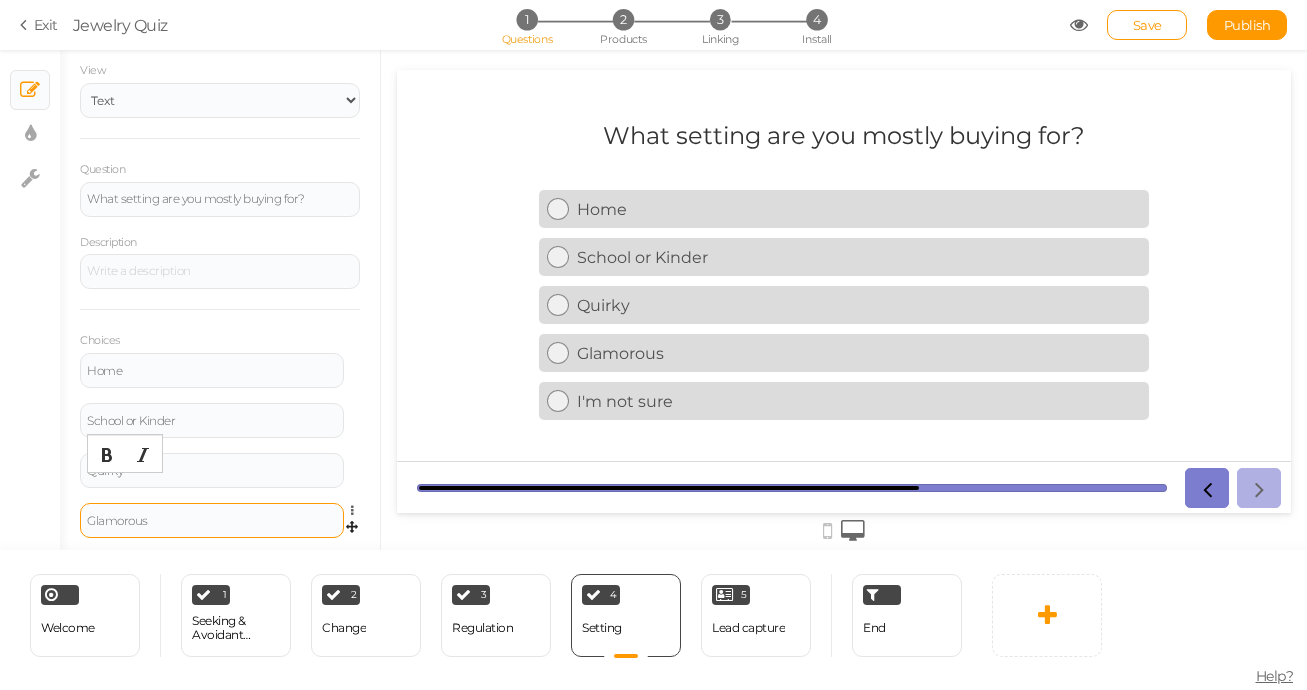 scroll, scrollTop: 60, scrollLeft: 0, axis: vertical 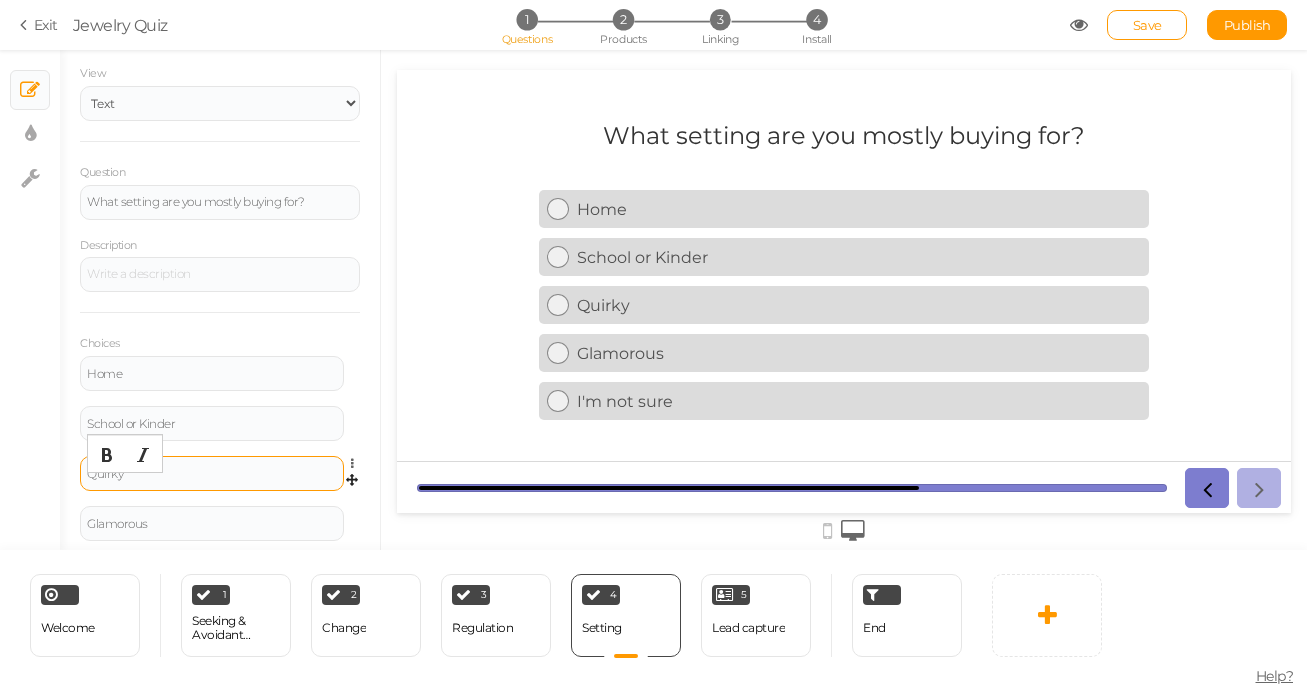 click on "Quirky" at bounding box center (212, 473) 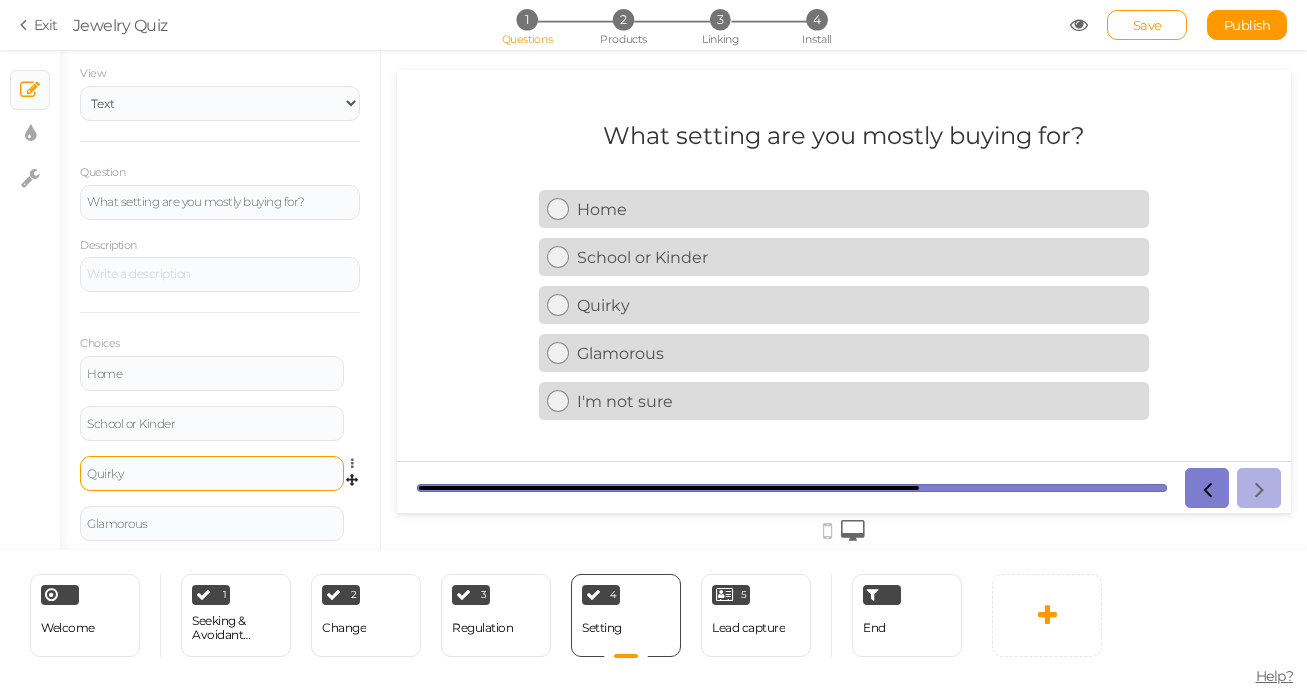 click on "Quirky" at bounding box center (212, 473) 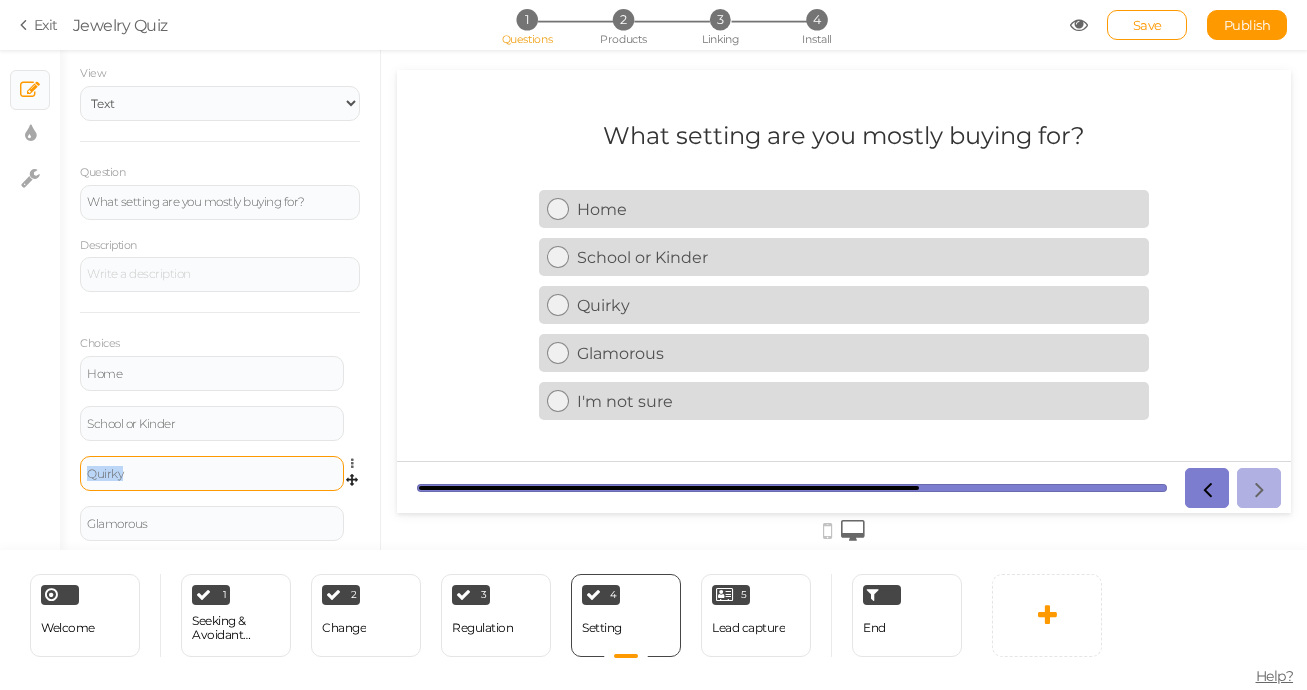 click on "Quirky" at bounding box center (212, 474) 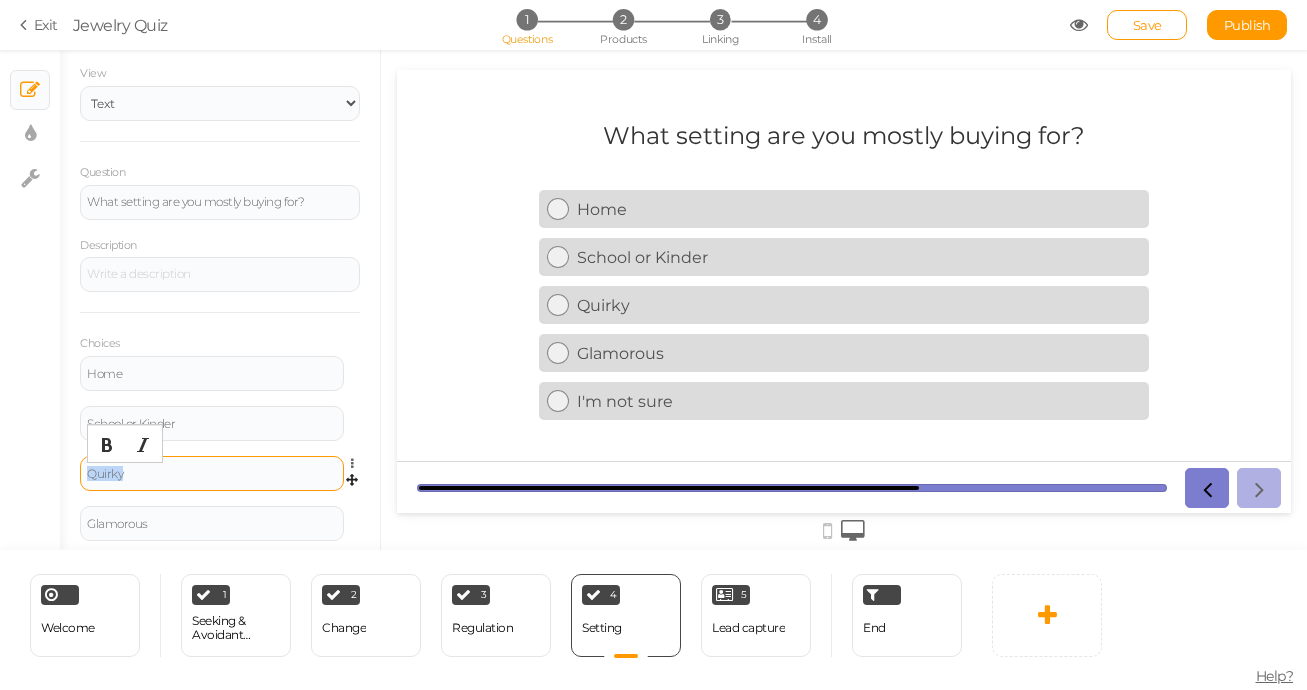 click on "Quirky" at bounding box center [212, 474] 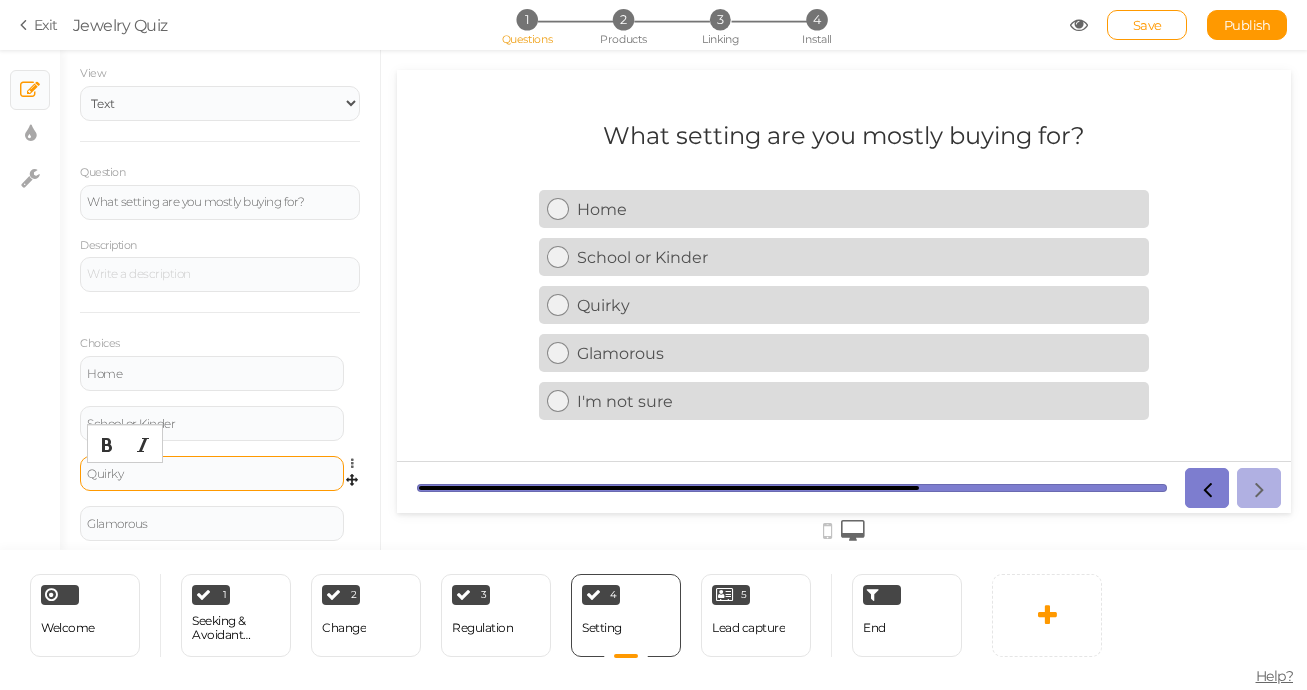 scroll, scrollTop: 85, scrollLeft: 0, axis: vertical 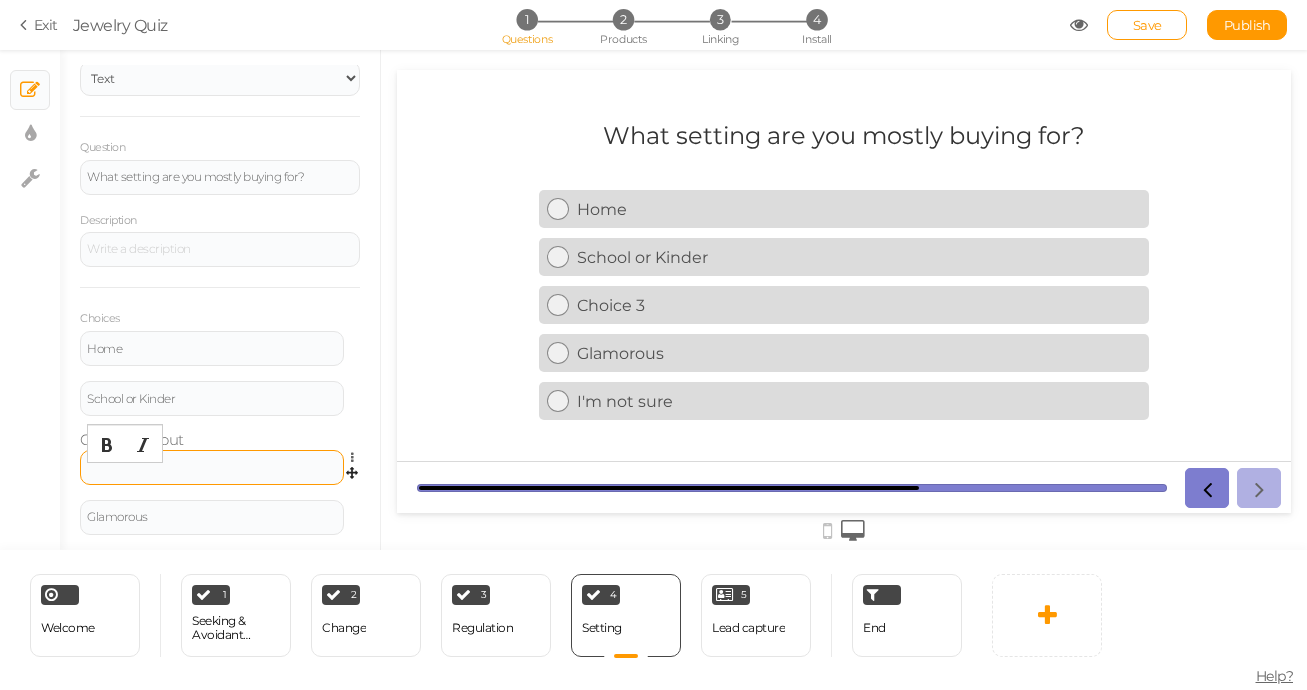 click at bounding box center [212, 467] 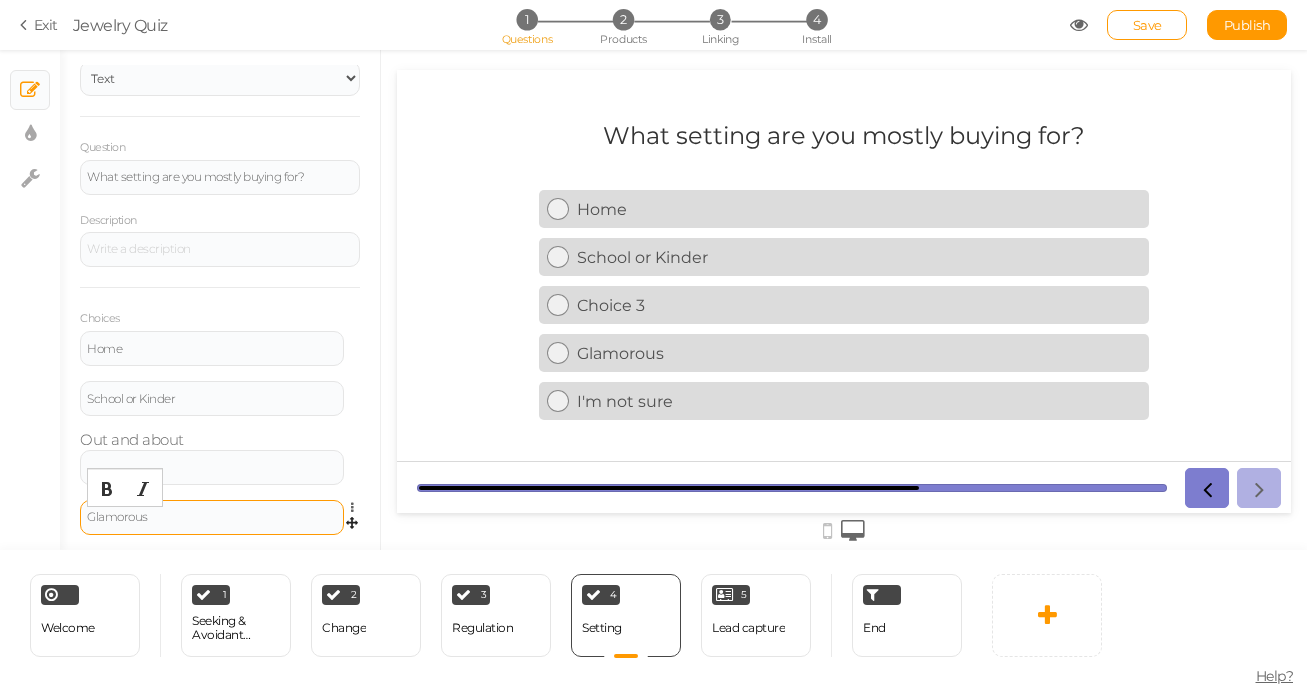 click on "Glamorous" at bounding box center [212, 517] 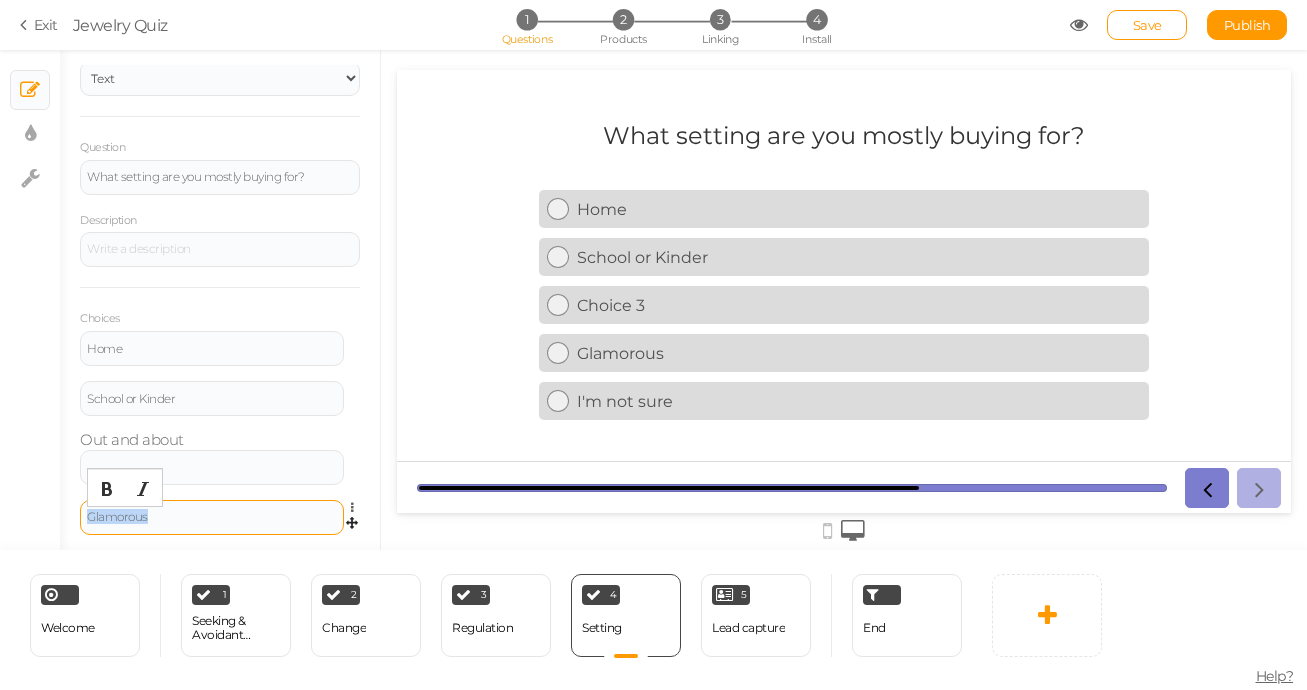 click on "Glamorous" at bounding box center [212, 517] 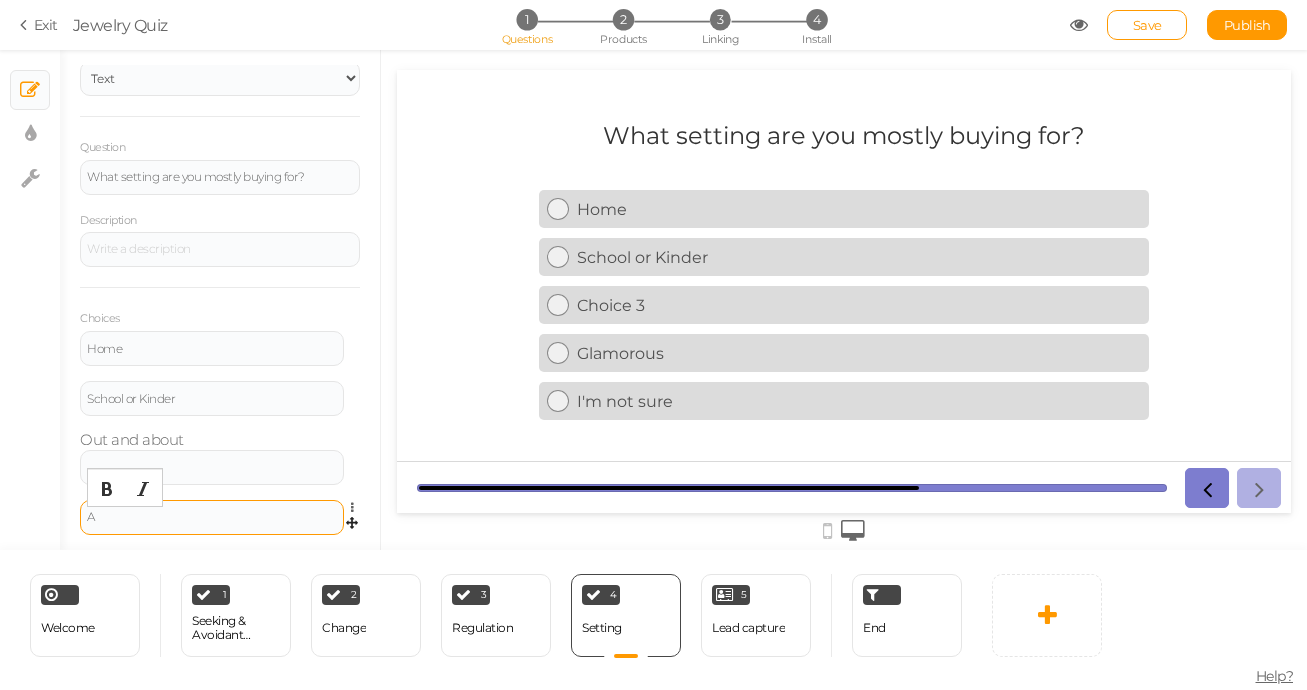 type 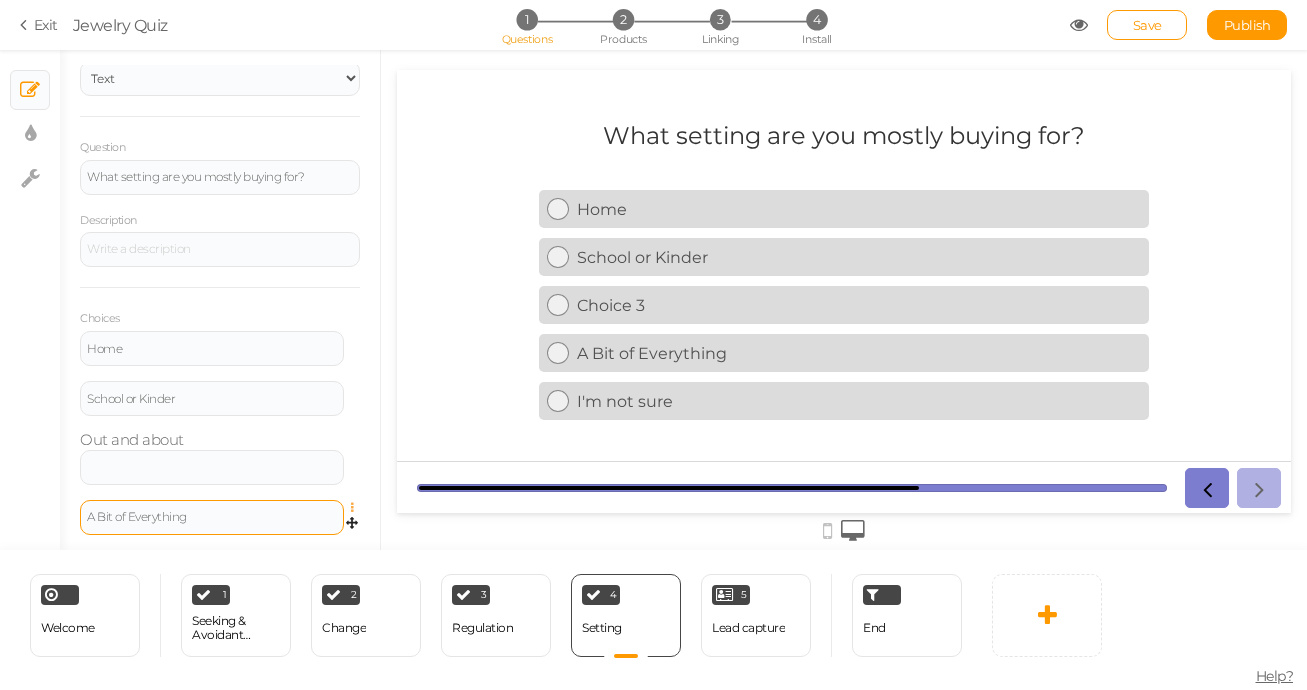 click at bounding box center (357, 508) 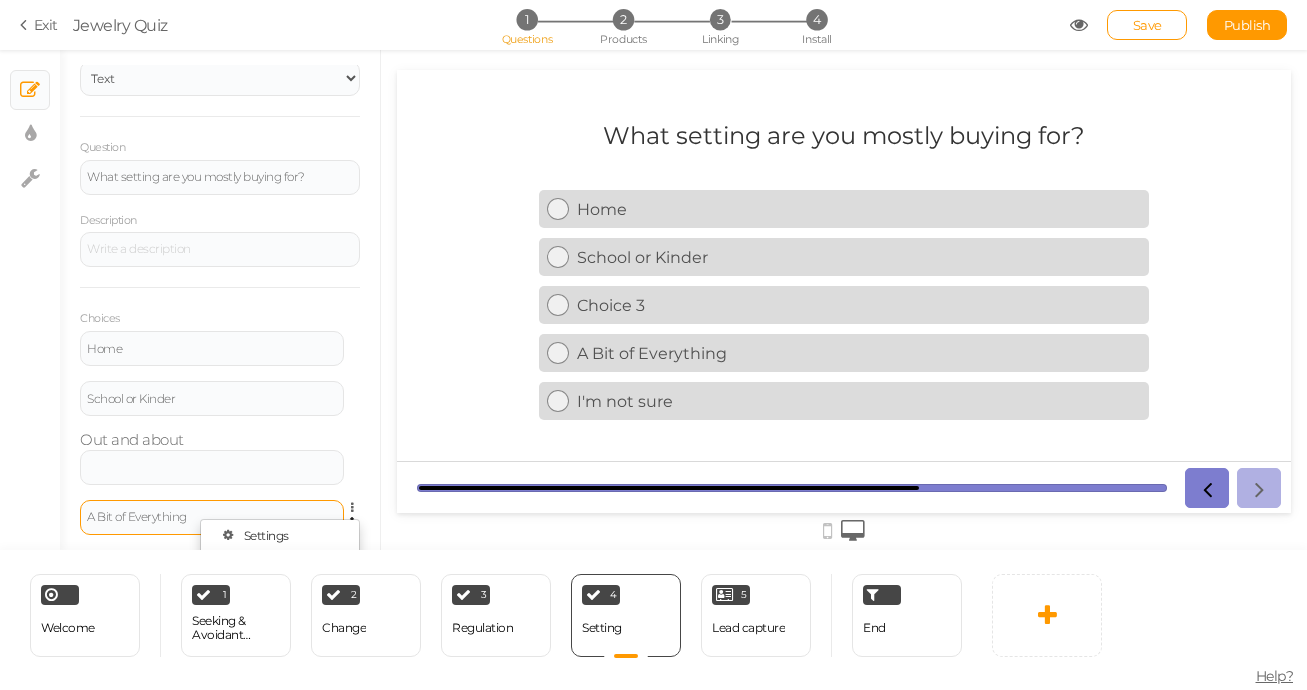 scroll, scrollTop: 181, scrollLeft: 0, axis: vertical 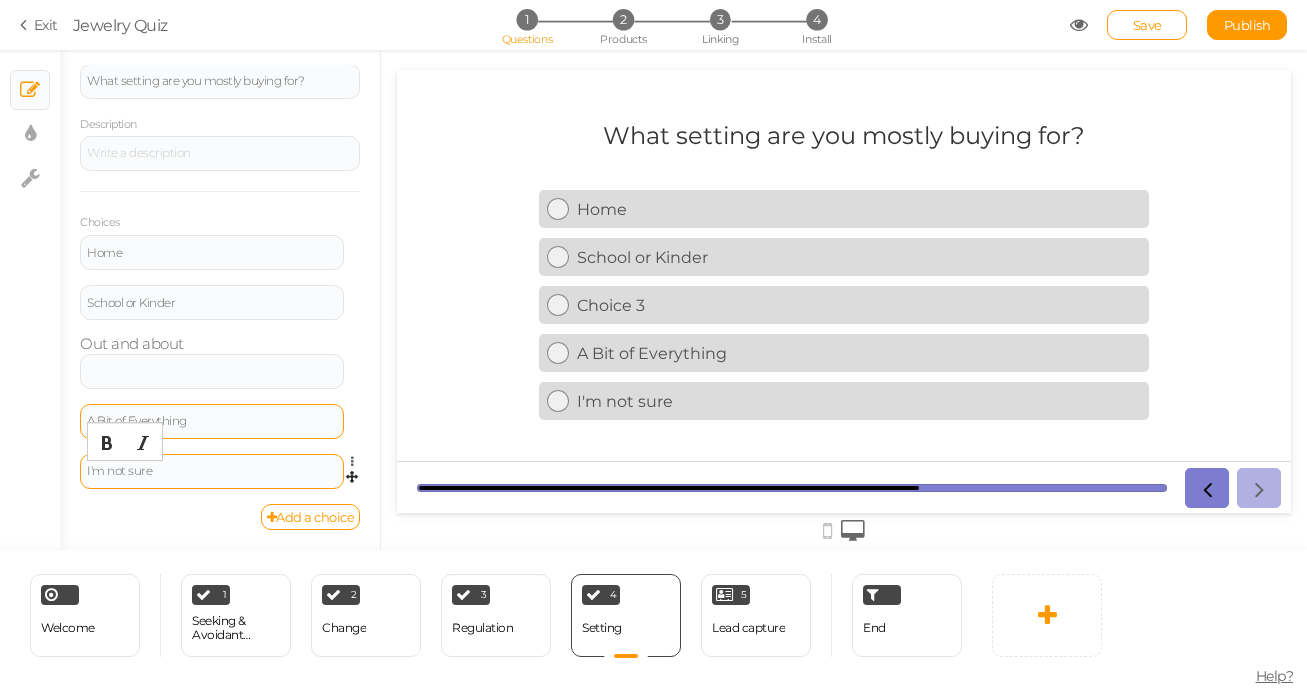 click on "I'm not sure" at bounding box center (212, 471) 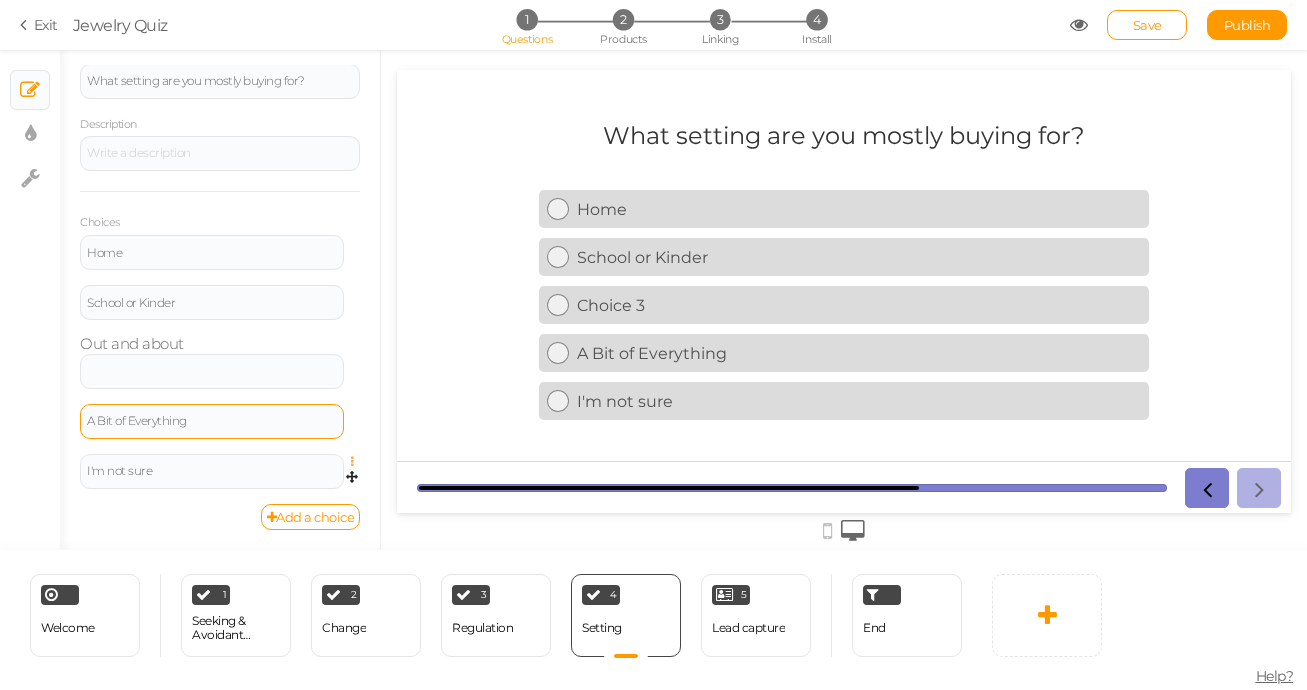 click at bounding box center [357, 462] 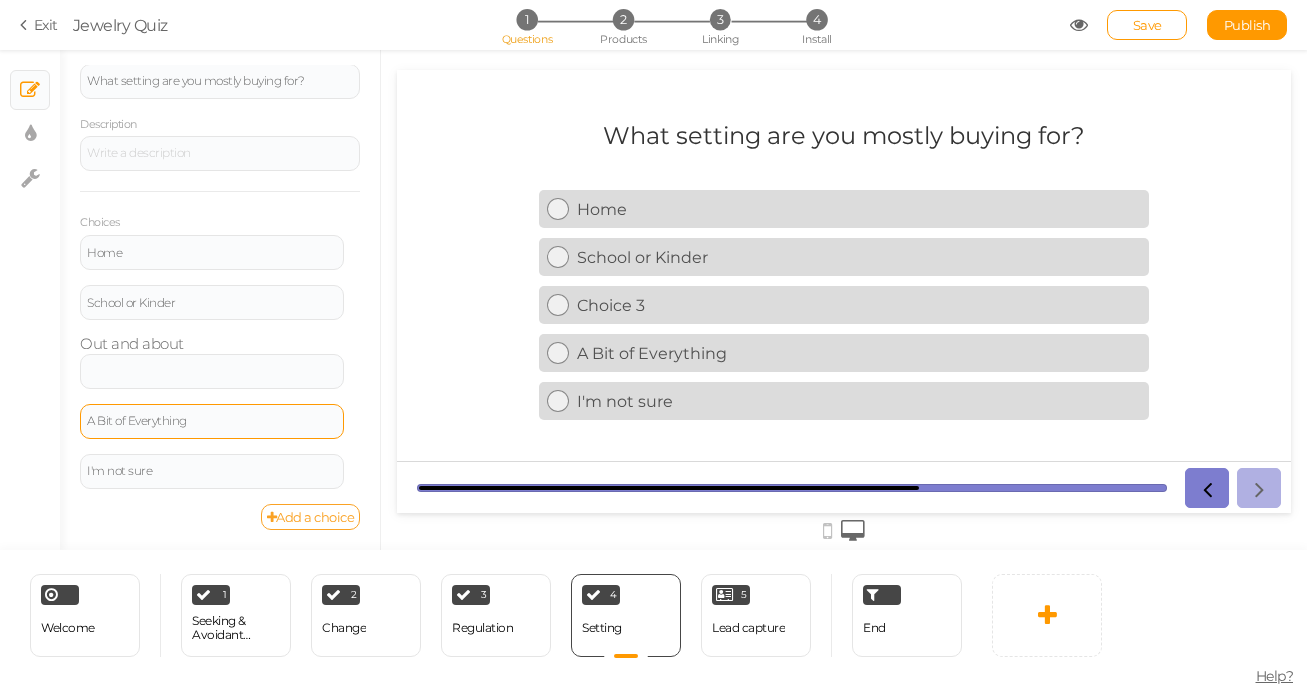 click on "Delete" at bounding box center [262, 510] 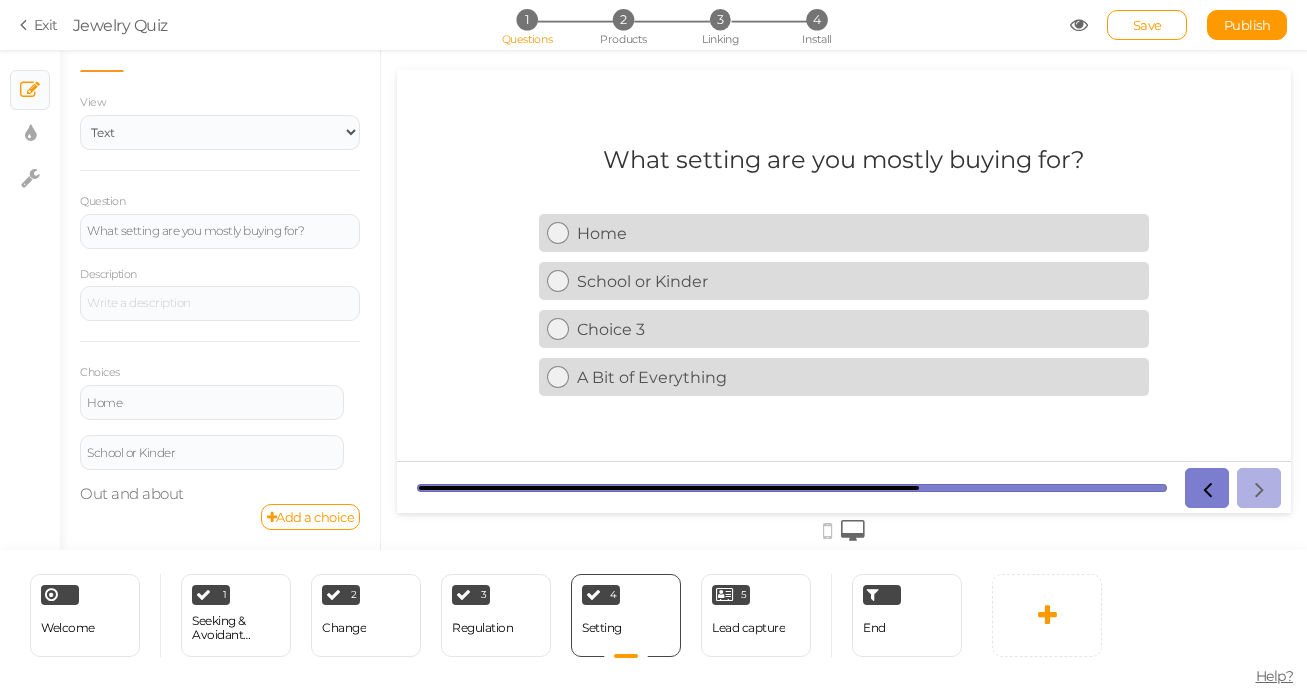 click on "Home                         Settings             Delete                             School or Kinder                         Settings             Delete           Out and about" at bounding box center (220, 444) 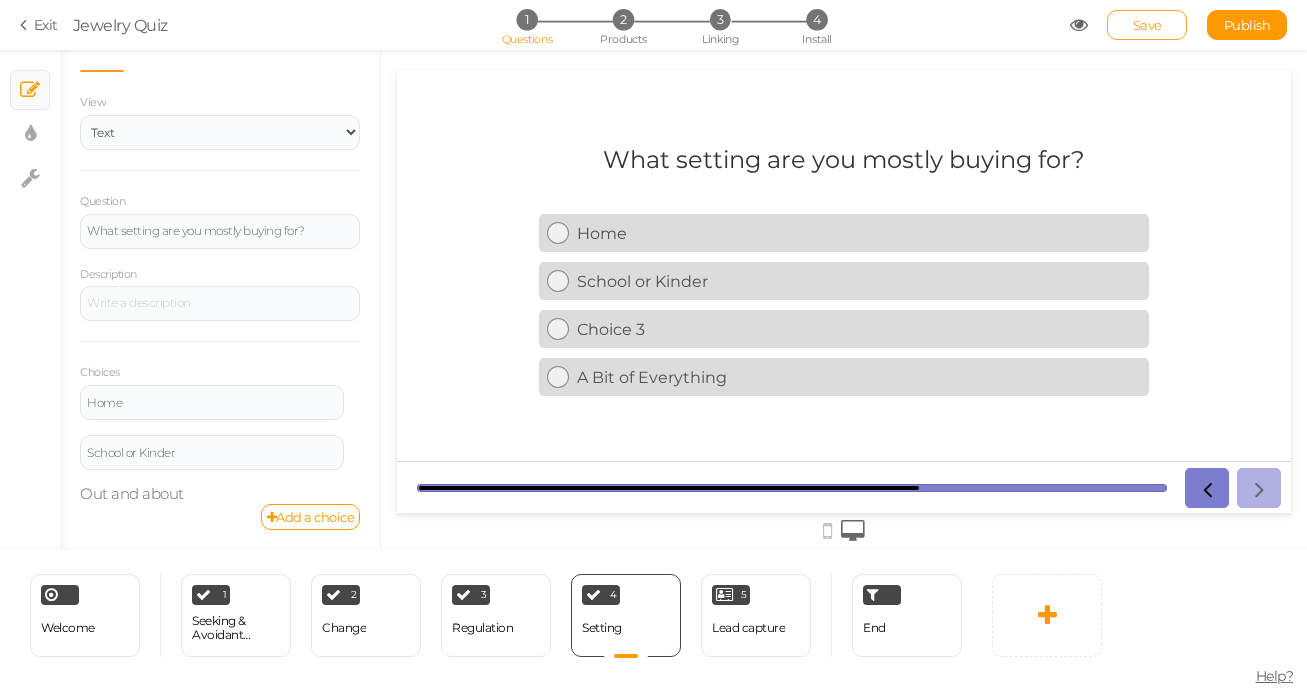 click on "Save" at bounding box center (1147, 25) 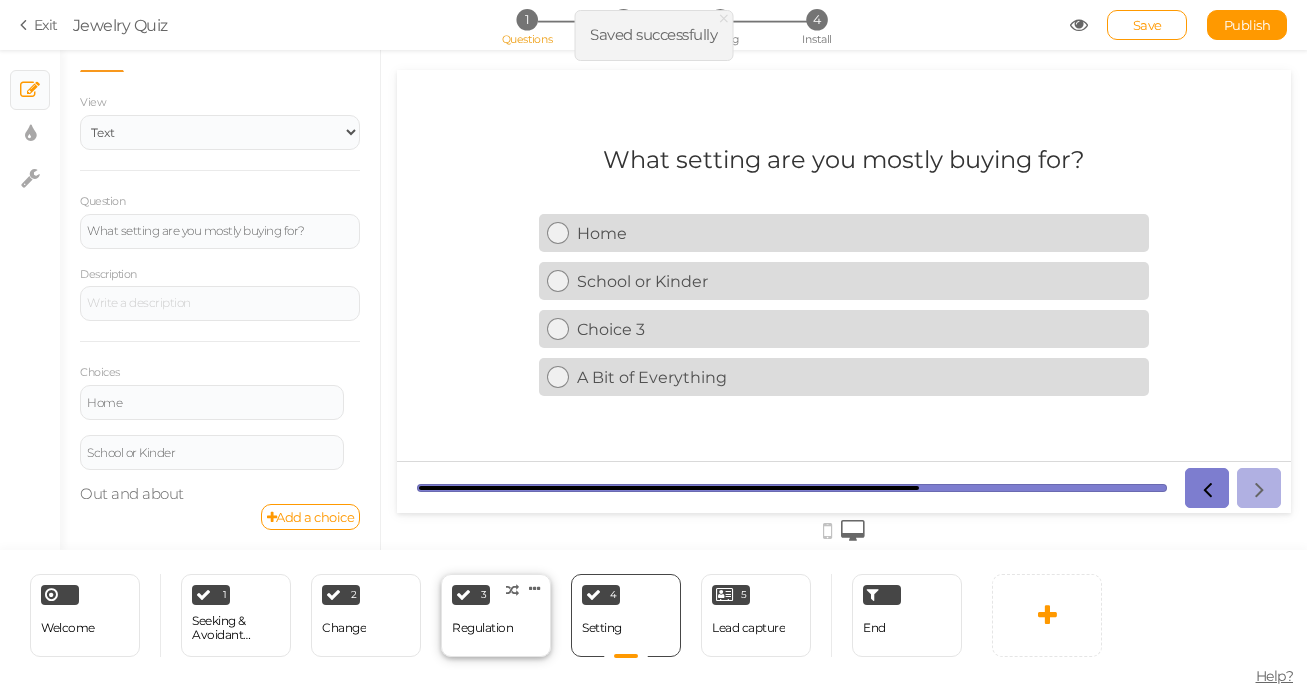 click on "Regulation" at bounding box center (482, 628) 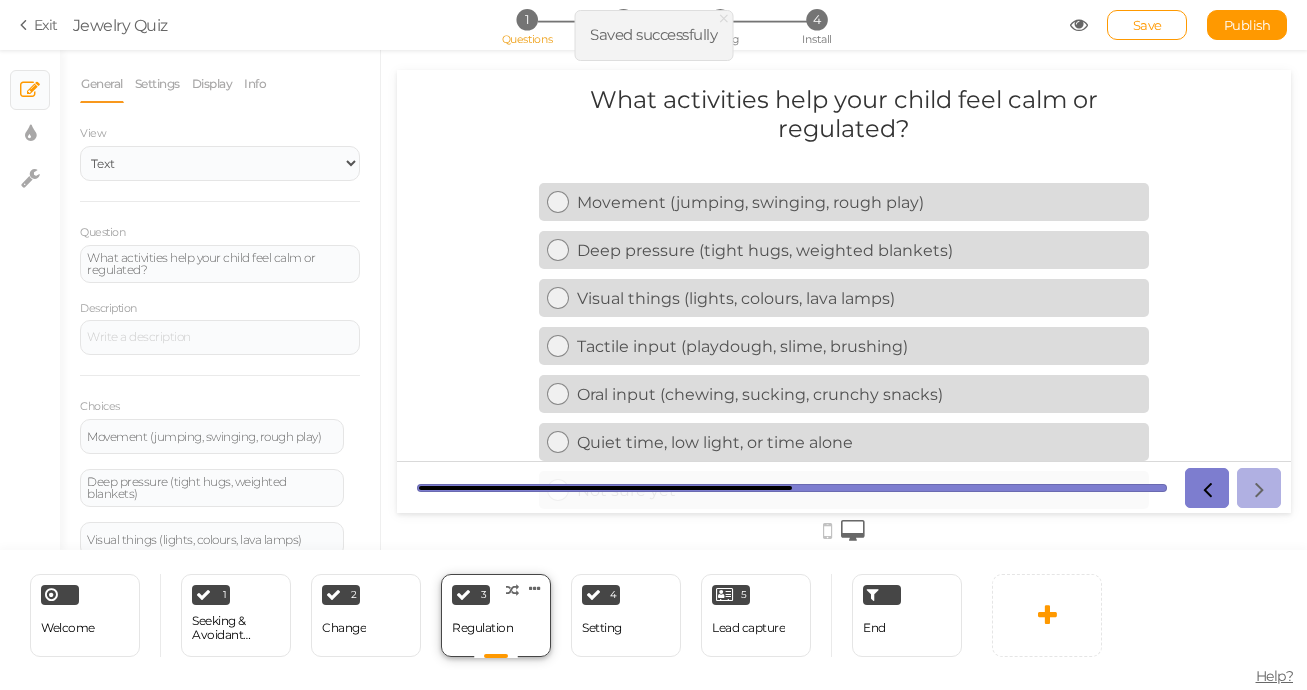 scroll, scrollTop: 0, scrollLeft: 0, axis: both 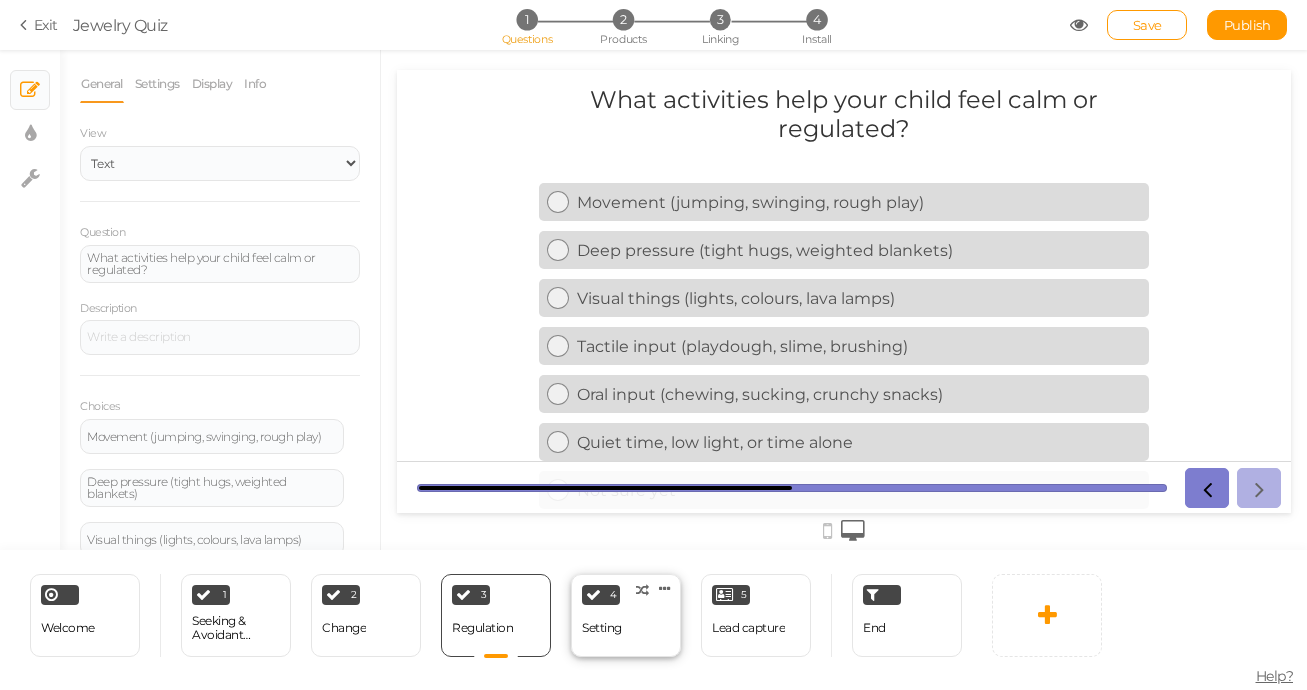 click on "4         Setting         × Define the conditions to show this slide.                     Clone             Change type             Delete" at bounding box center (626, 615) 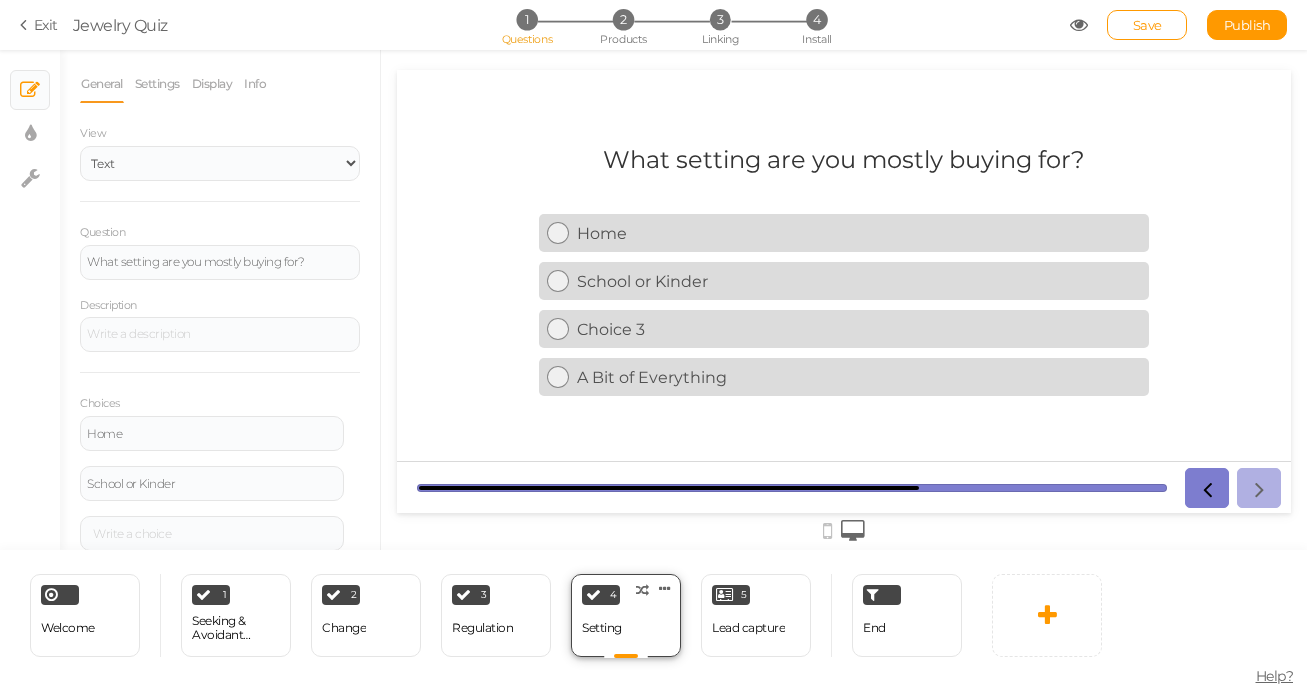scroll, scrollTop: 0, scrollLeft: 0, axis: both 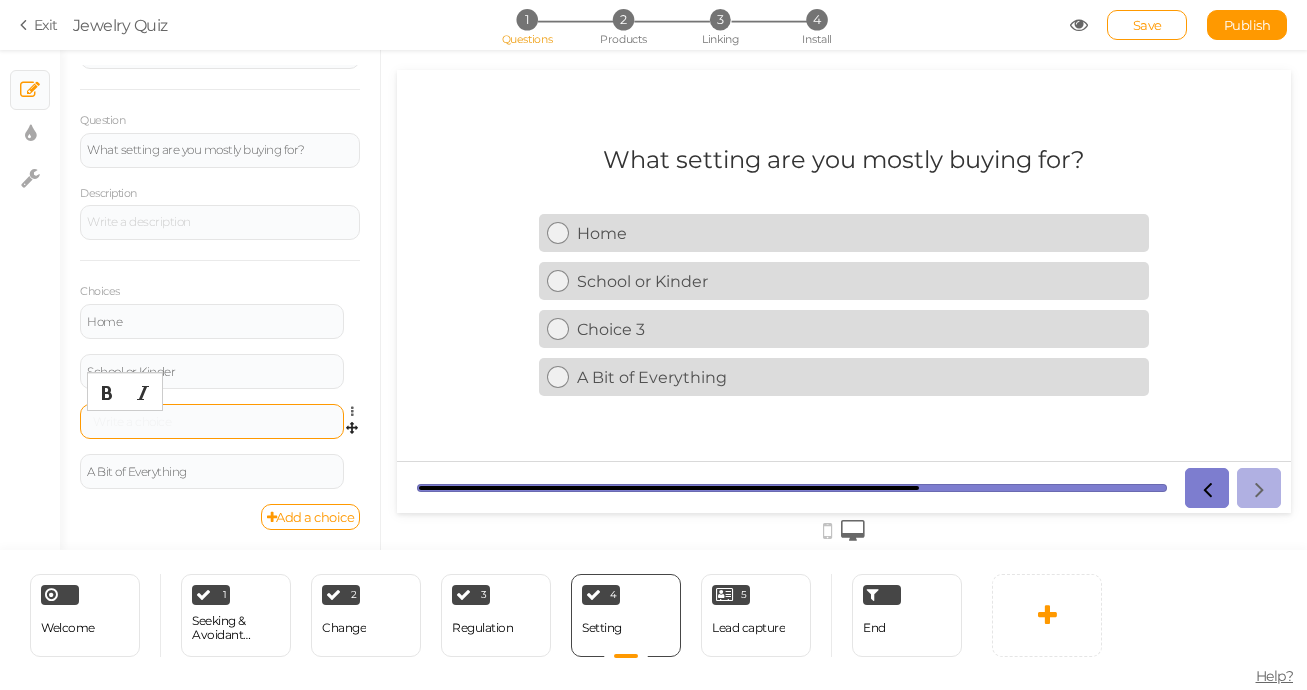 click at bounding box center [212, 422] 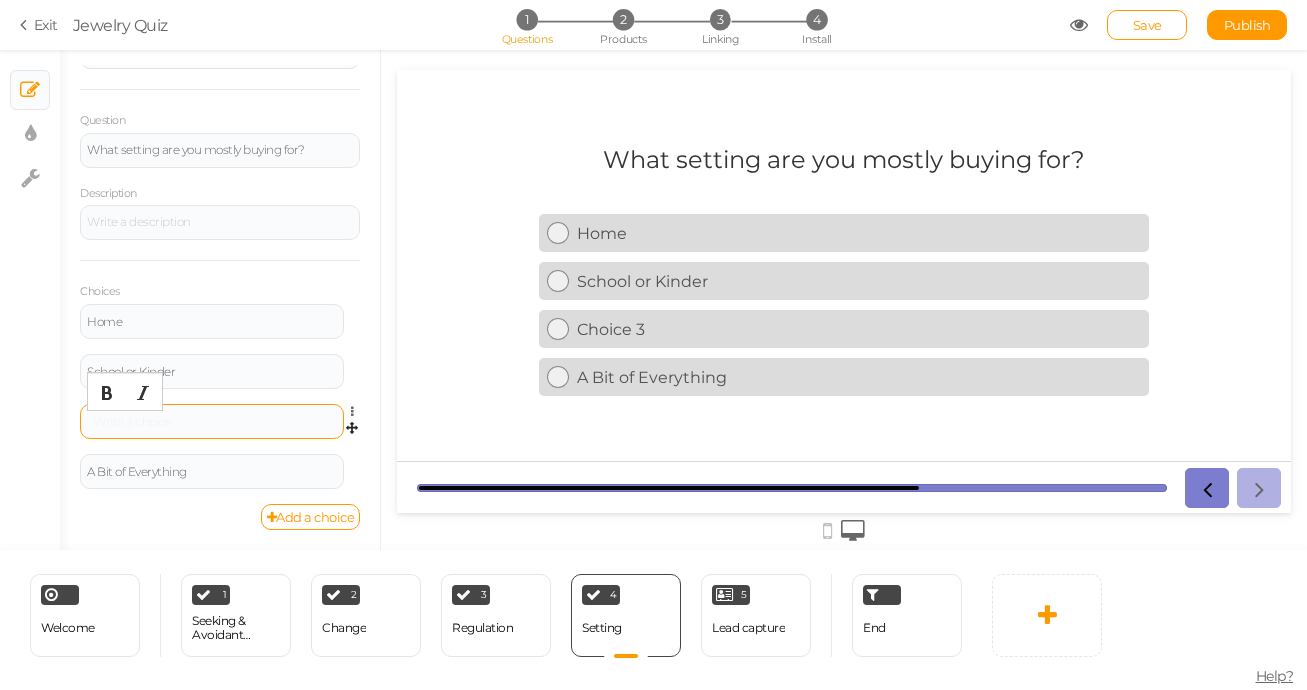 type 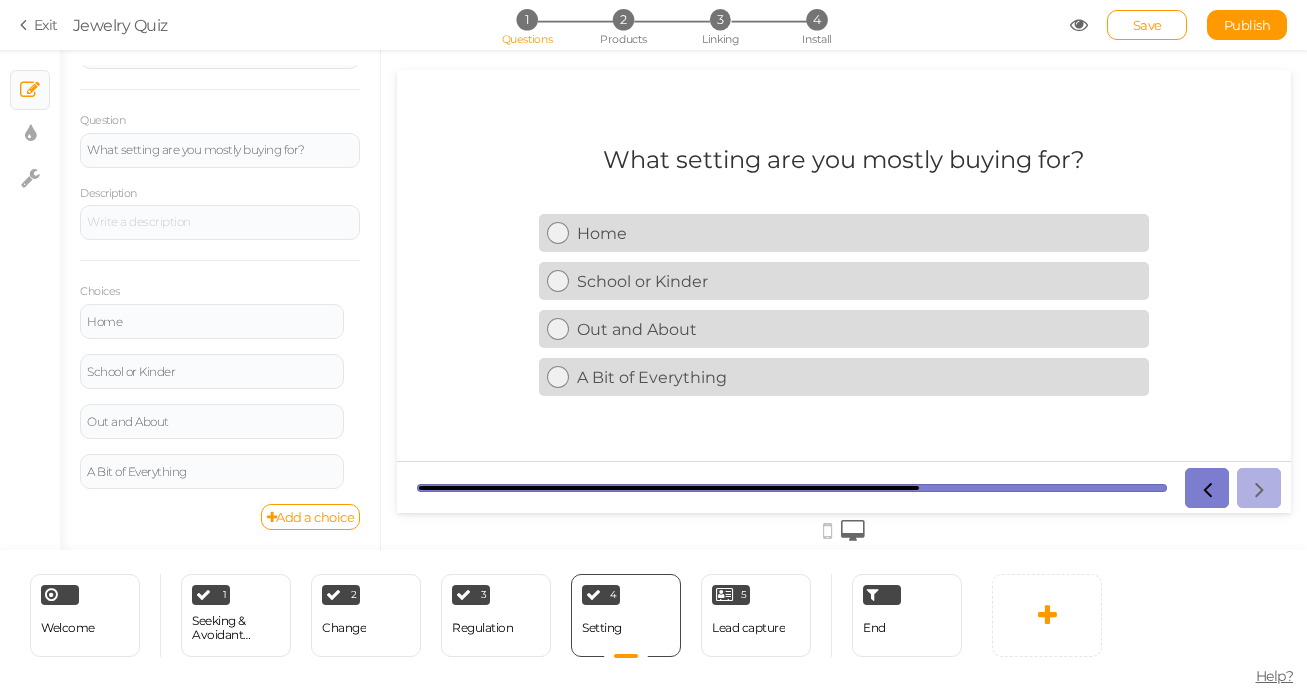click on "Save" at bounding box center [1147, 25] 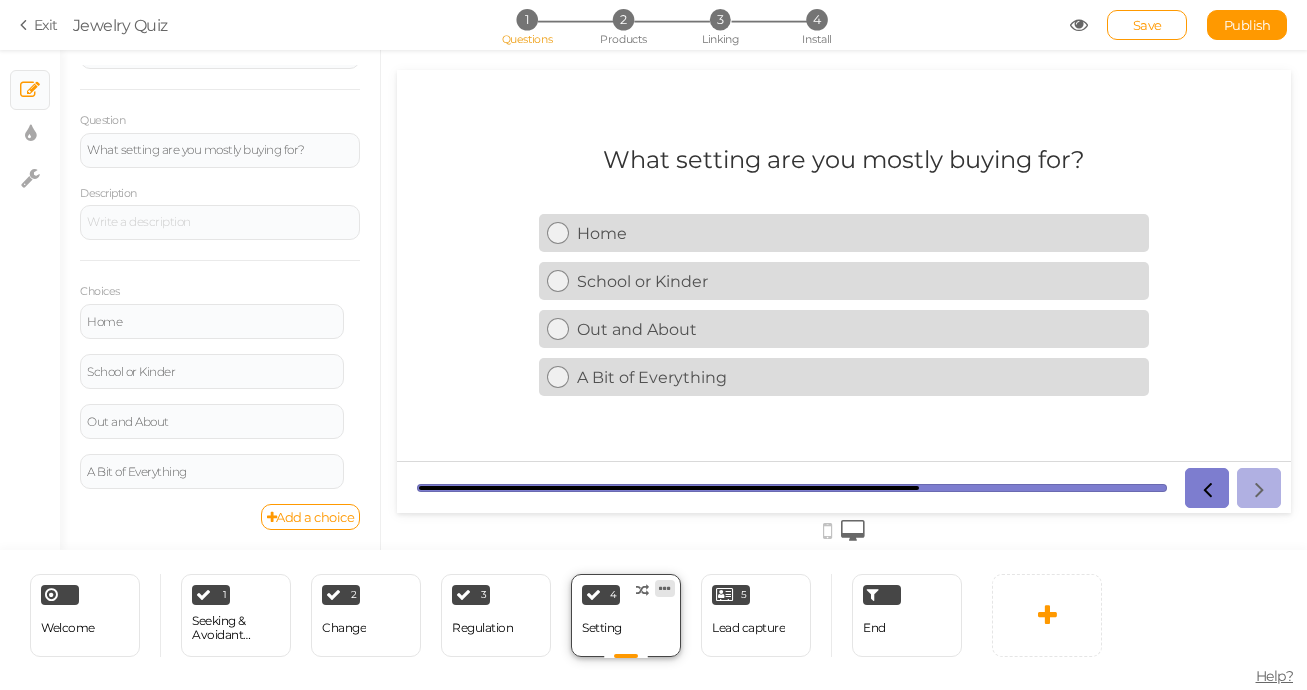 click at bounding box center (665, 588) 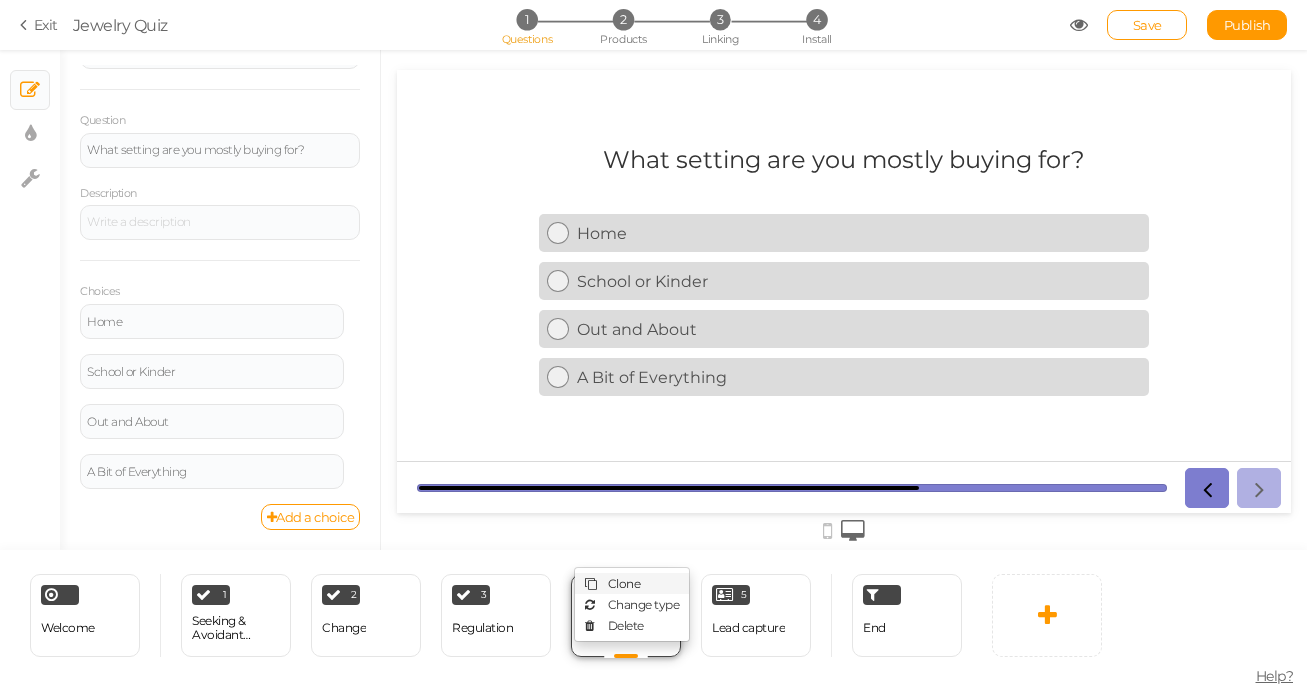 click on "Clone" at bounding box center [632, 583] 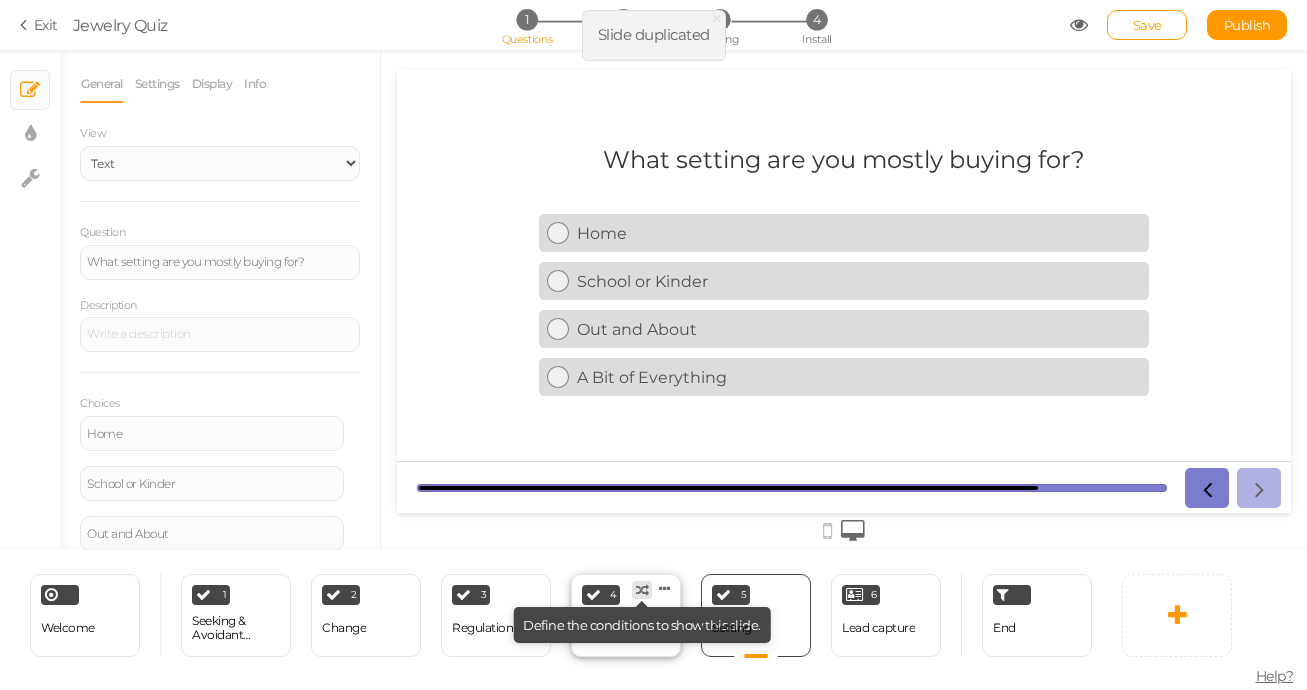 scroll, scrollTop: 0, scrollLeft: 0, axis: both 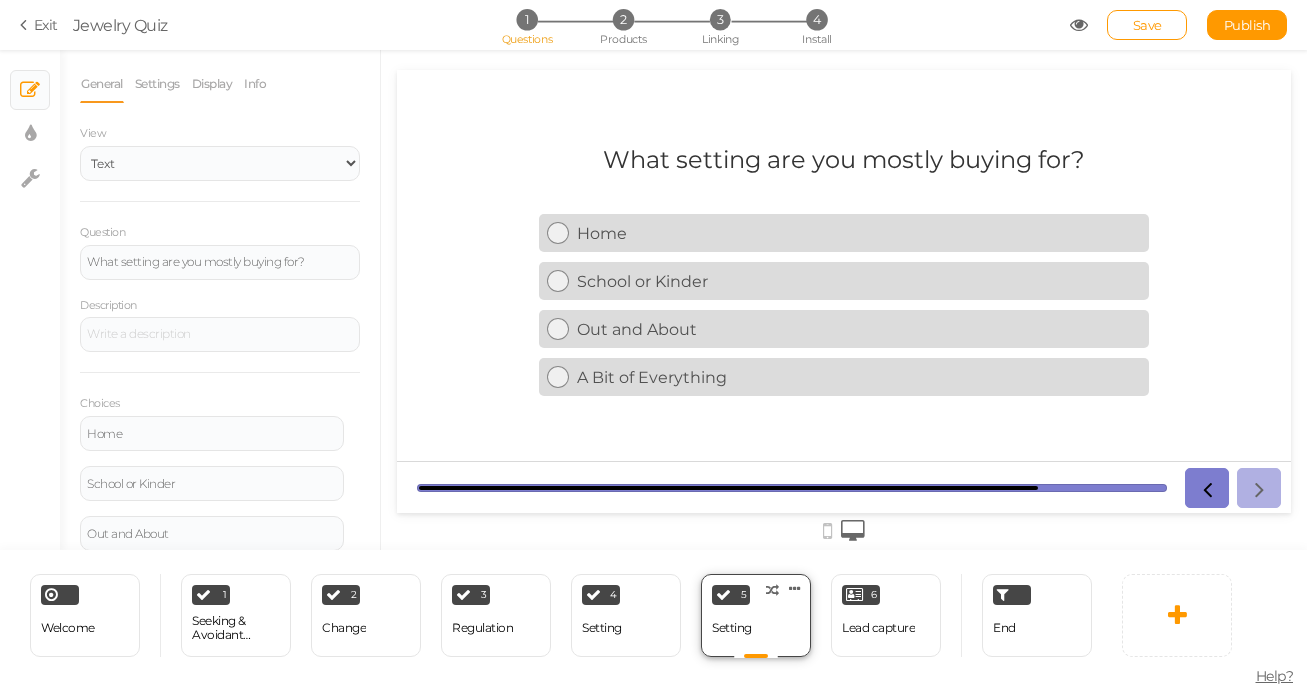 click on "5         Setting         × Define the conditions to show this slide.                     Clone             Change type             Delete" at bounding box center (756, 615) 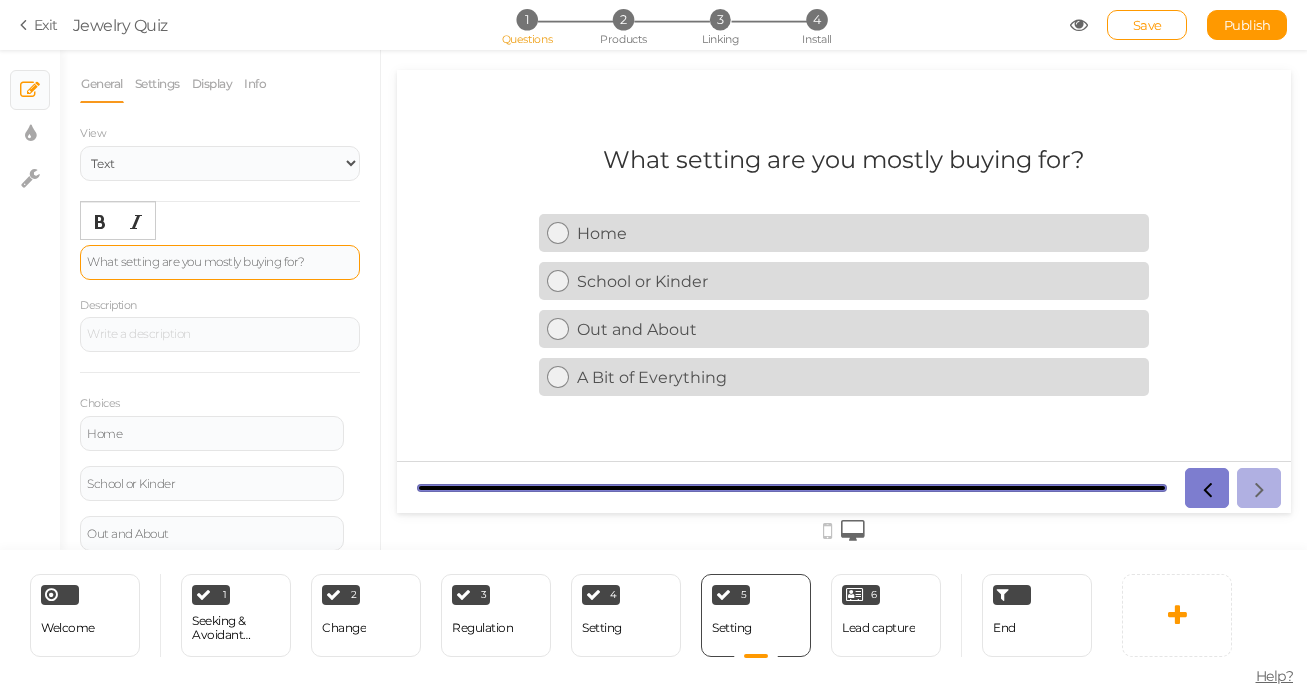 click on "What setting are you mostly buying for?" at bounding box center (220, 262) 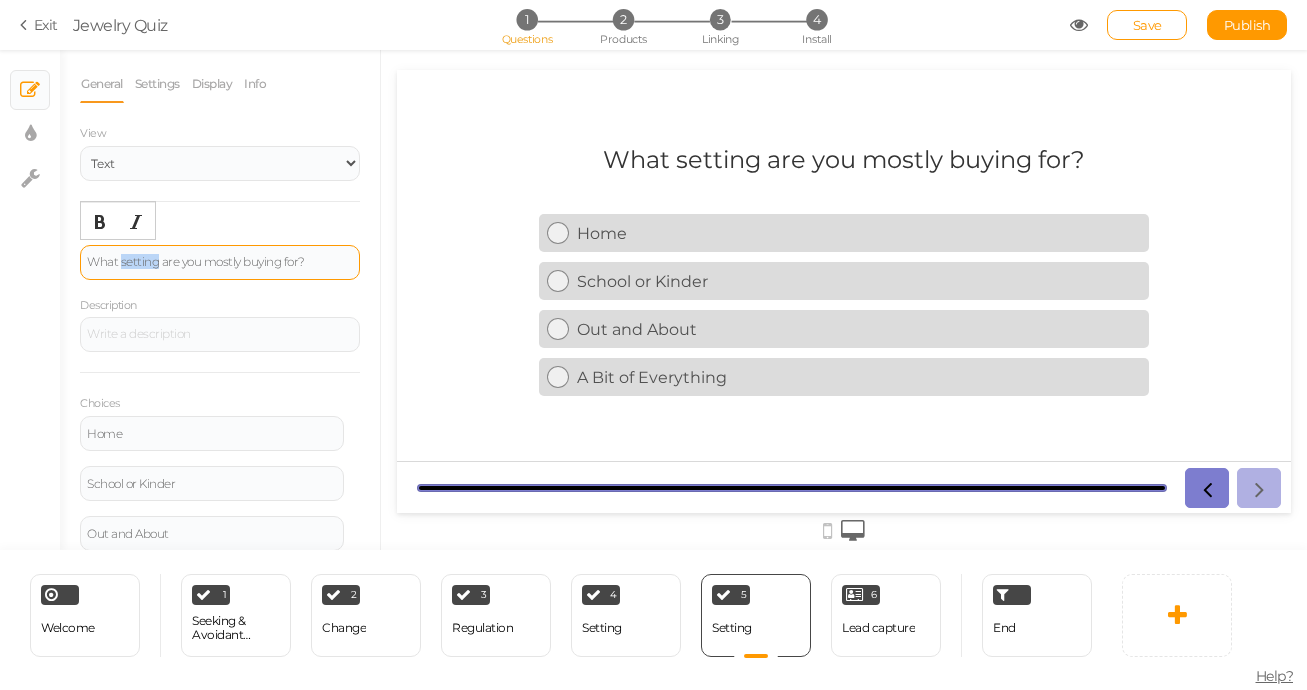 click on "What setting are you mostly buying for?" at bounding box center (220, 262) 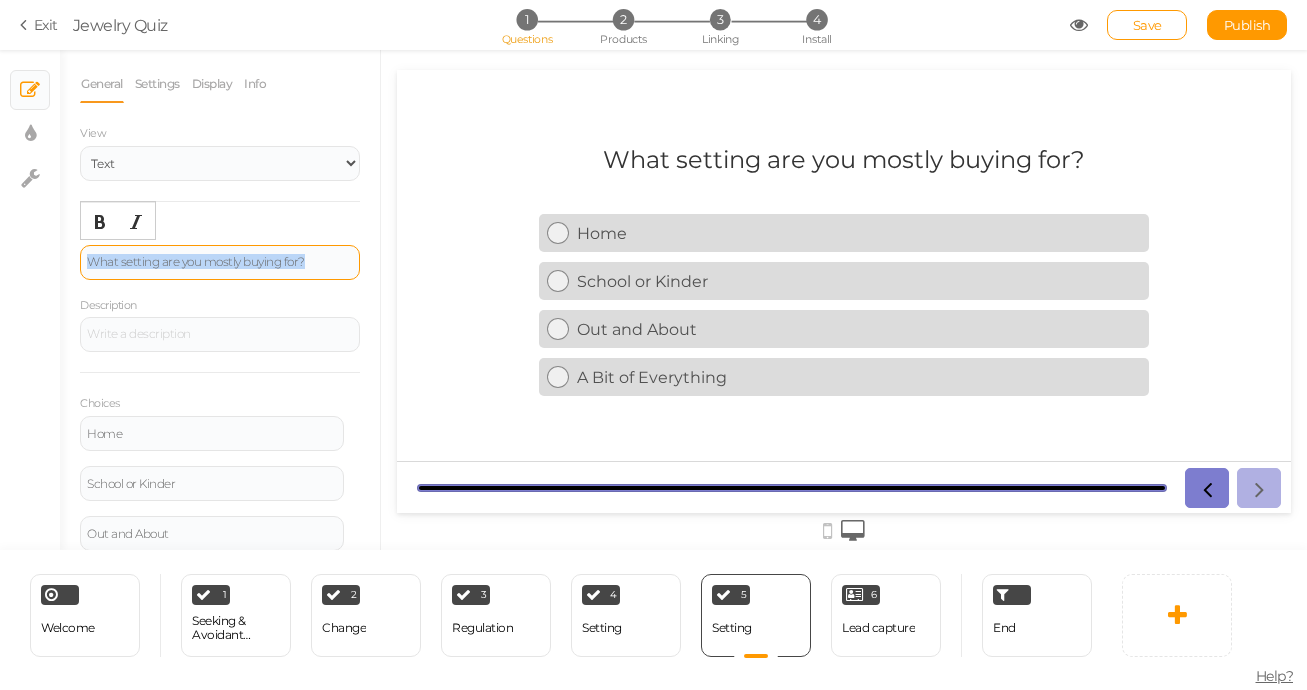 click on "What setting are you mostly buying for?" at bounding box center [220, 262] 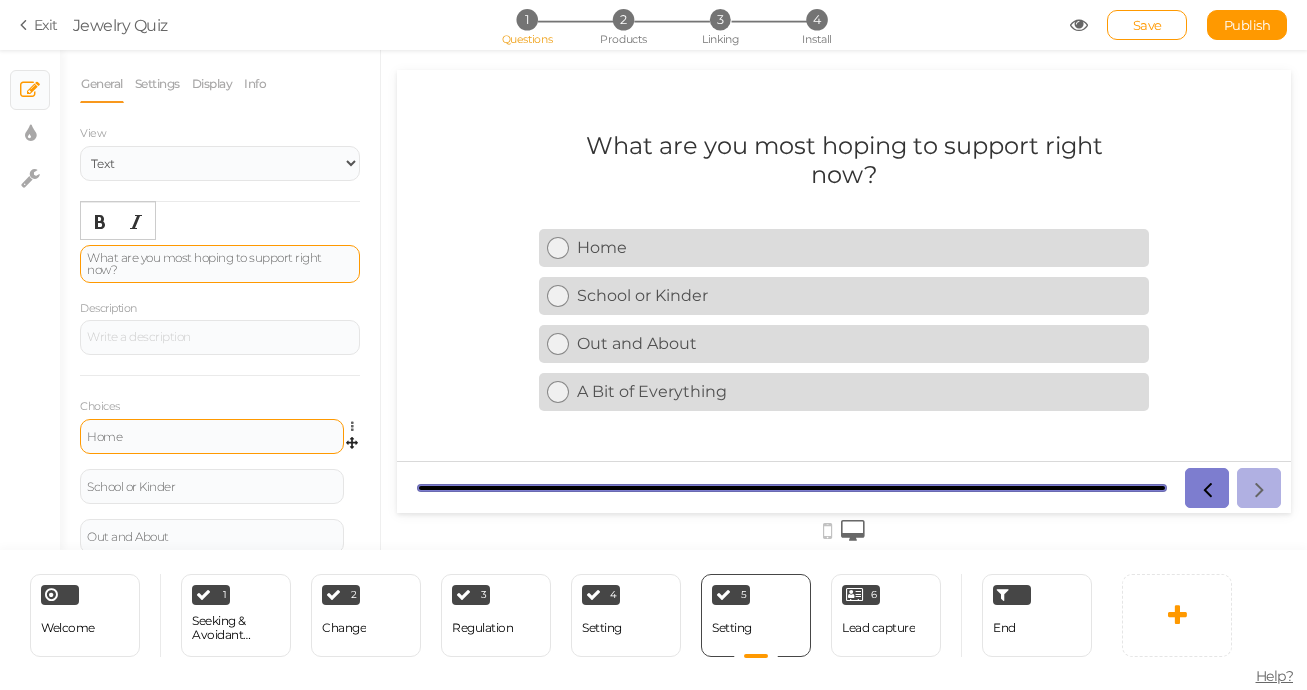 click on "Home" at bounding box center (212, 437) 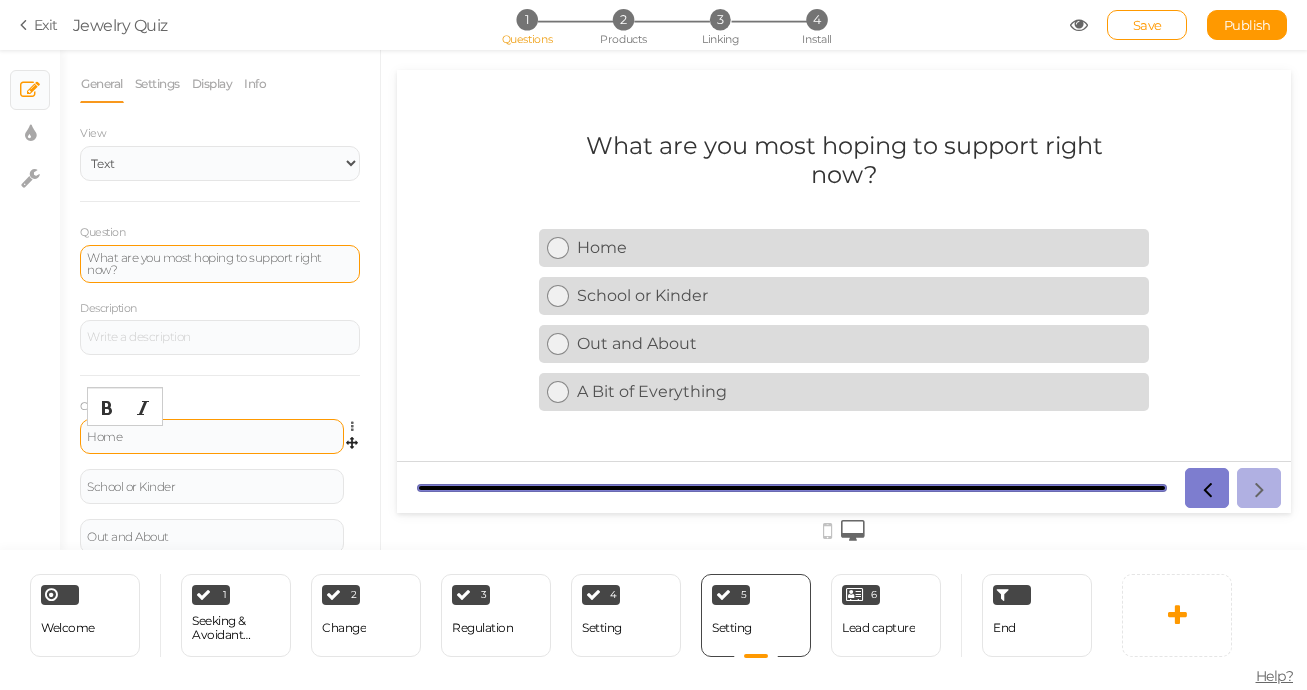 click on "Home" at bounding box center [212, 437] 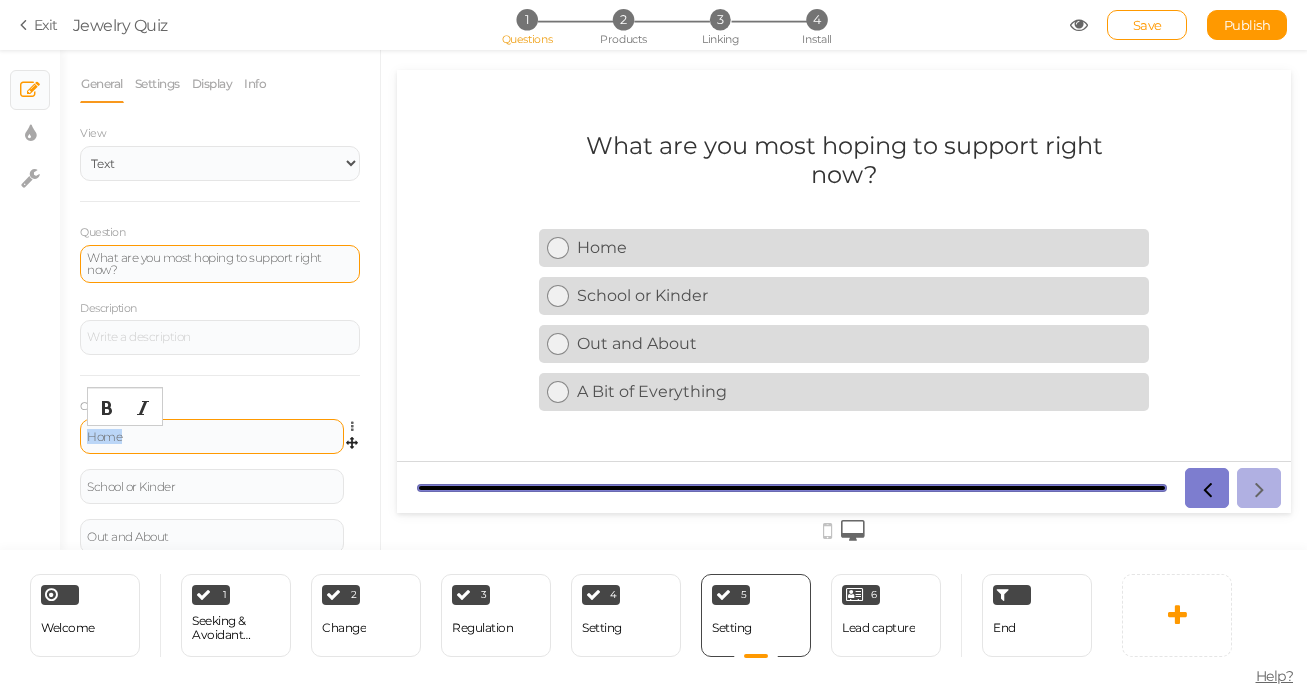 click on "Home" at bounding box center [212, 437] 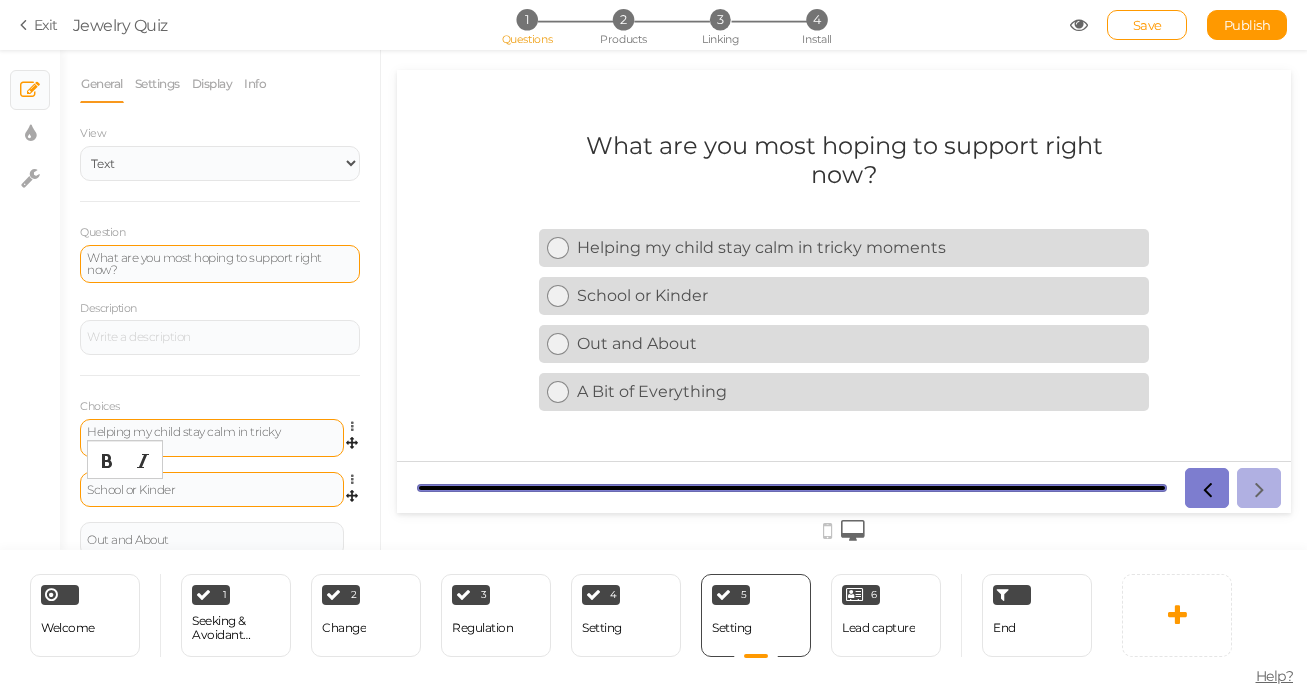 click on "School or Kinder" at bounding box center (212, 490) 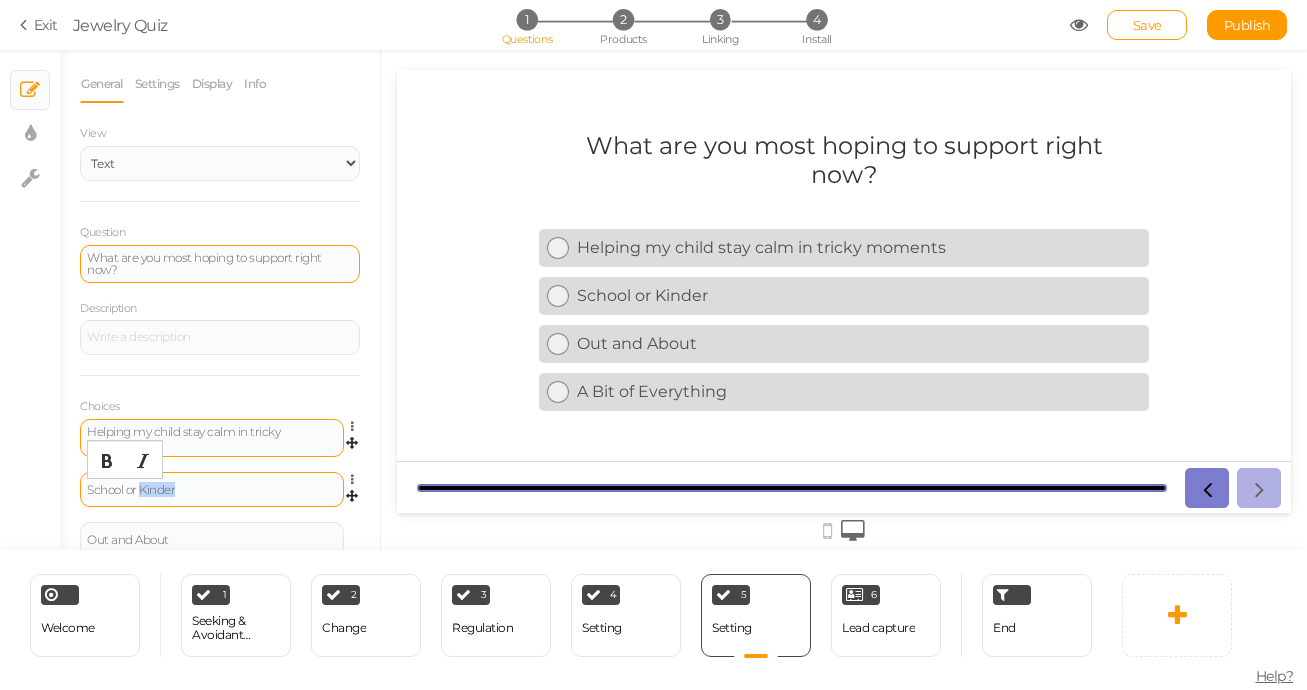 click on "School or Kinder" at bounding box center [212, 490] 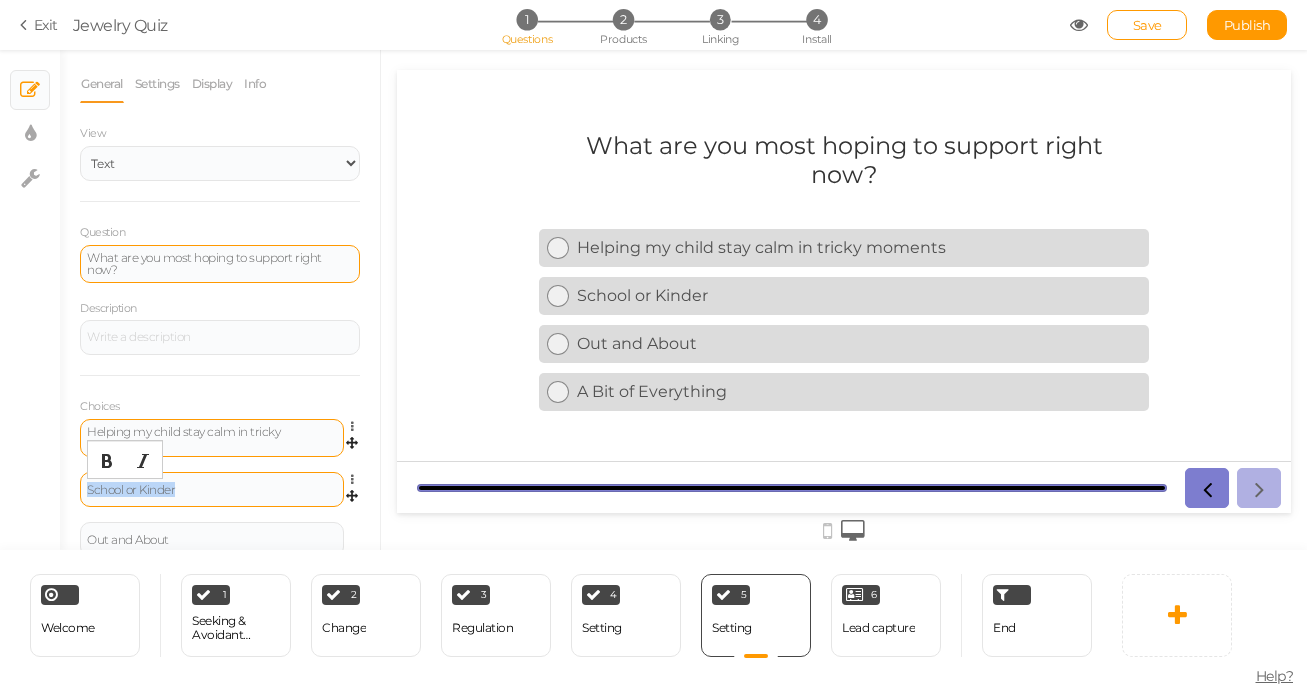 click on "School or Kinder" at bounding box center [212, 490] 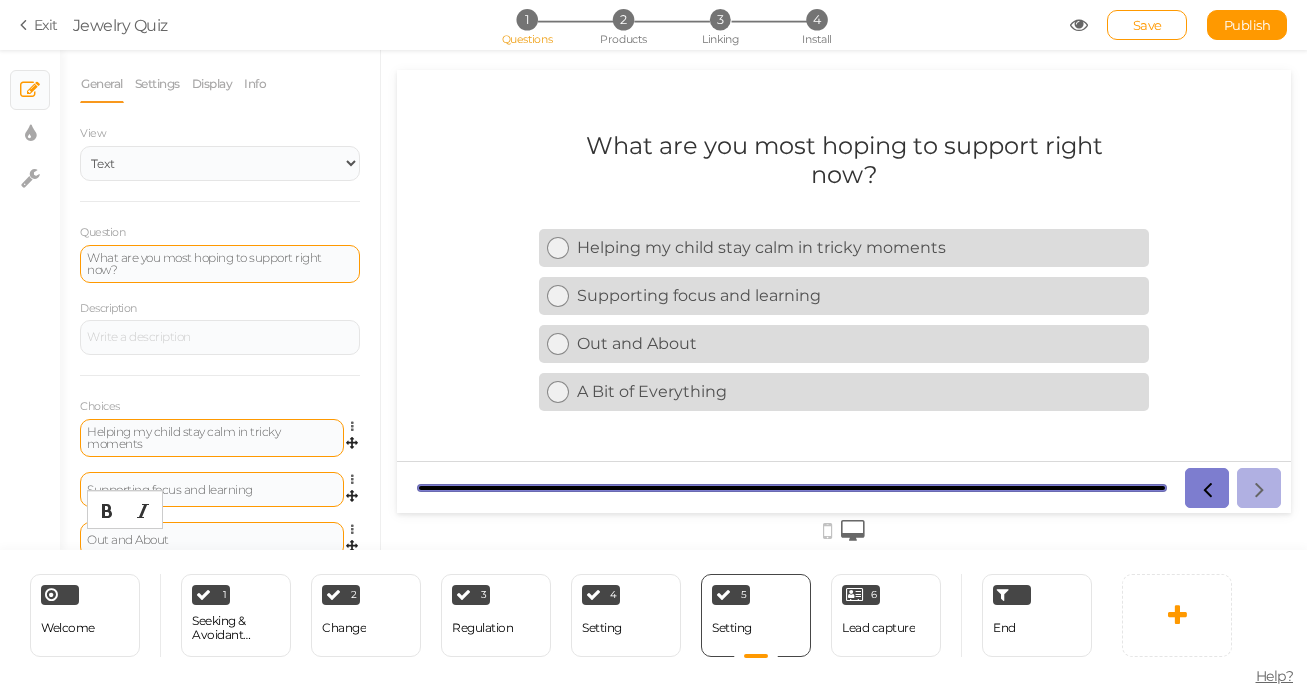 click on "Out and About" at bounding box center [212, 540] 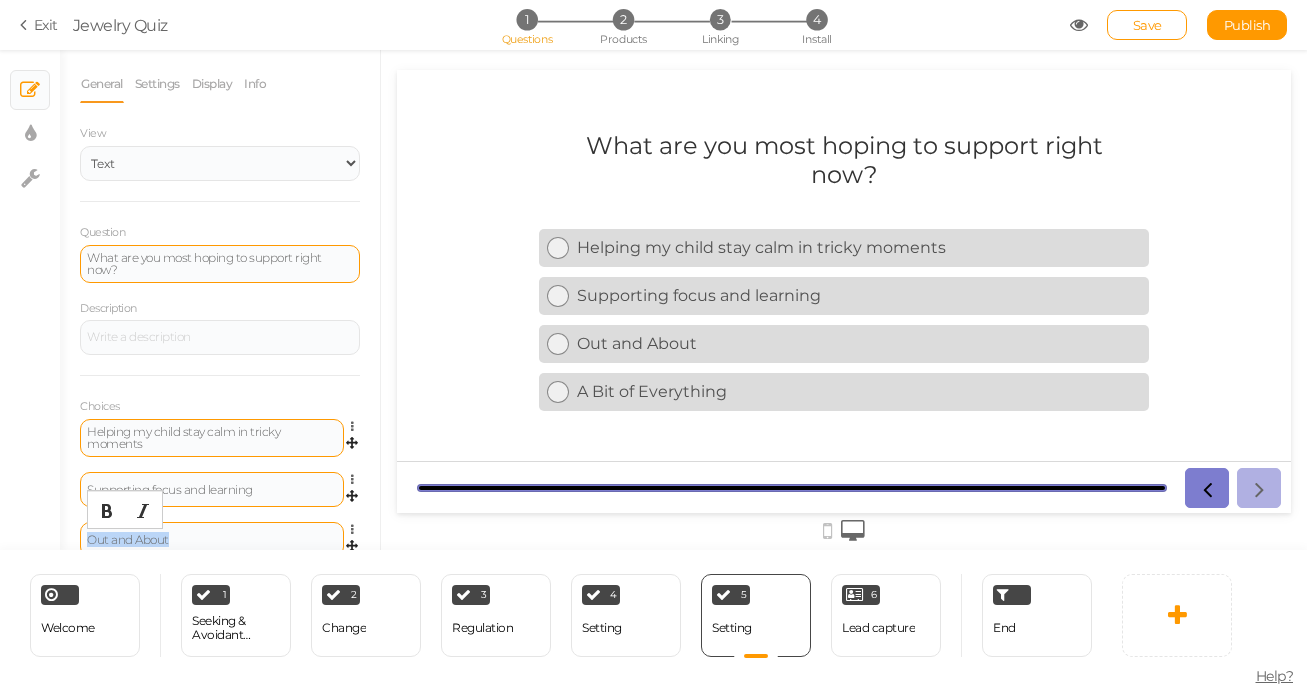 click on "Out and About" at bounding box center [212, 540] 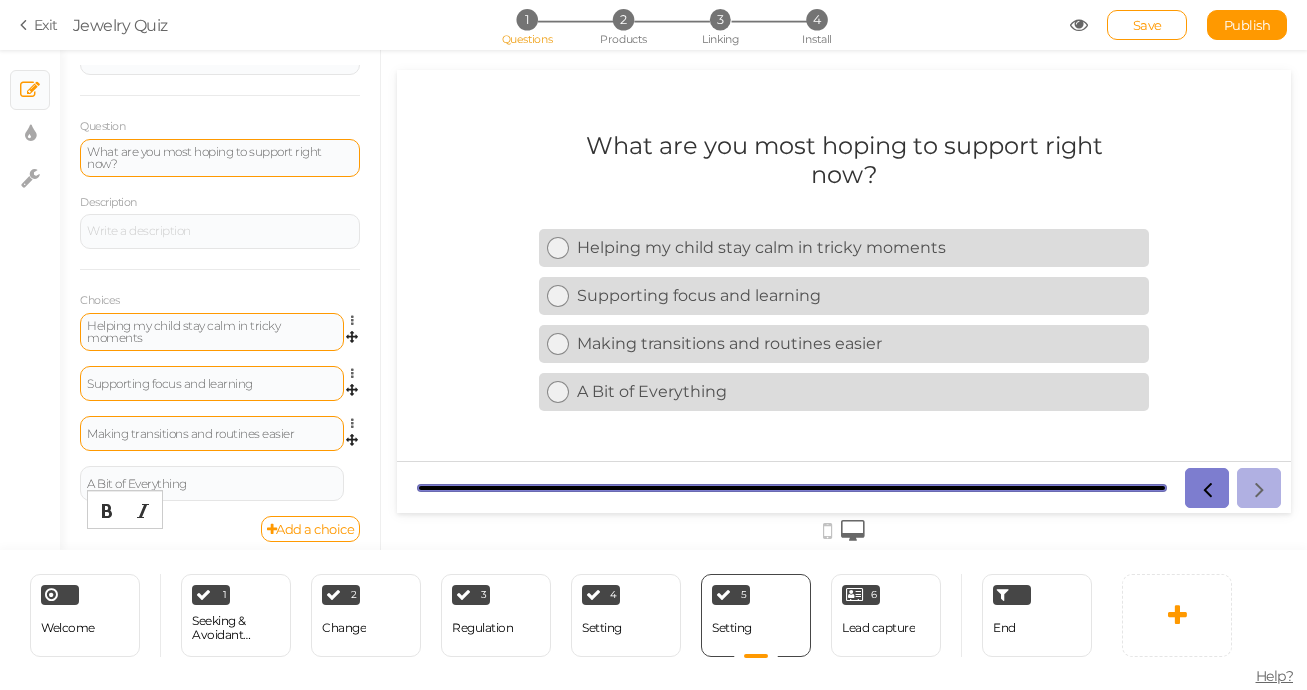 scroll, scrollTop: 118, scrollLeft: 0, axis: vertical 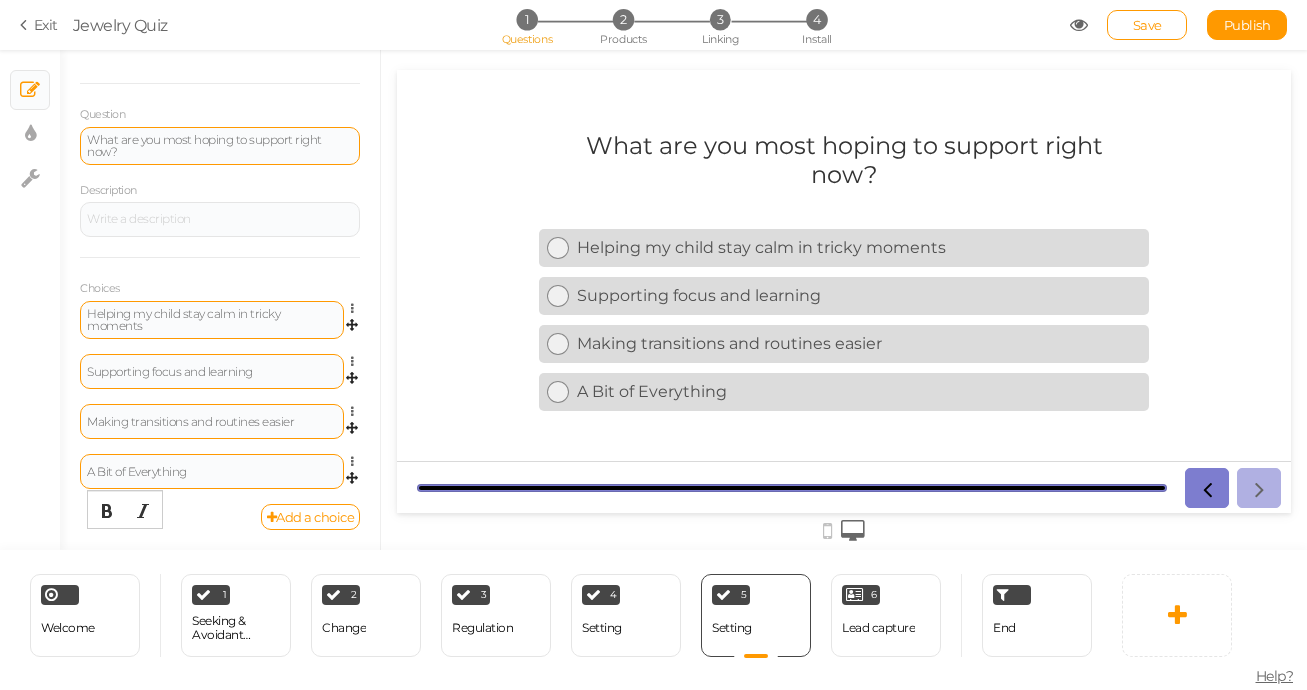 click on "A Bit of Everything" at bounding box center (212, 472) 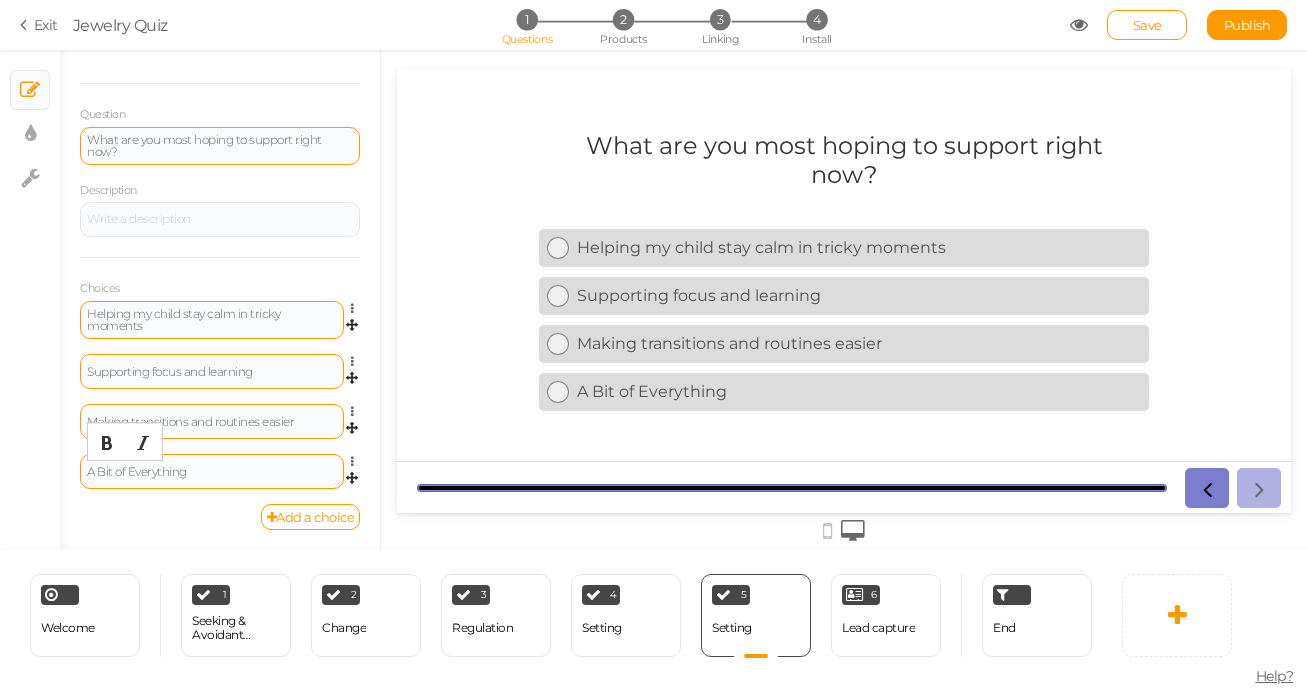 click on "A Bit of Everything" at bounding box center (212, 472) 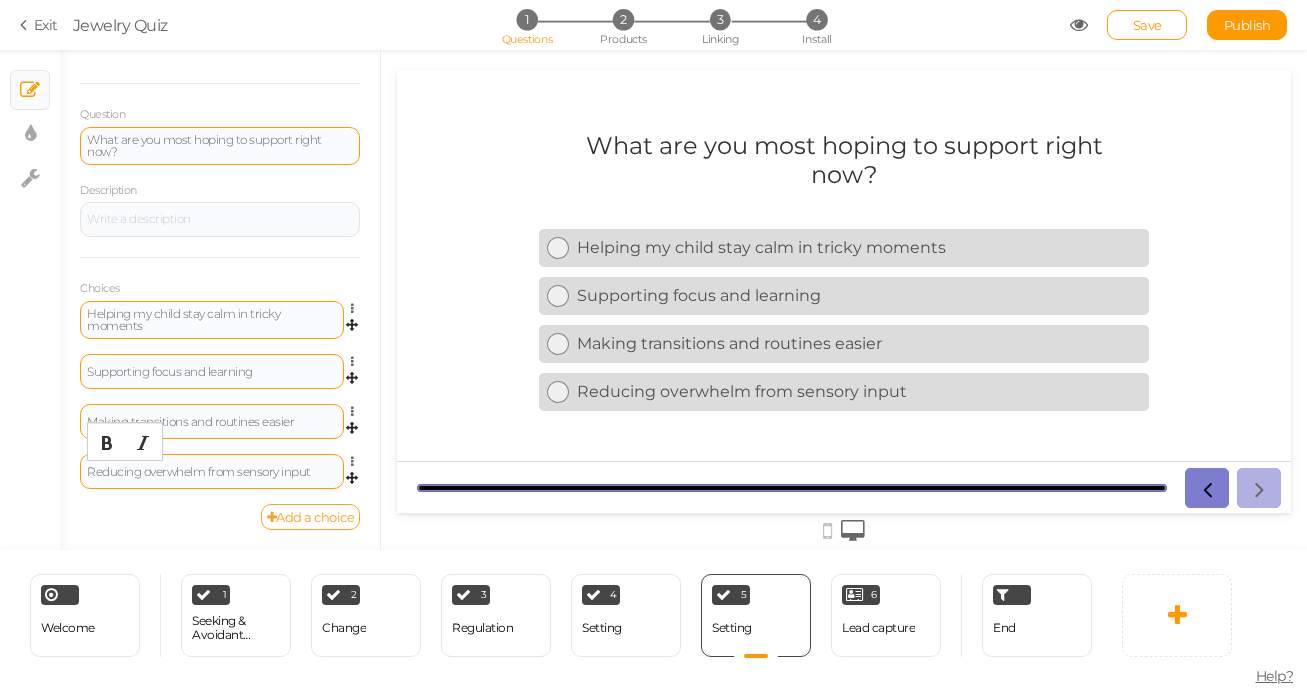 click on "Add a choice" at bounding box center (311, 517) 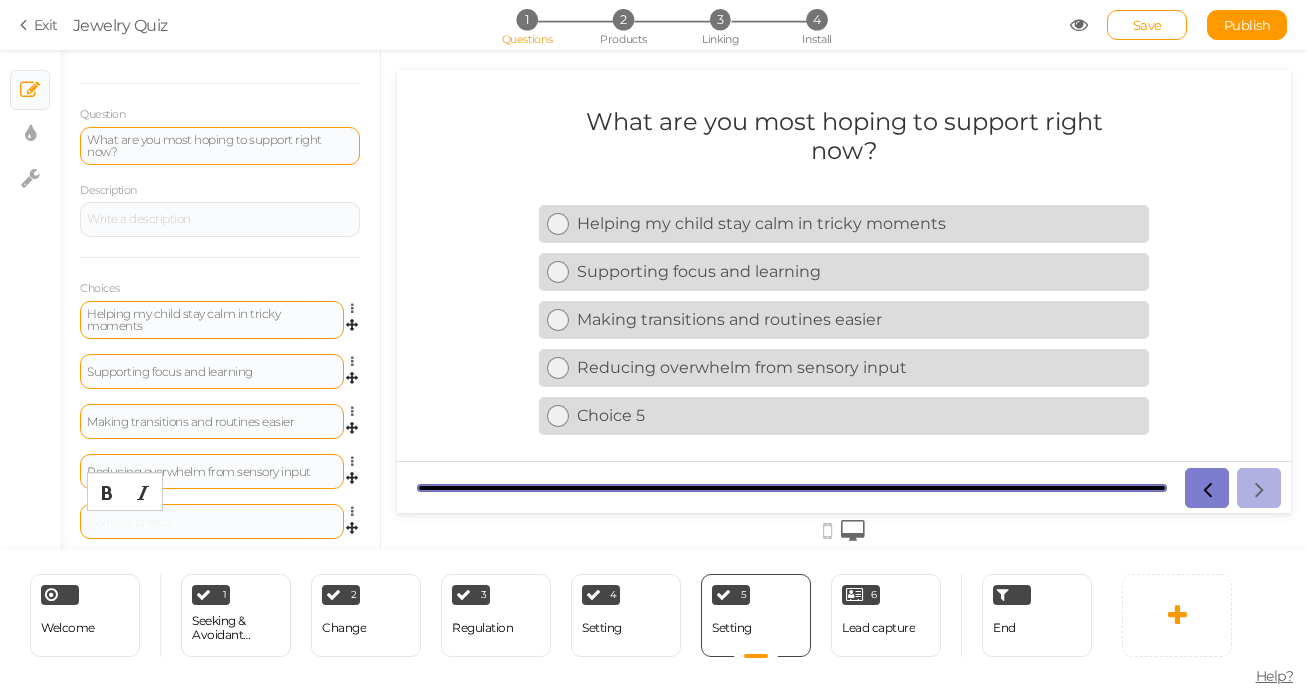 click at bounding box center (212, 522) 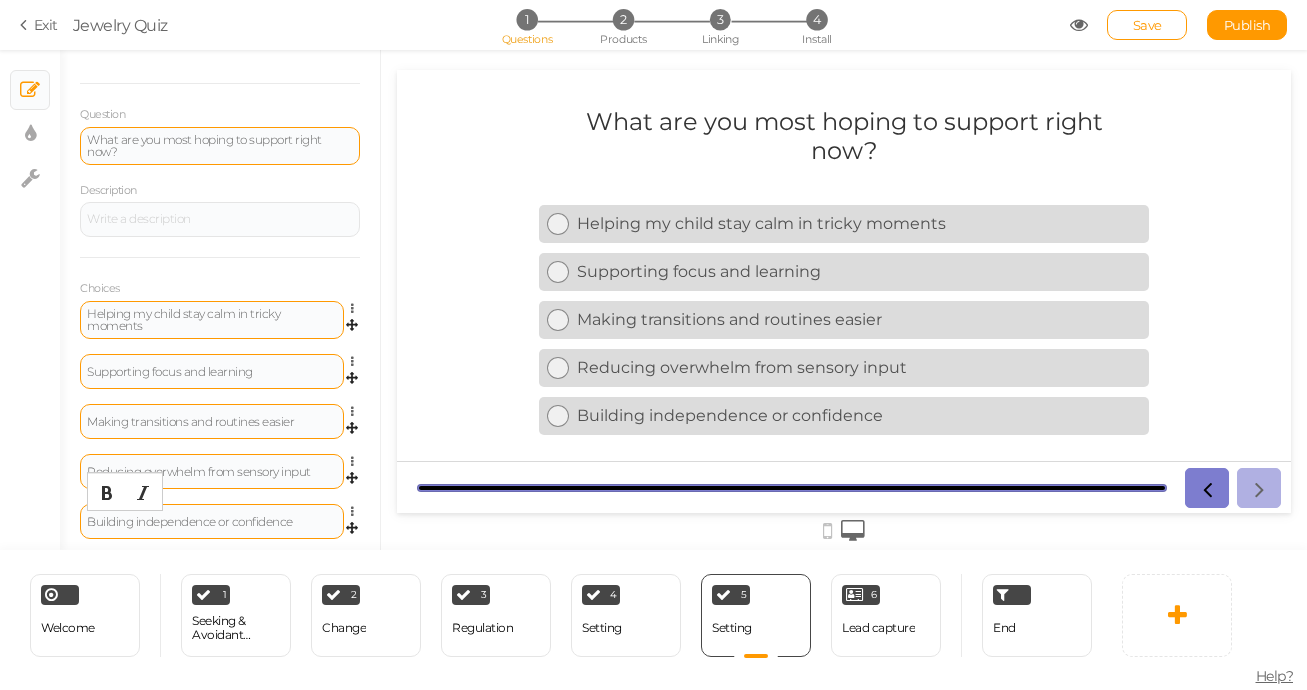 scroll, scrollTop: 168, scrollLeft: 0, axis: vertical 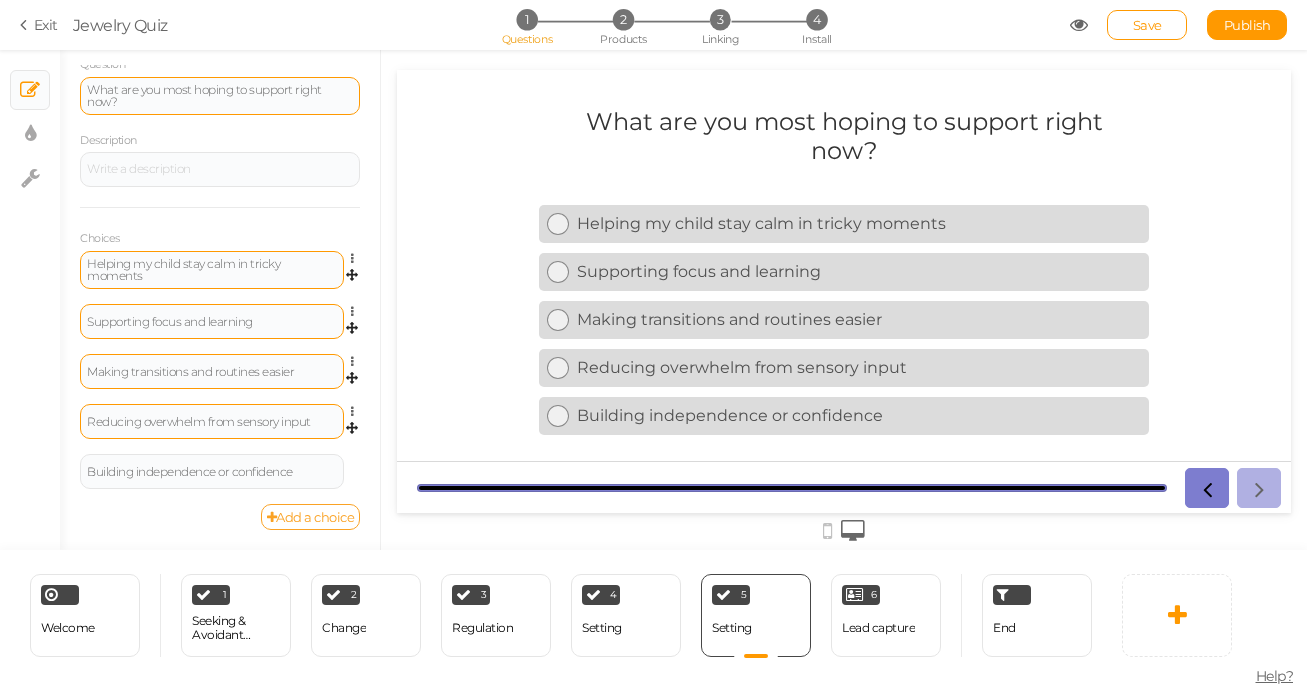 click on "Add a choice" at bounding box center (311, 517) 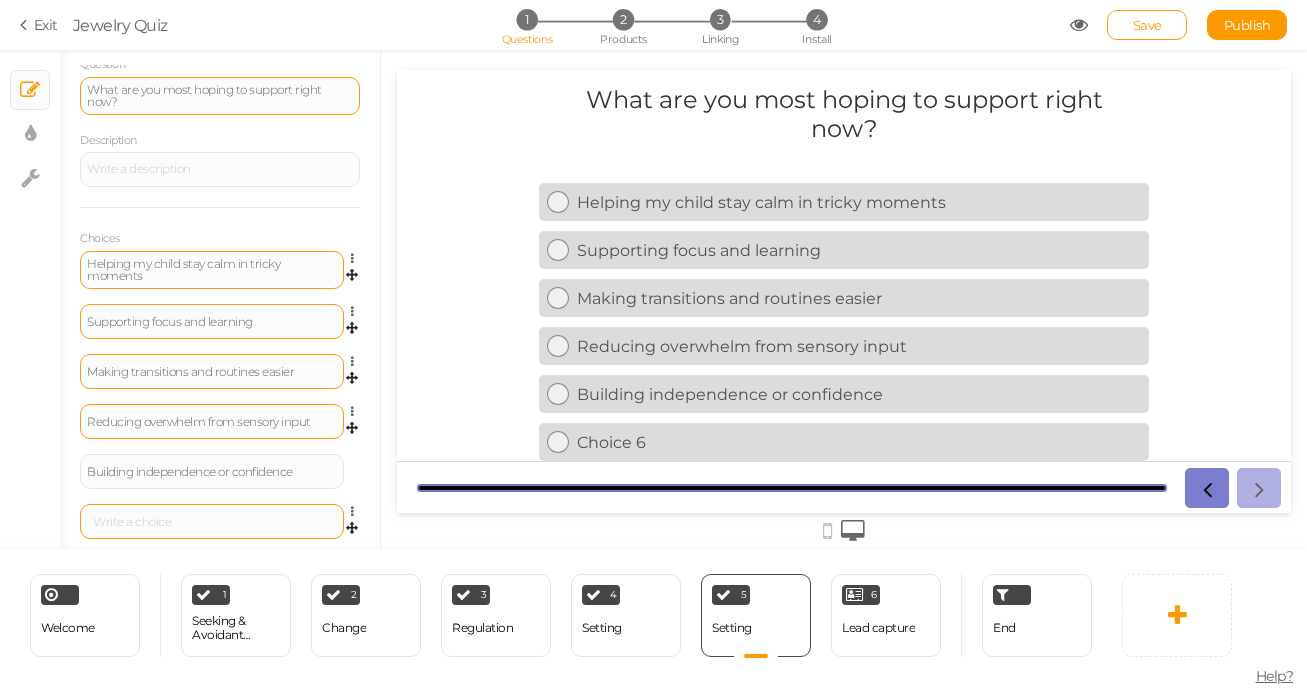 click at bounding box center [212, 522] 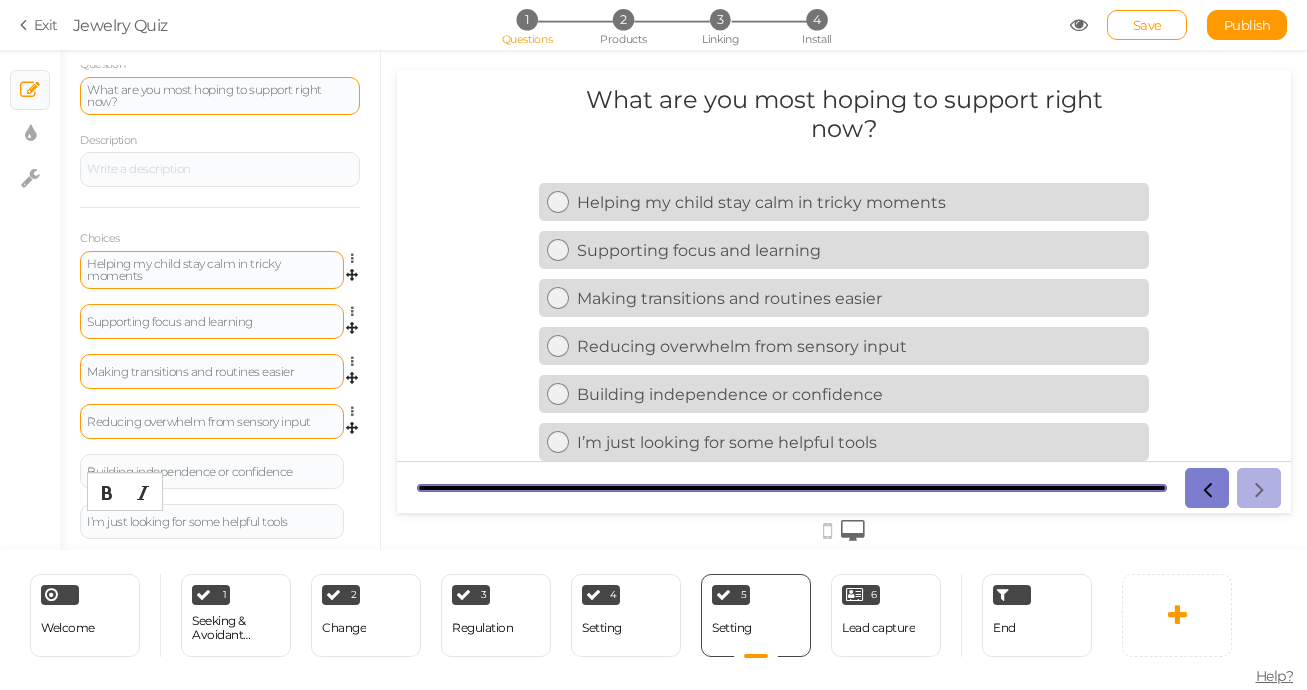 scroll, scrollTop: 0, scrollLeft: 0, axis: both 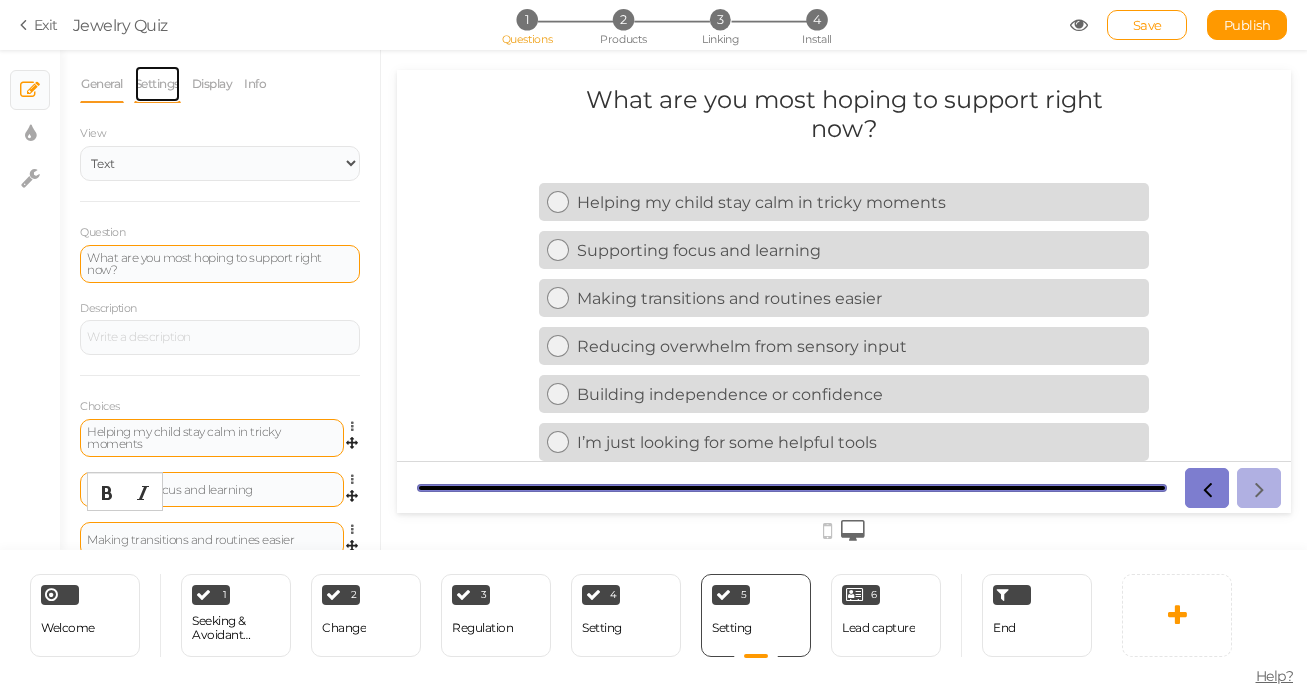 click on "Settings" at bounding box center (157, 84) 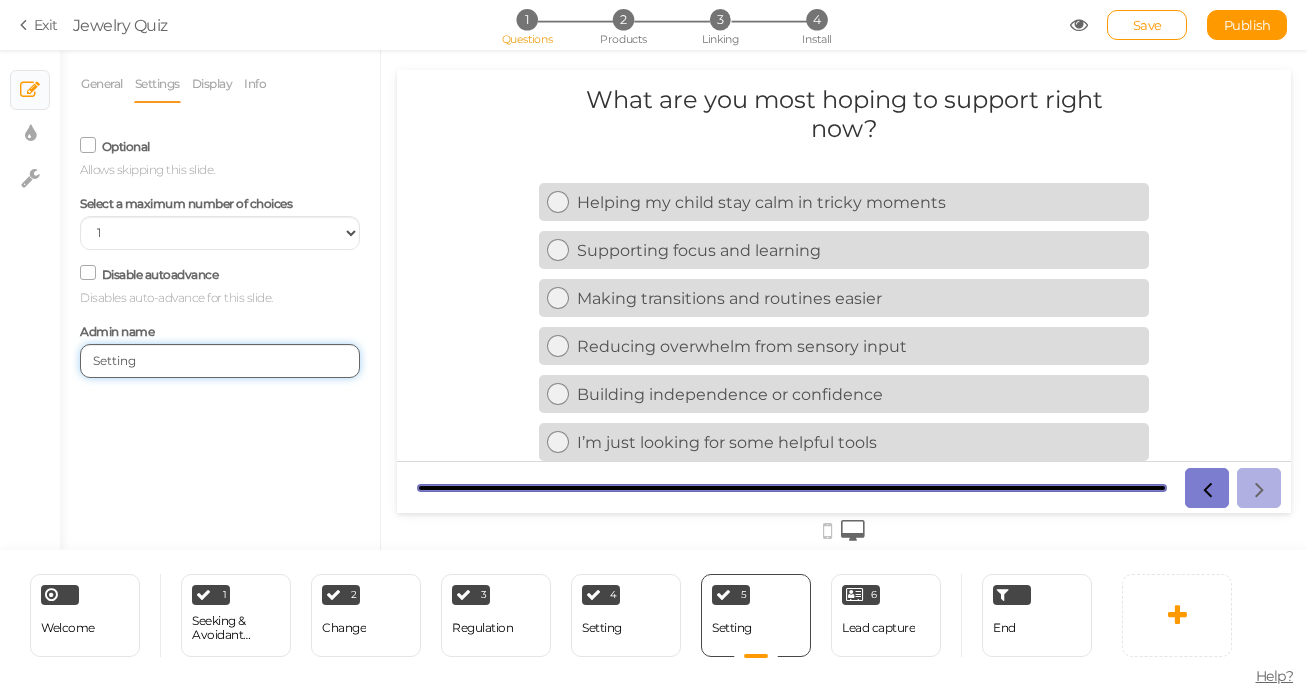 click on "Setting" at bounding box center [220, 361] 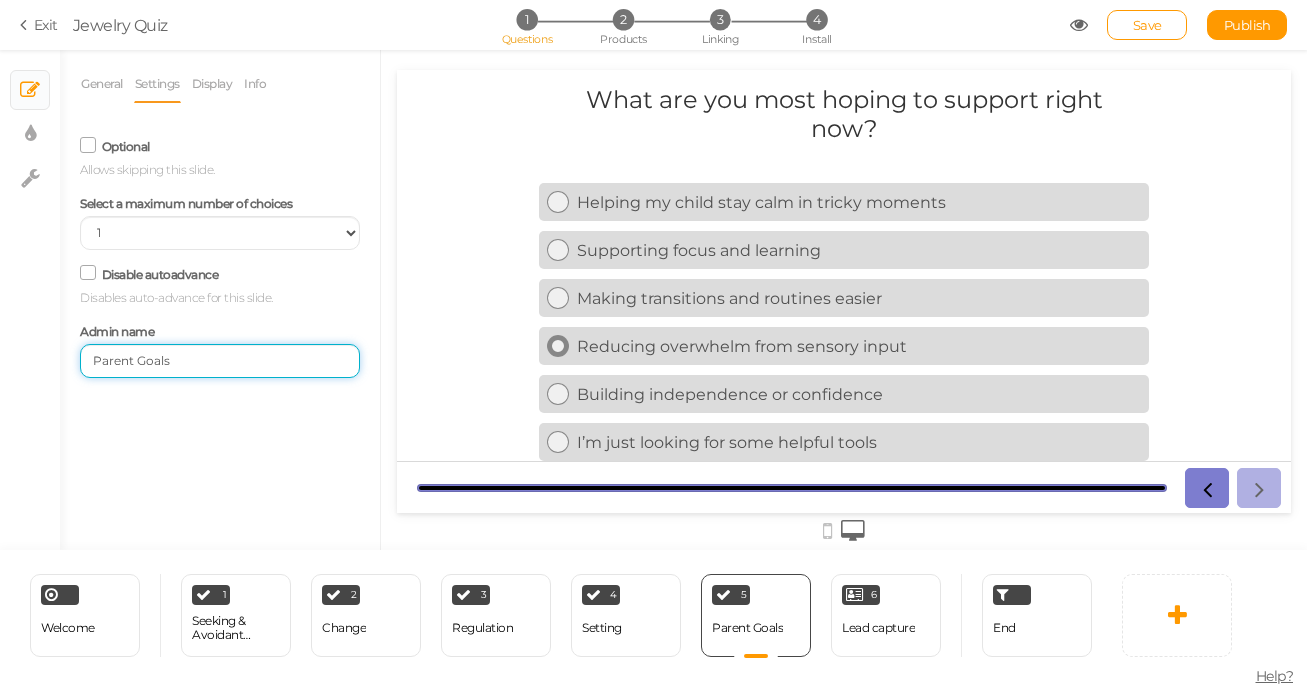scroll, scrollTop: 5, scrollLeft: 0, axis: vertical 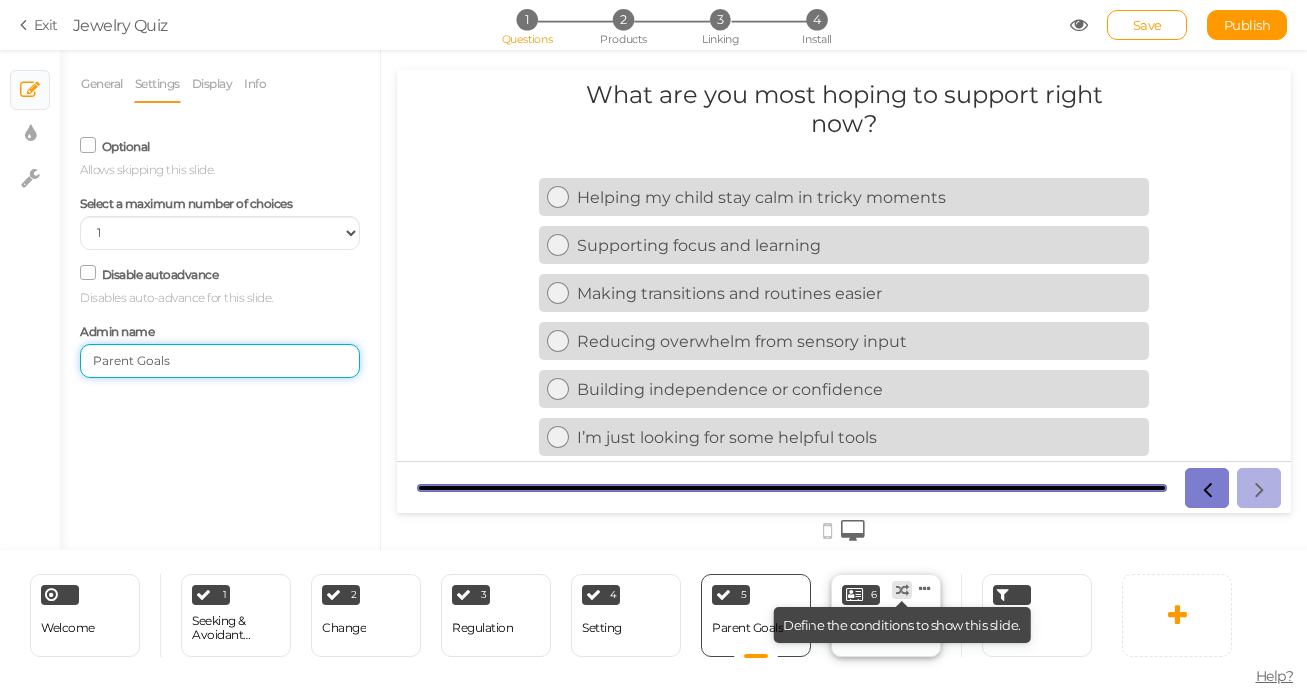 type on "Parent Goals" 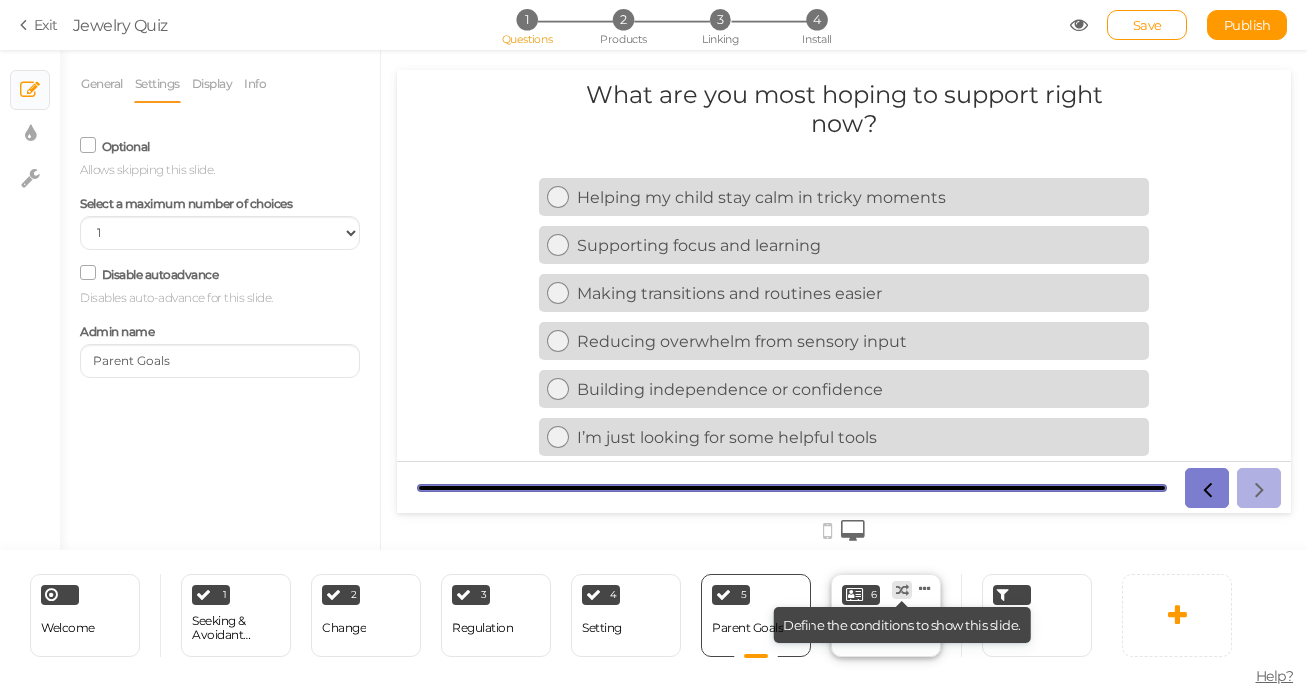 click at bounding box center (902, 590) 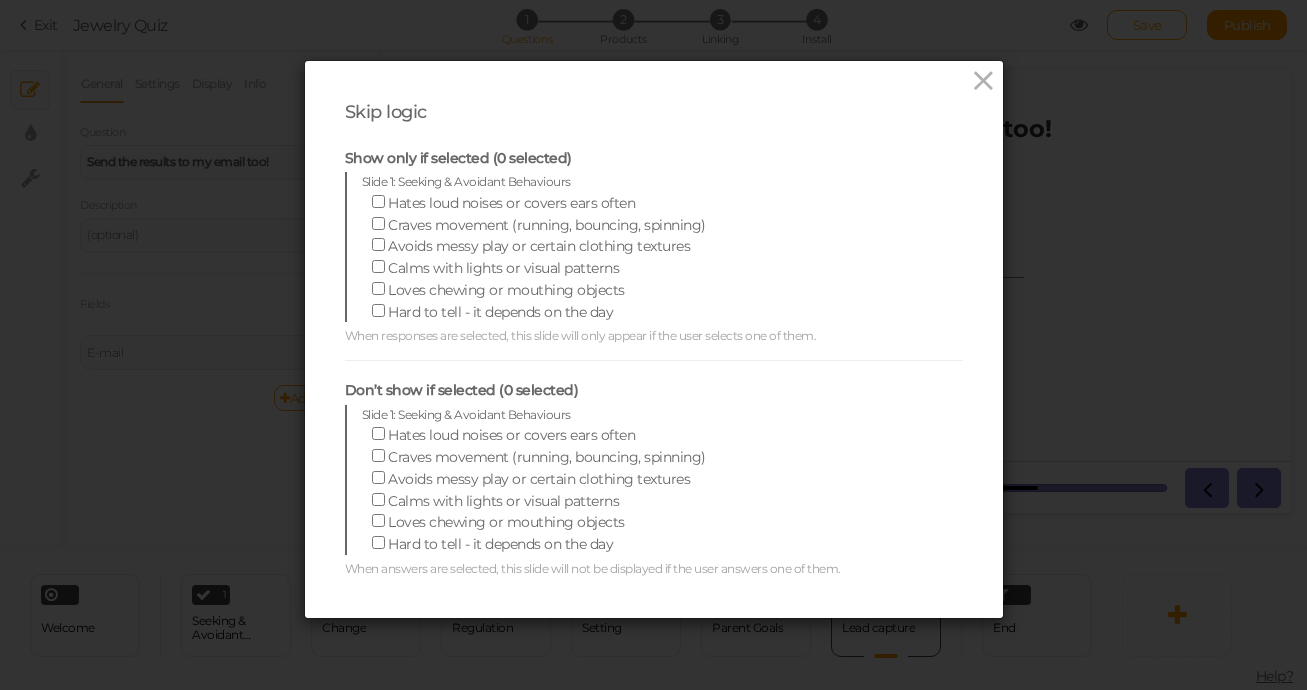 scroll, scrollTop: 0, scrollLeft: 0, axis: both 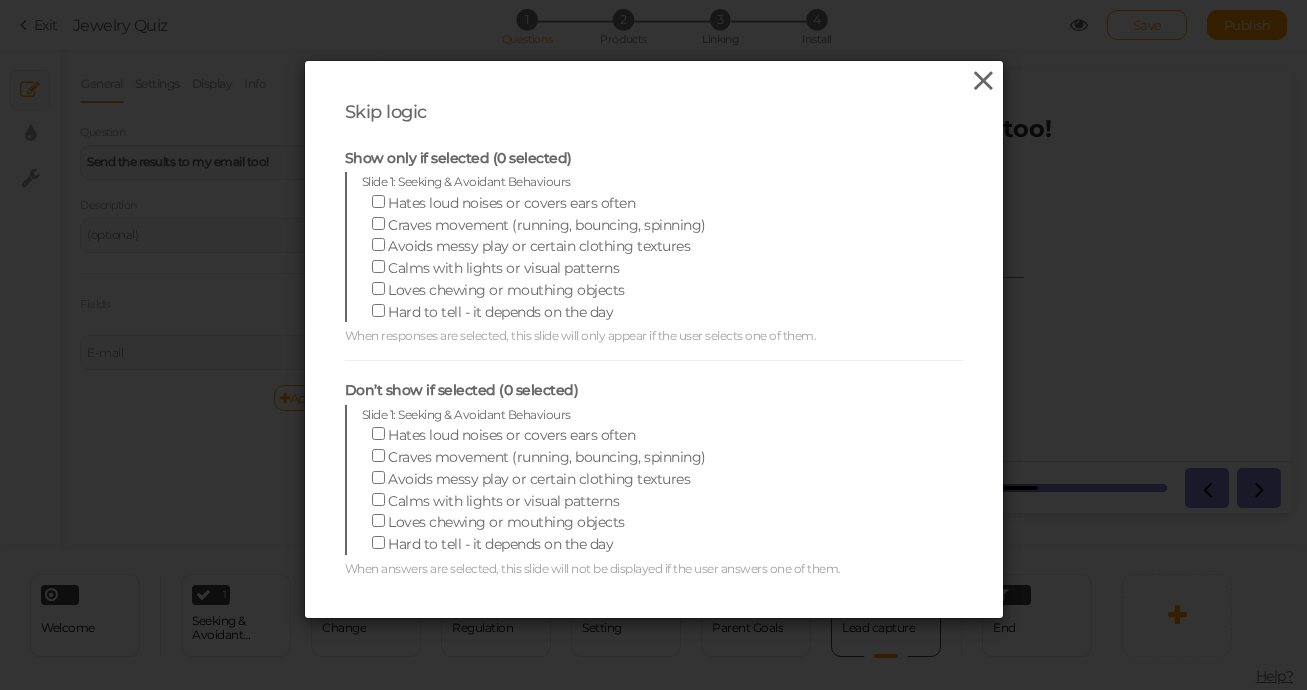 click at bounding box center (983, 81) 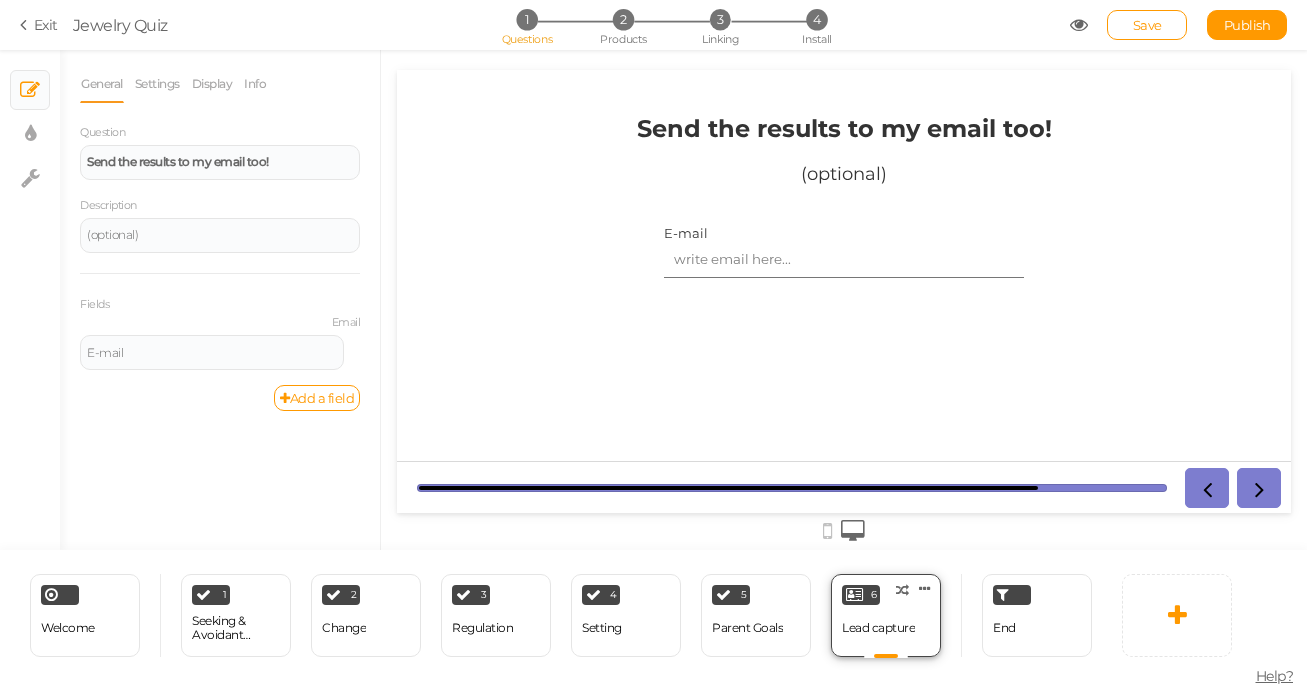 click on "Lead capture" at bounding box center (878, 628) 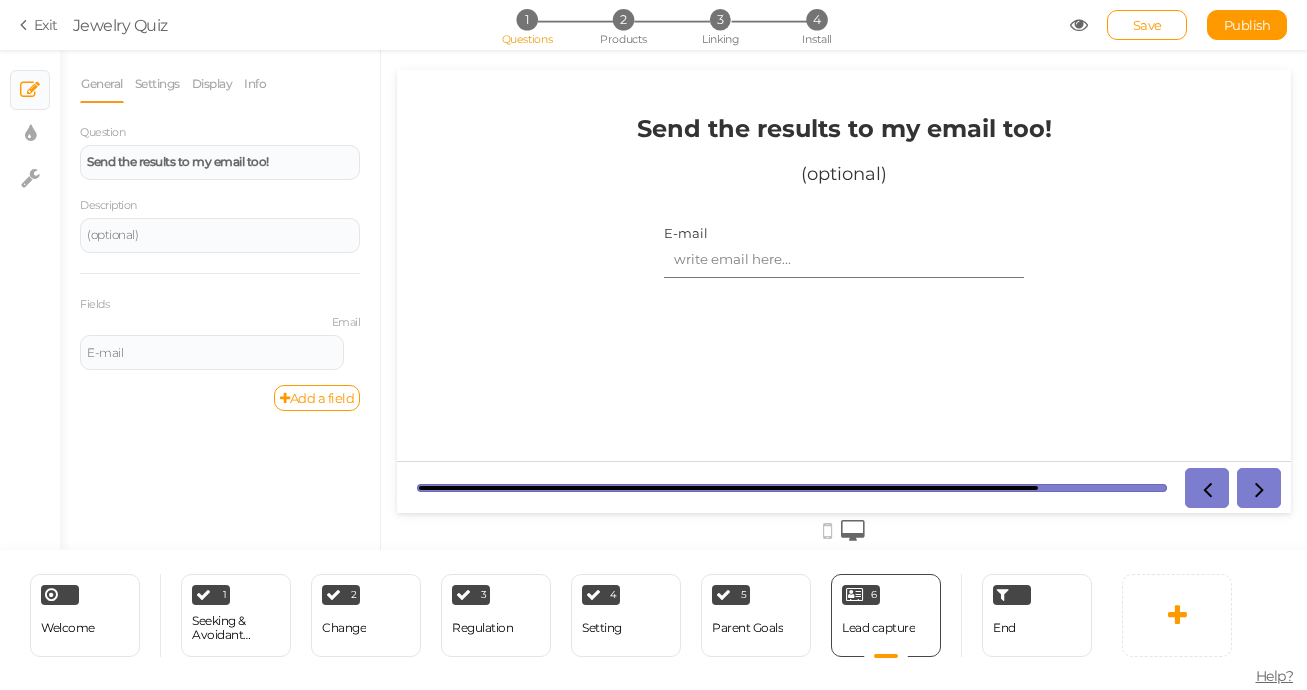 drag, startPoint x: 910, startPoint y: 179, endPoint x: 630, endPoint y: 125, distance: 285.1596 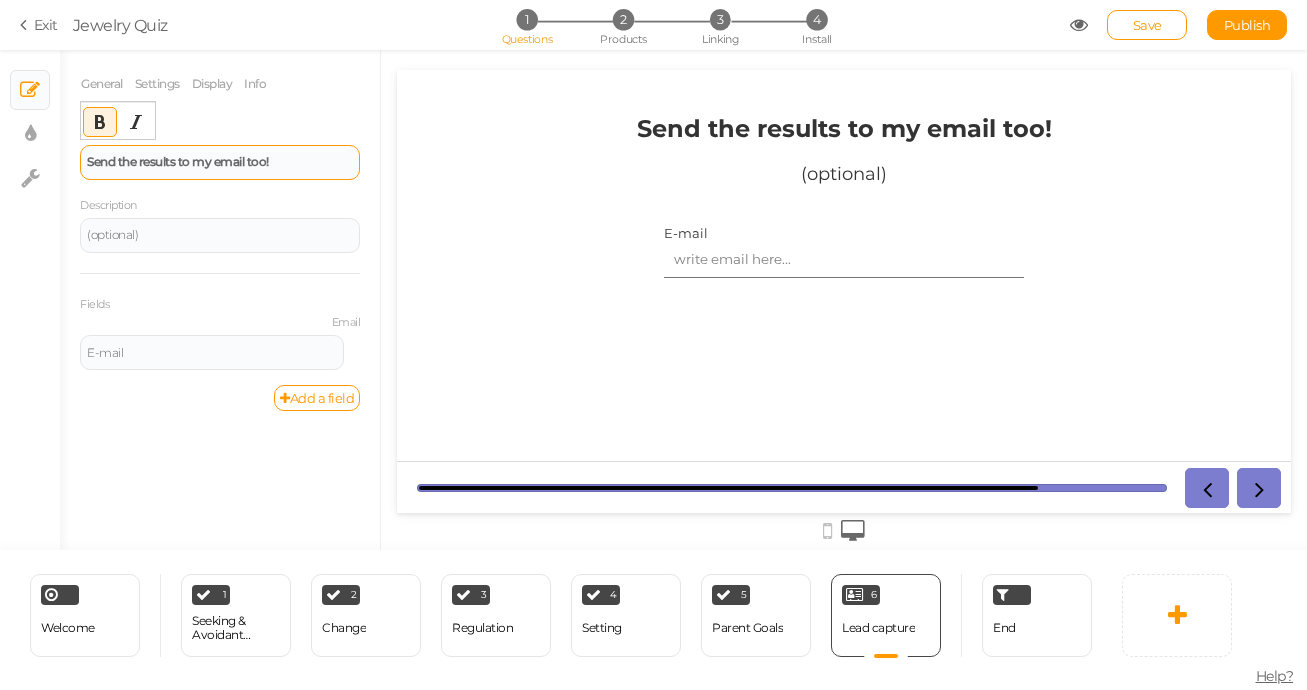 click on "Send the results to my email too!" at bounding box center [178, 161] 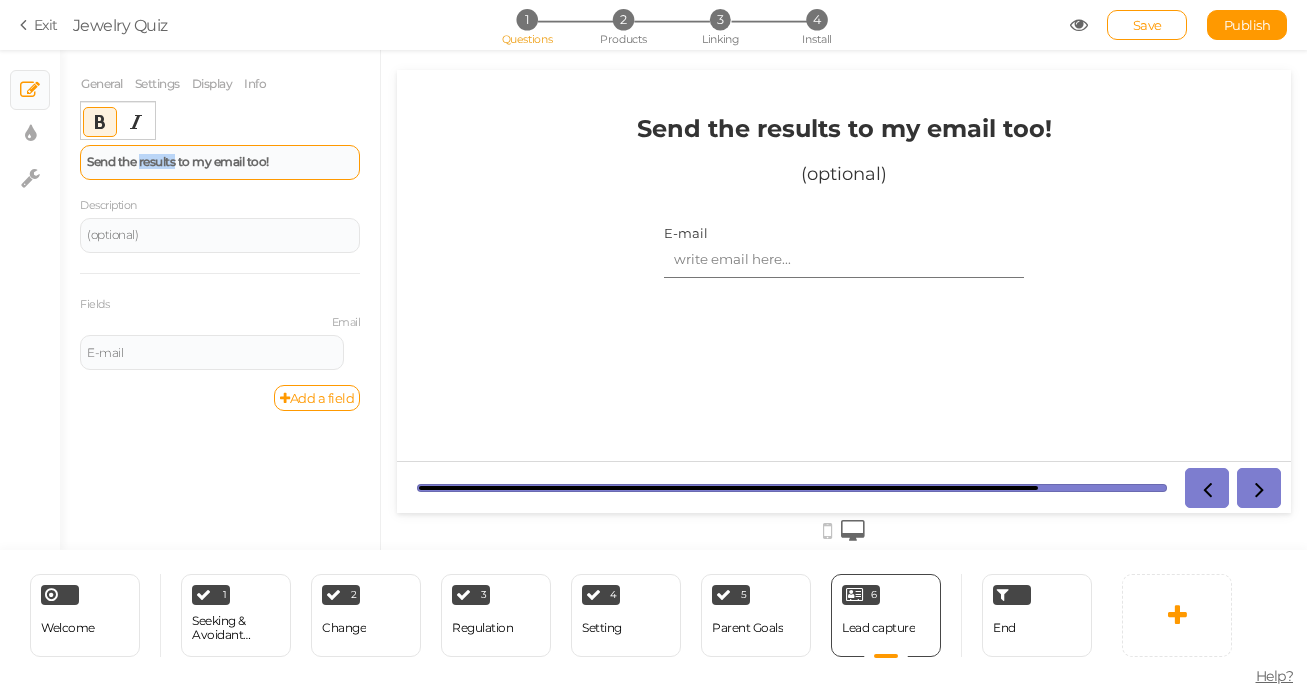 click on "Send the results to my email too!" at bounding box center [178, 161] 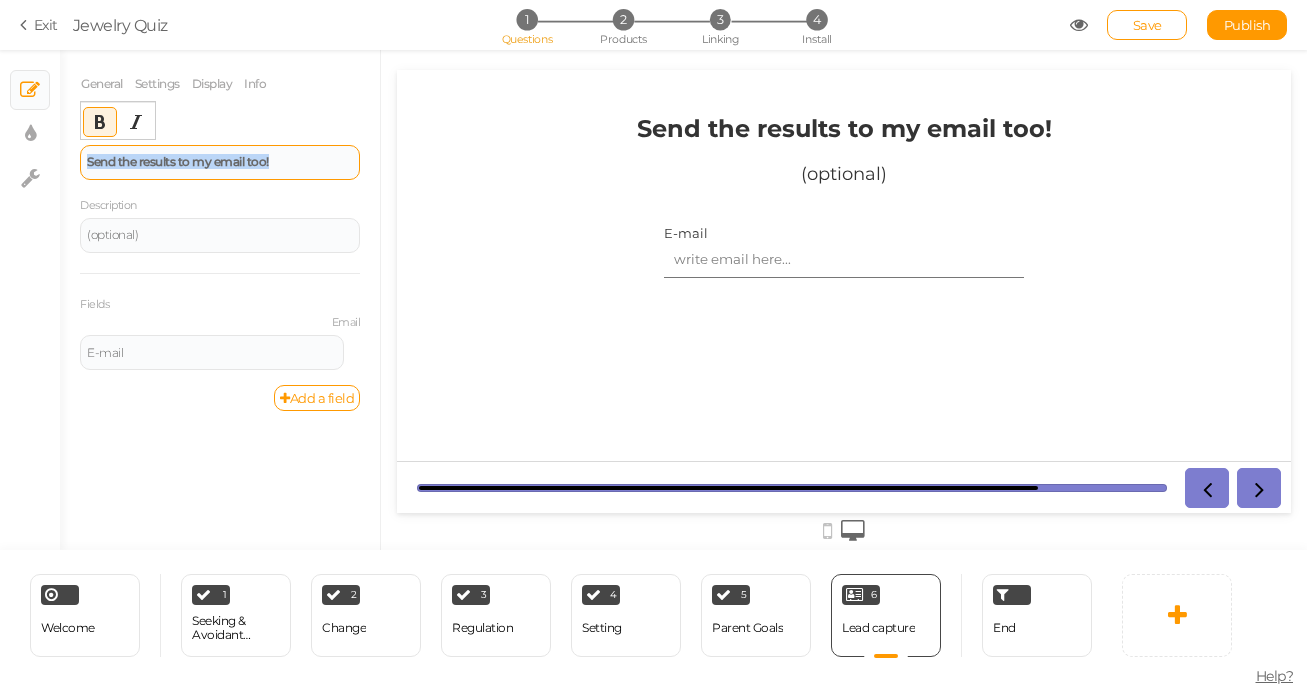 click on "Send the results to my email too!" at bounding box center (178, 161) 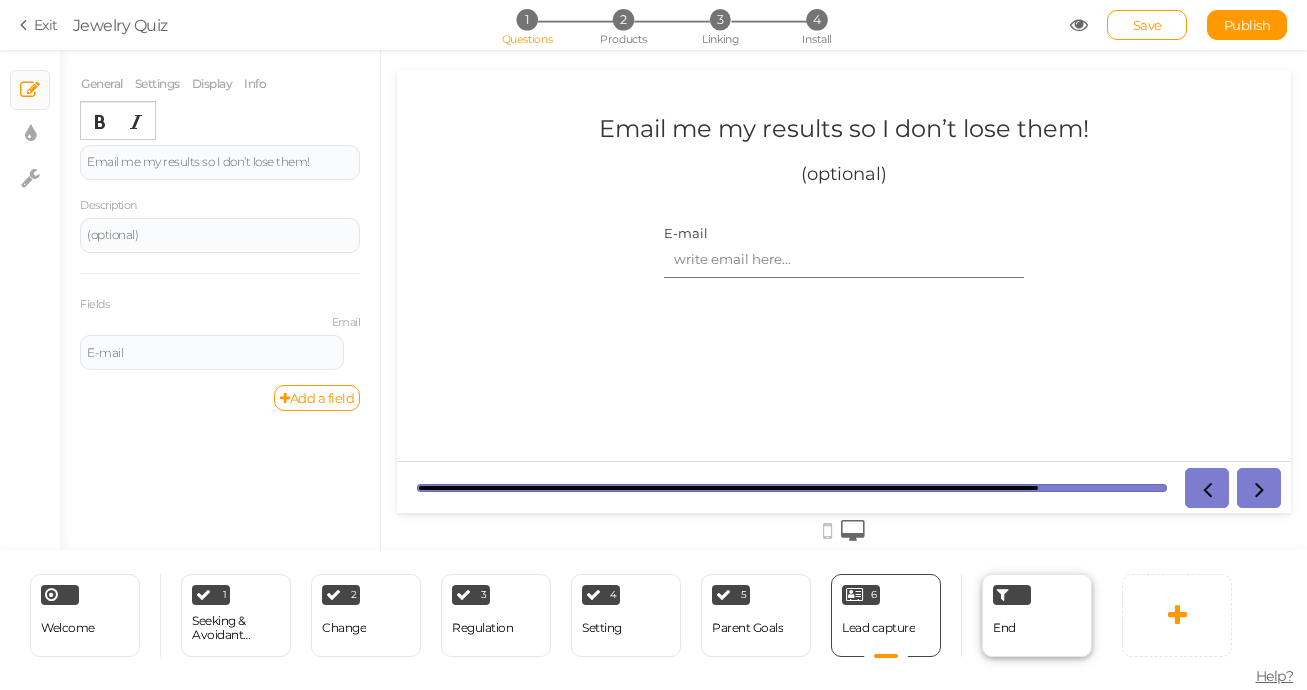 click on "End" at bounding box center (1037, 615) 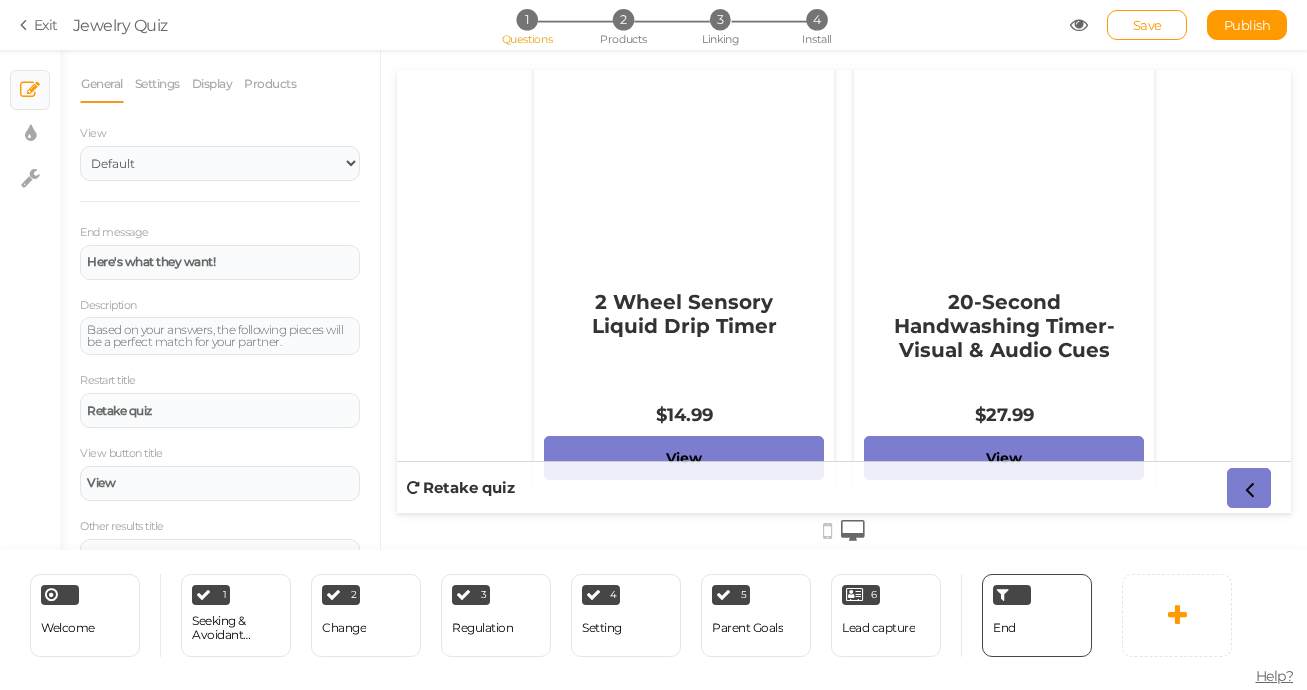 scroll, scrollTop: 0, scrollLeft: 0, axis: both 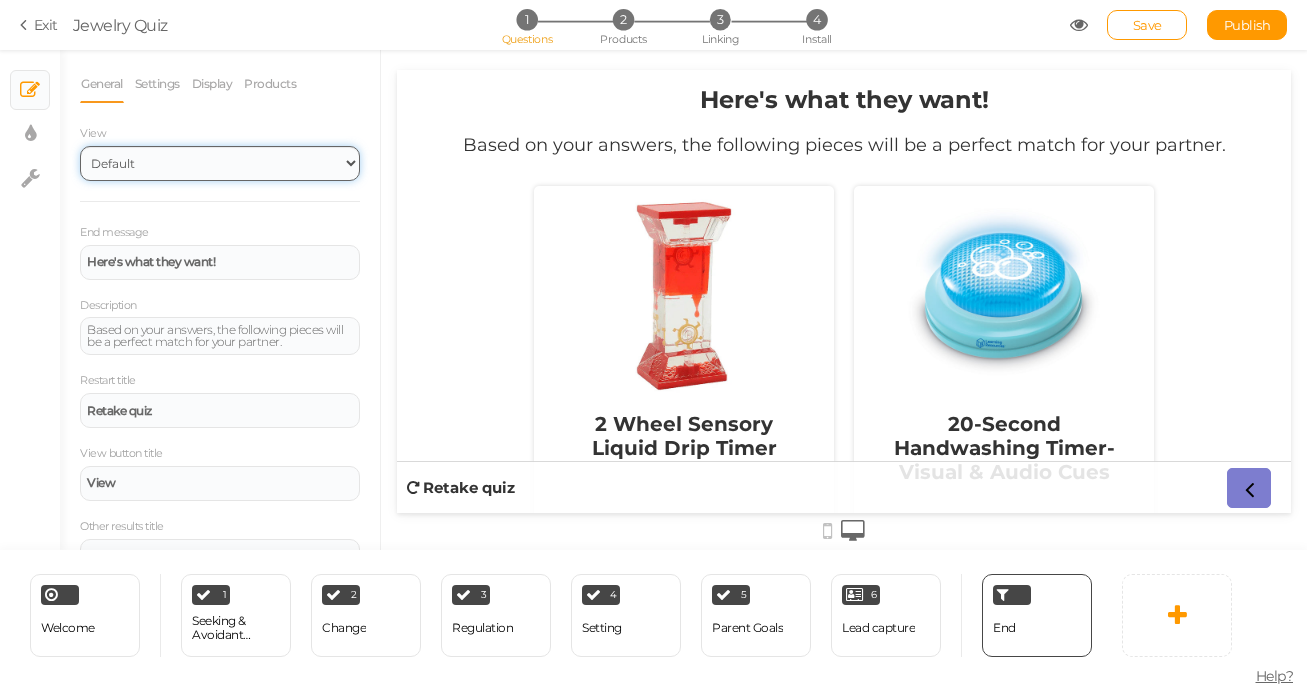 click on "Default Top" at bounding box center (220, 163) 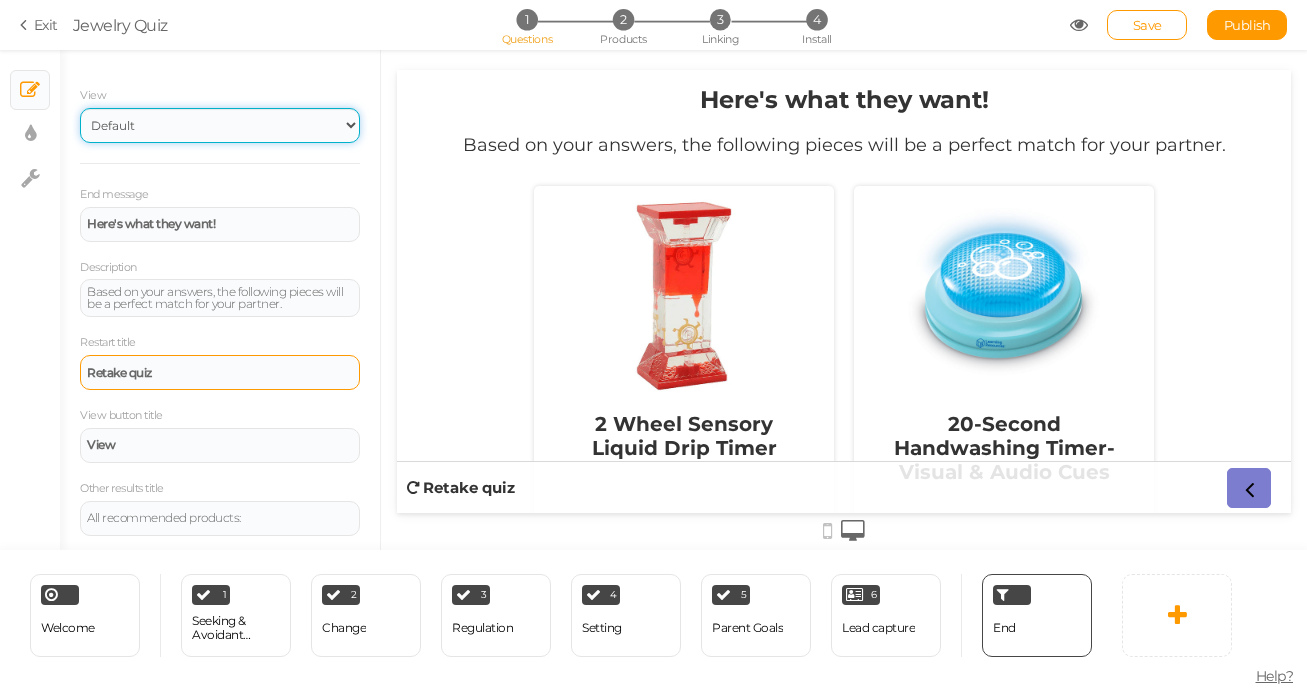 scroll, scrollTop: 0, scrollLeft: 0, axis: both 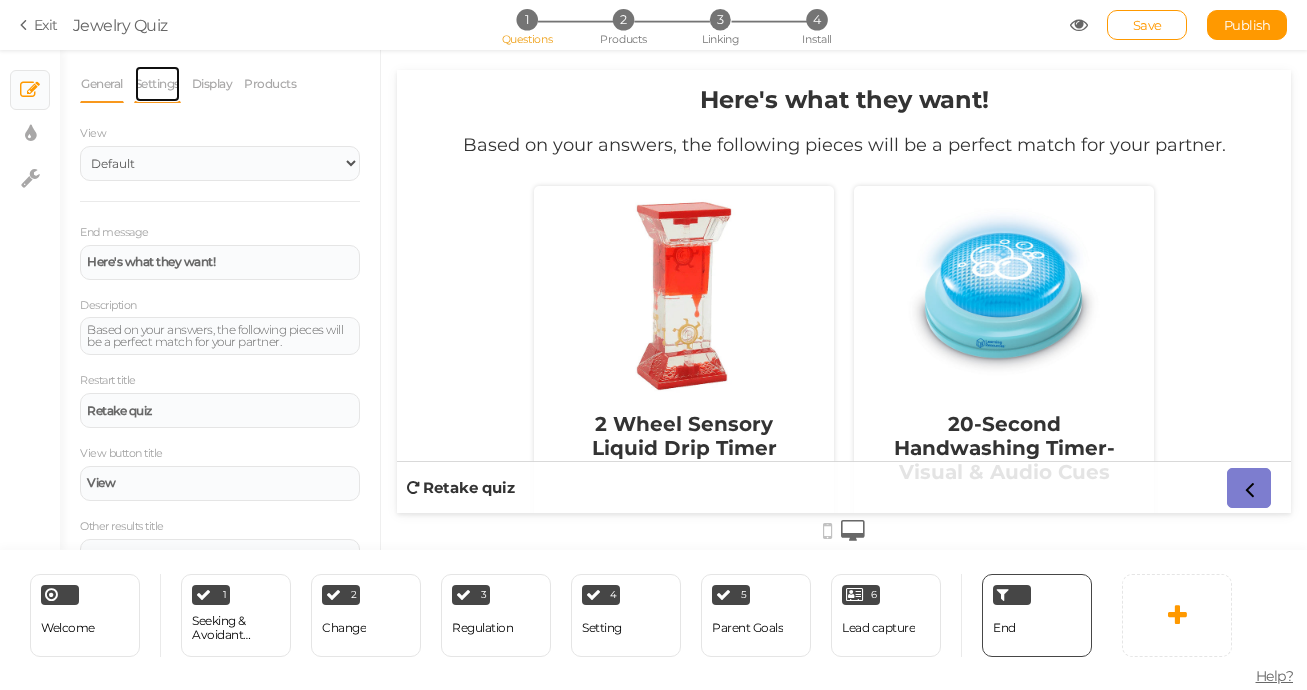 click on "Settings" at bounding box center [157, 84] 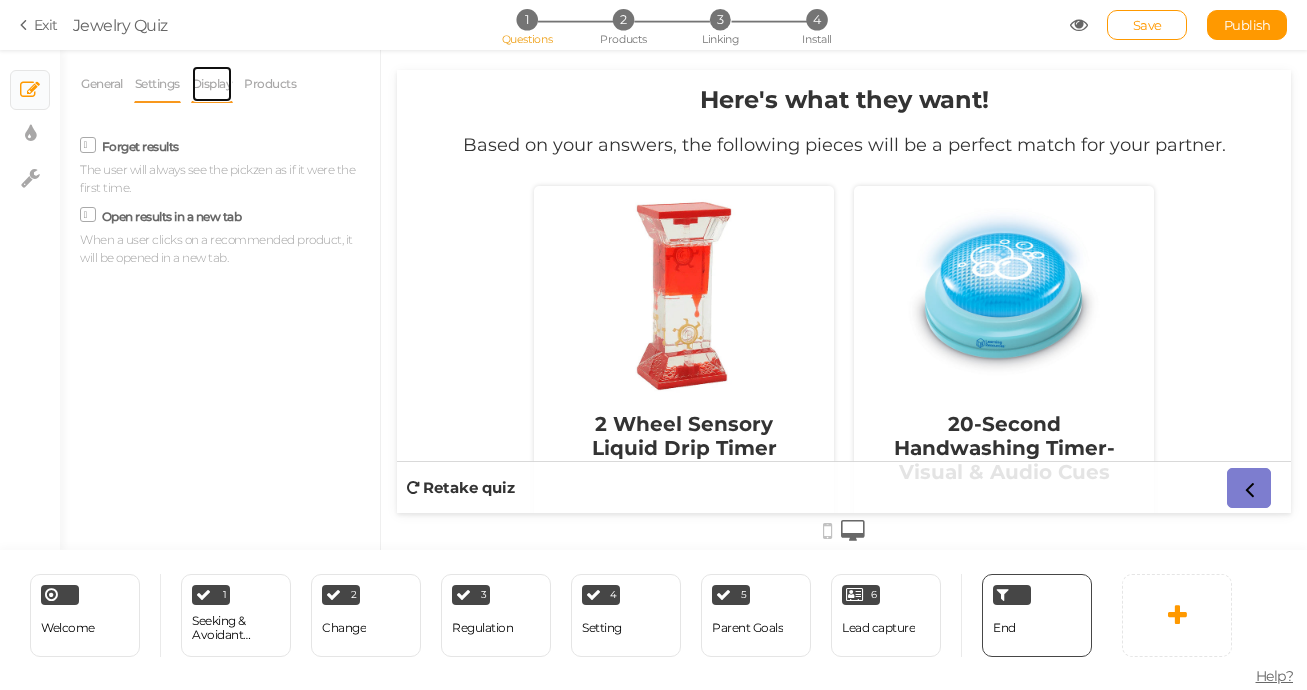click on "Display" at bounding box center (212, 84) 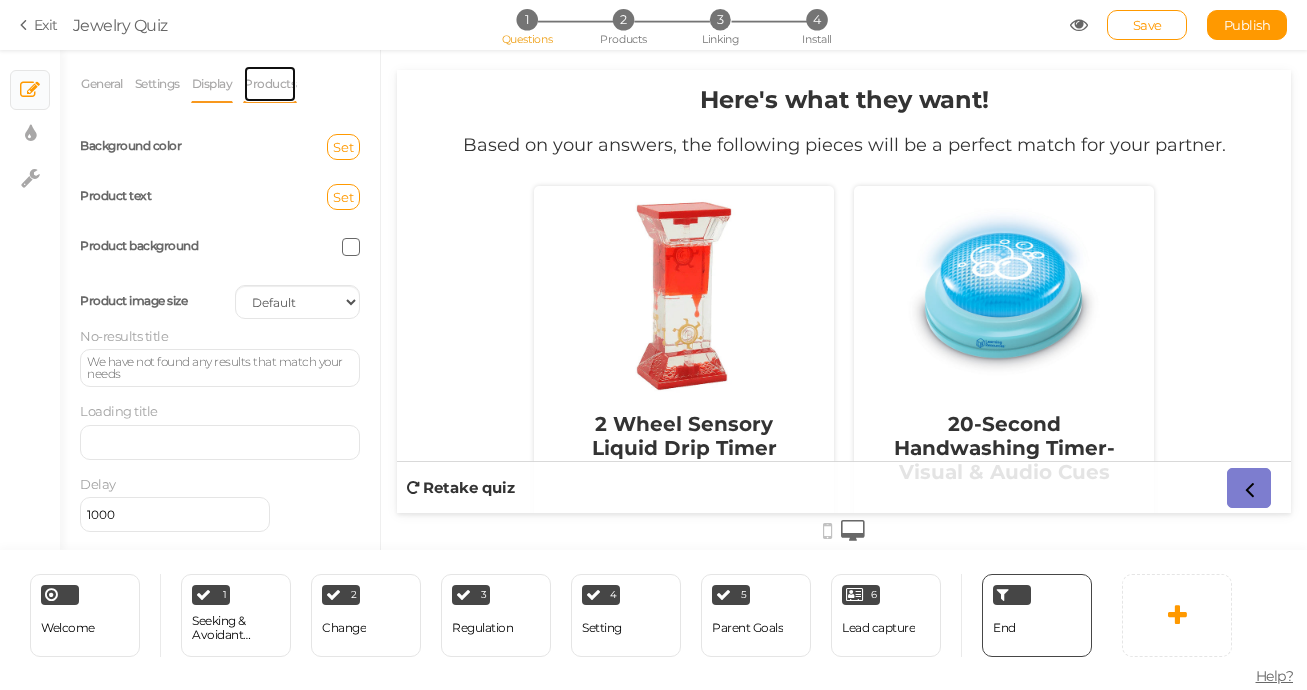 click on "Products" at bounding box center (270, 84) 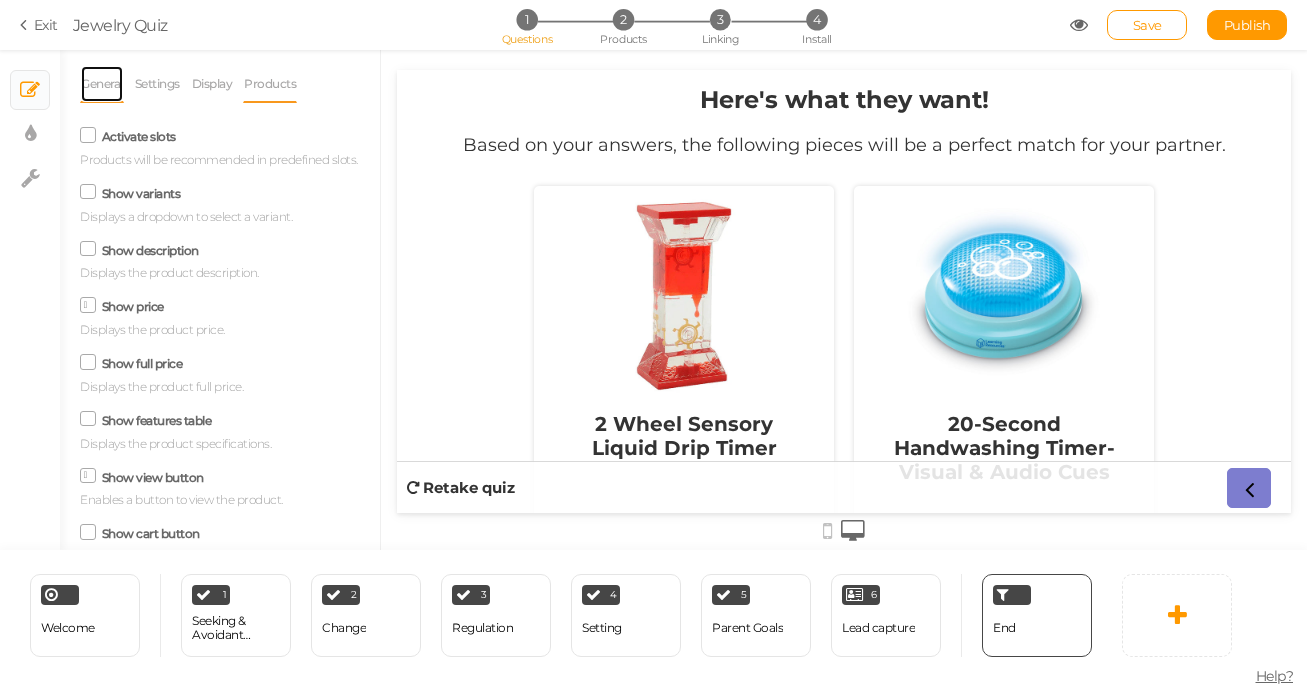 click on "General" at bounding box center [102, 84] 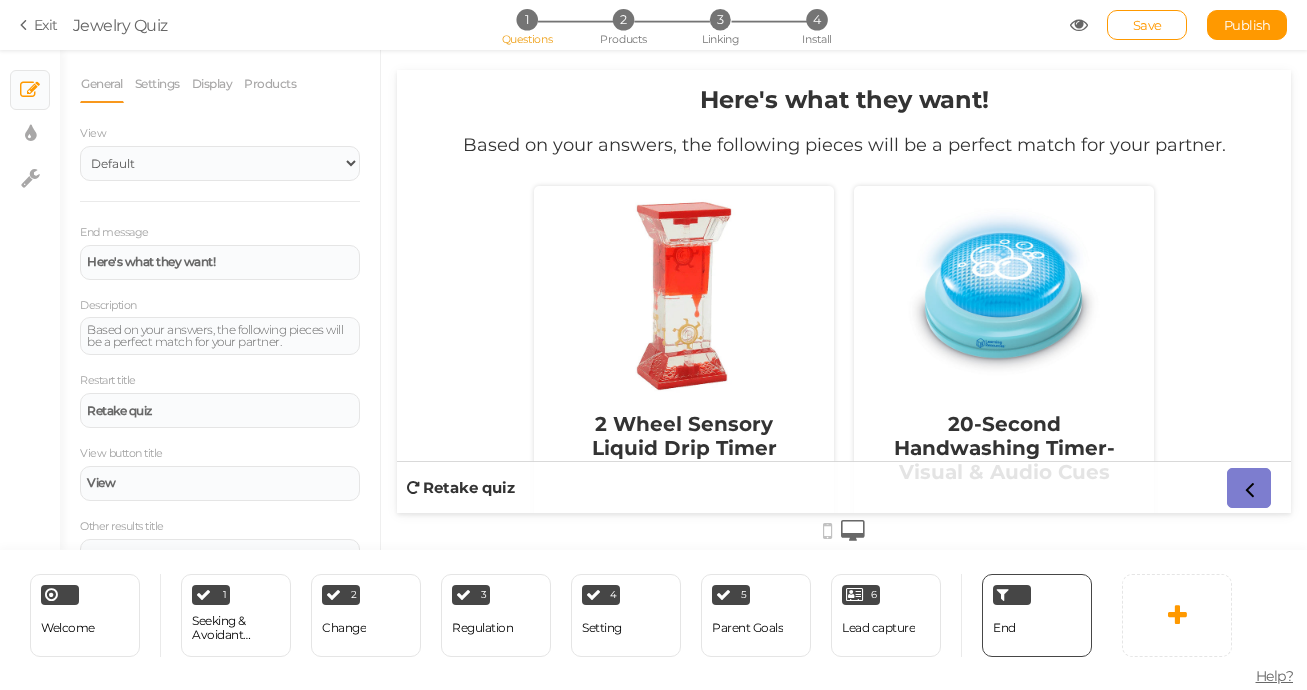 scroll, scrollTop: 38, scrollLeft: 0, axis: vertical 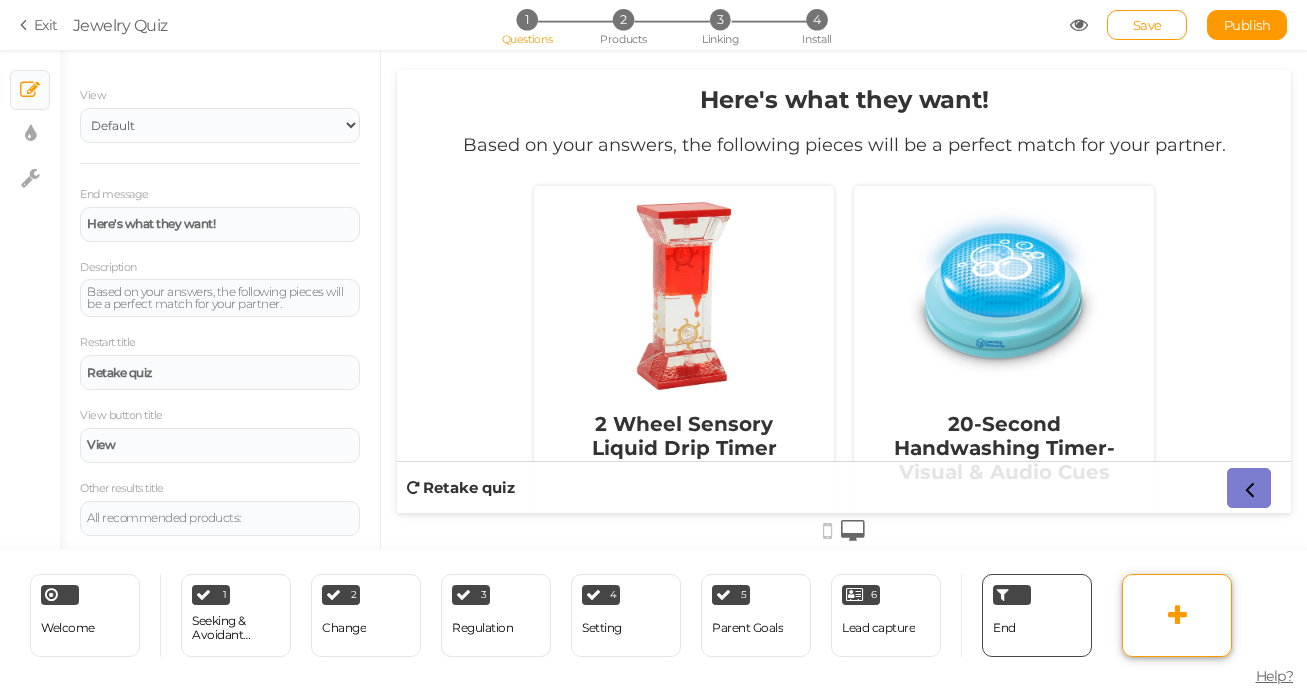 click at bounding box center [1177, 615] 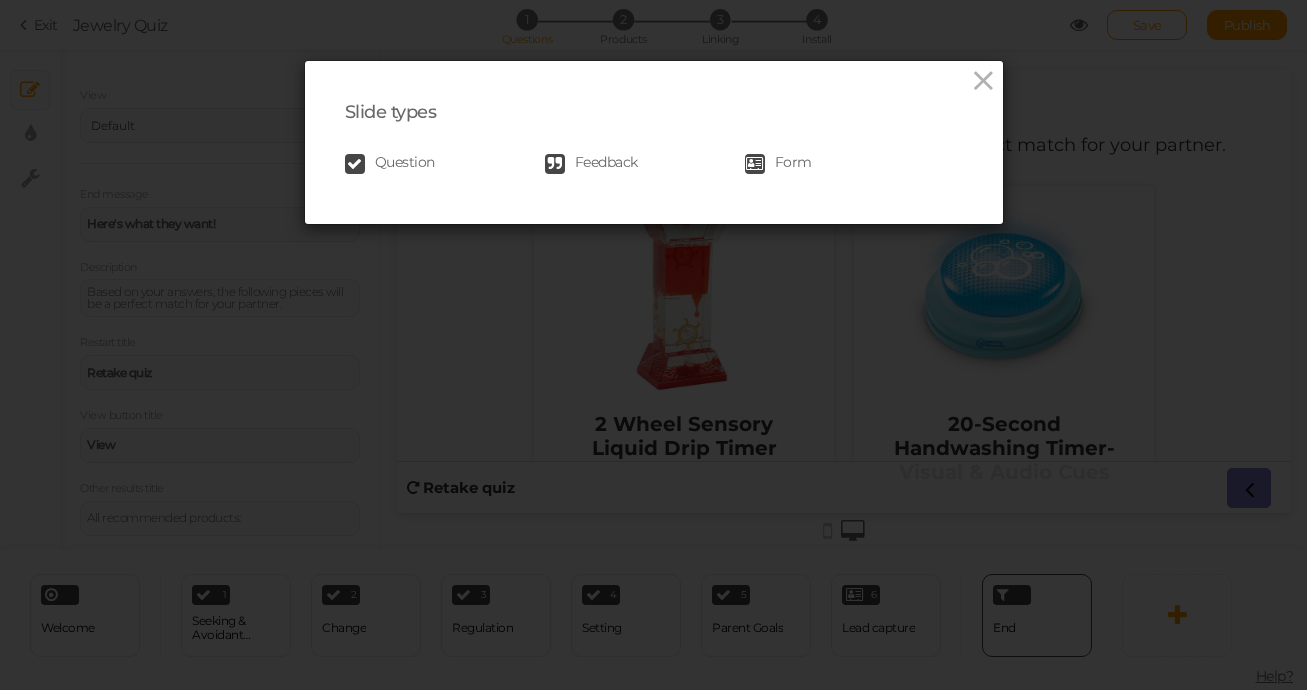 click on "Feedback" at bounding box center (606, 164) 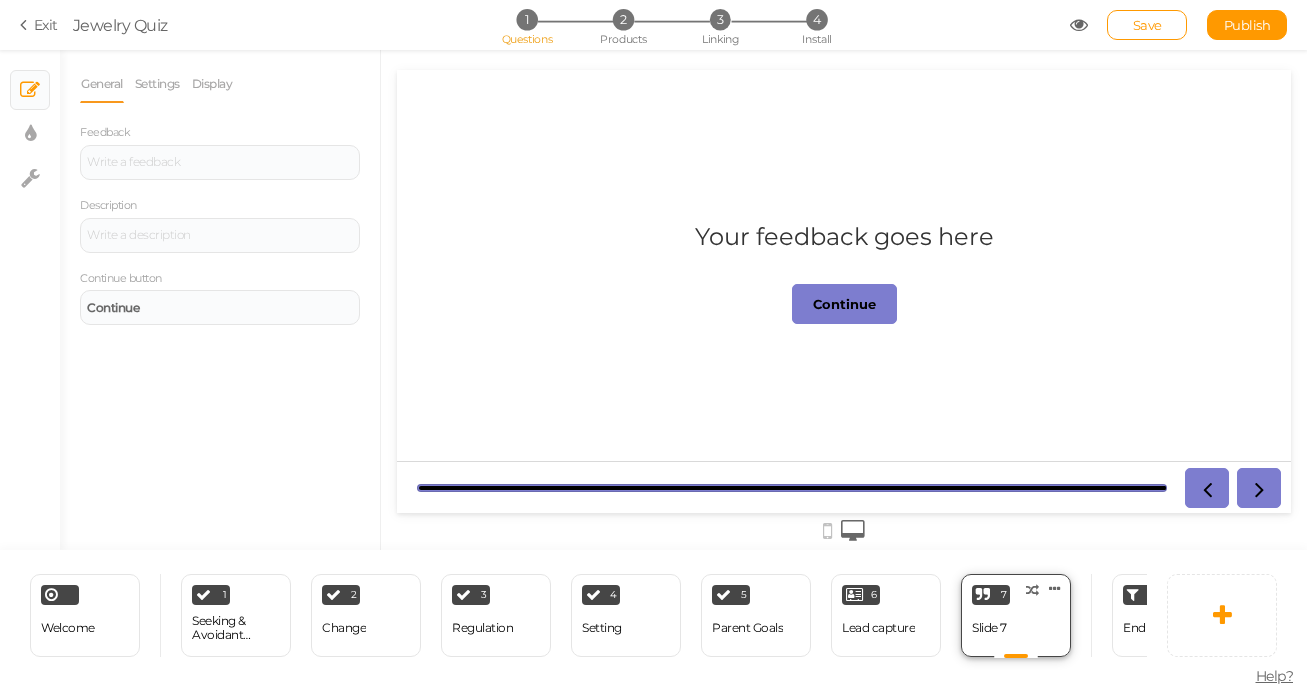 click on "7         Slide 7         × Define the conditions to show this slide.                     Clone             Change type             Delete" at bounding box center [1016, 615] 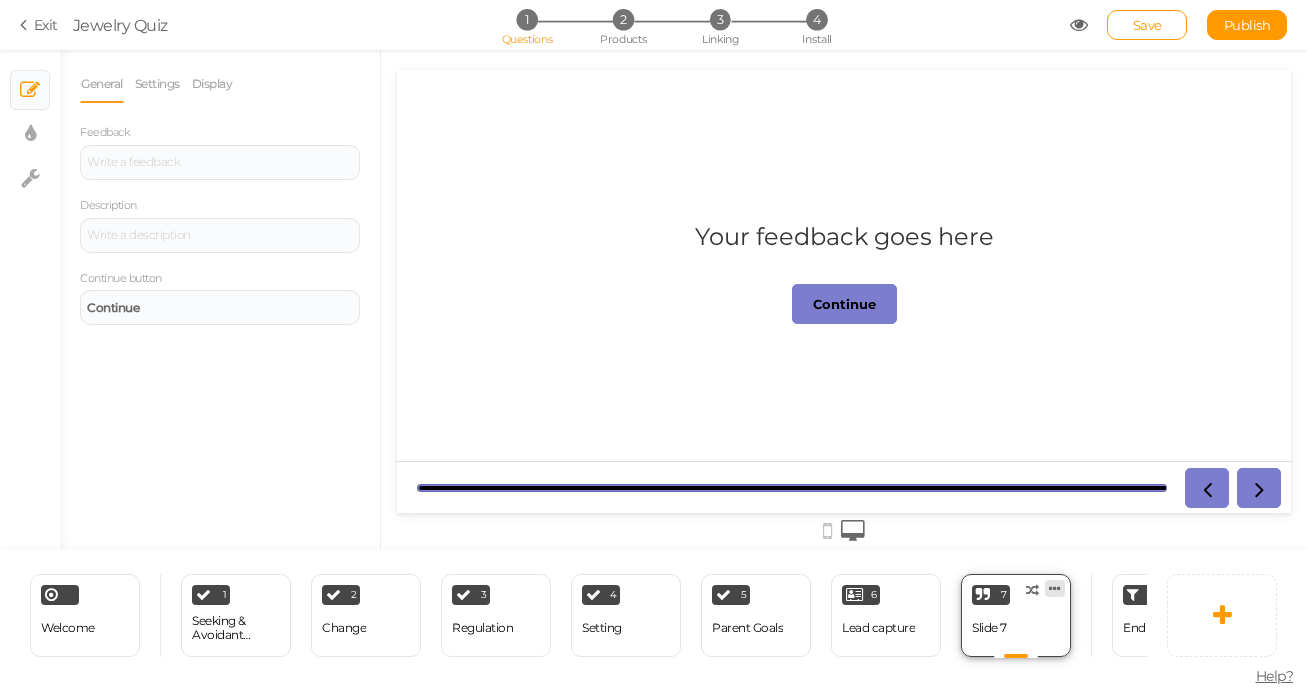 click at bounding box center [1055, 588] 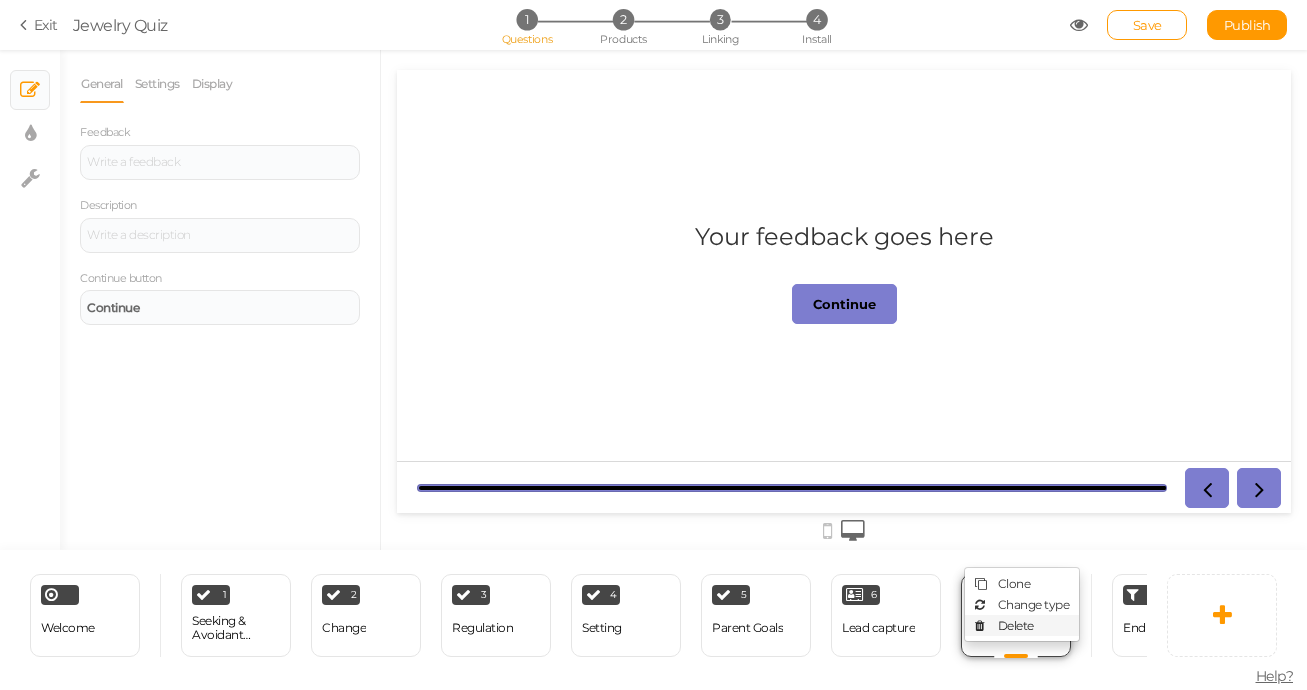 click on "Delete" at bounding box center (1016, 625) 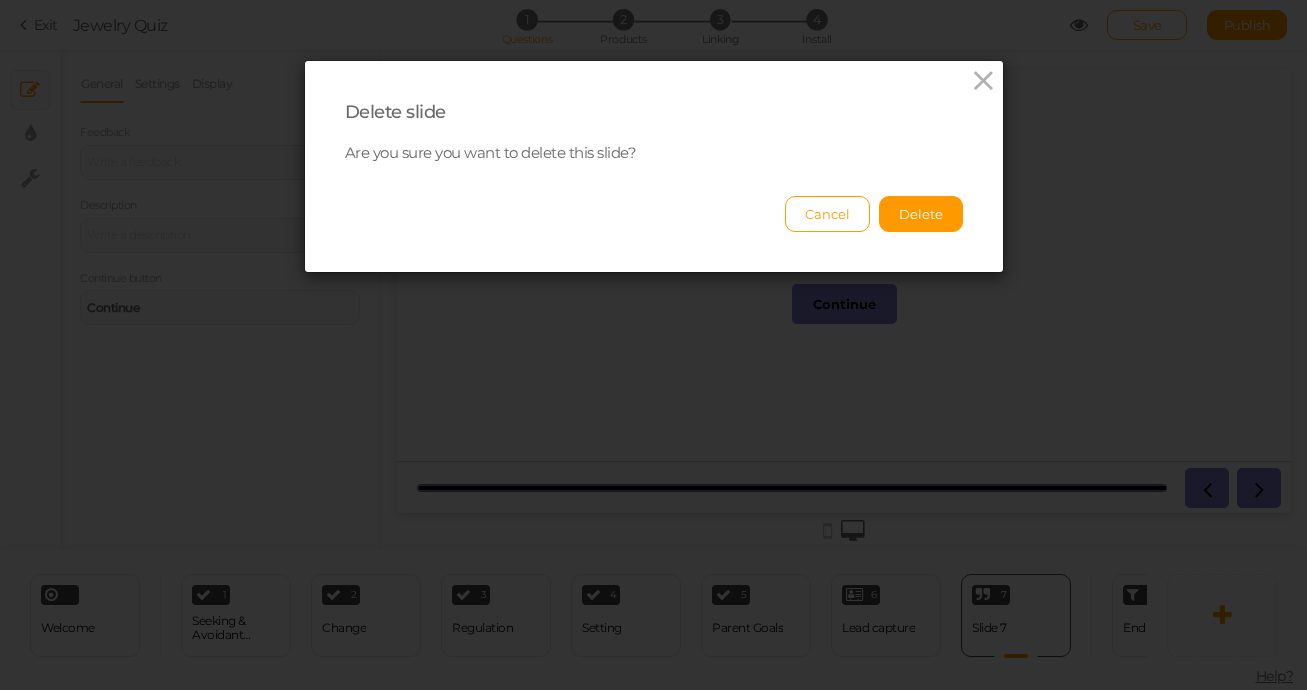 click on "Delete slide     Are you sure you want to delete this slide?           Cancel   Delete" at bounding box center [653, 345] 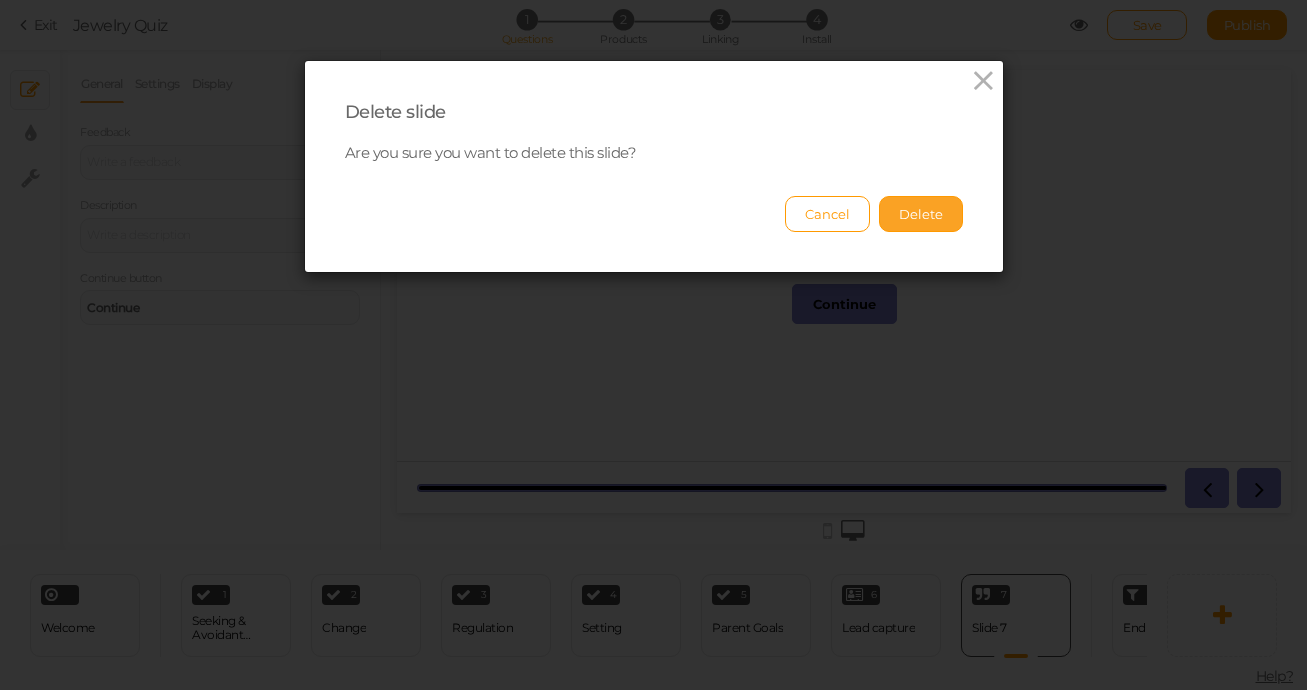 click on "Delete" at bounding box center (921, 214) 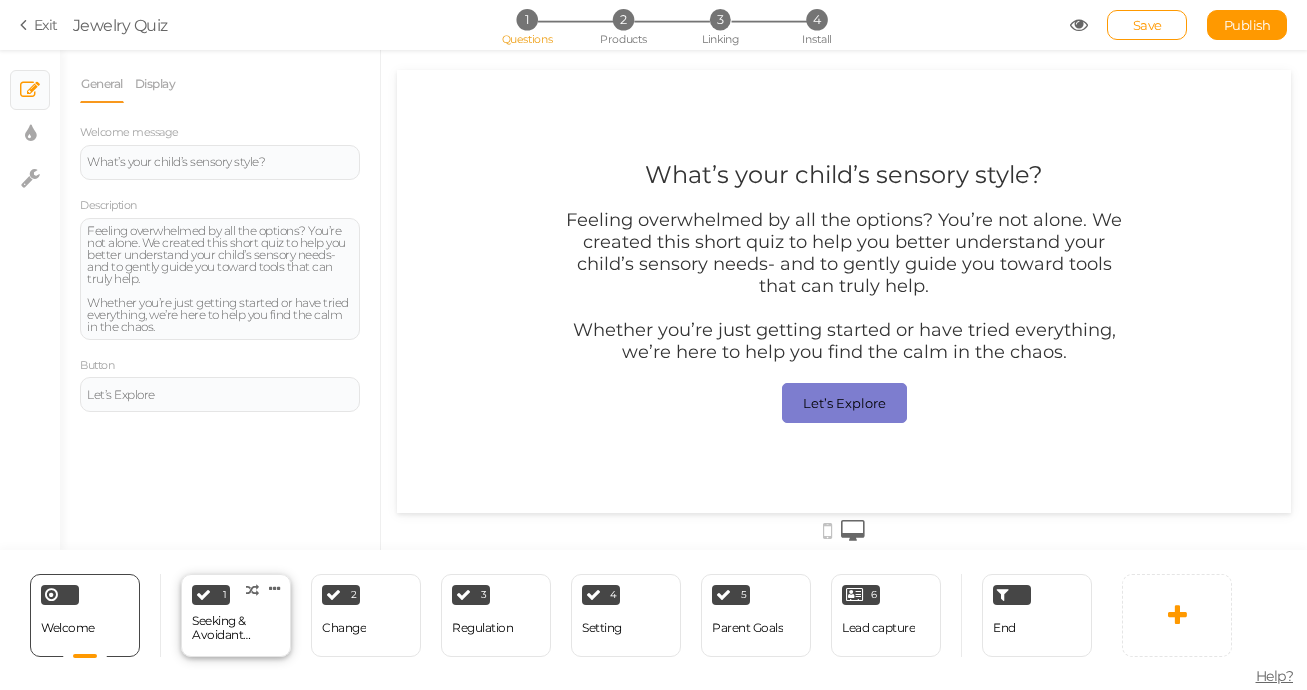click on "Seeking & Avoidant Behaviours" at bounding box center [236, 628] 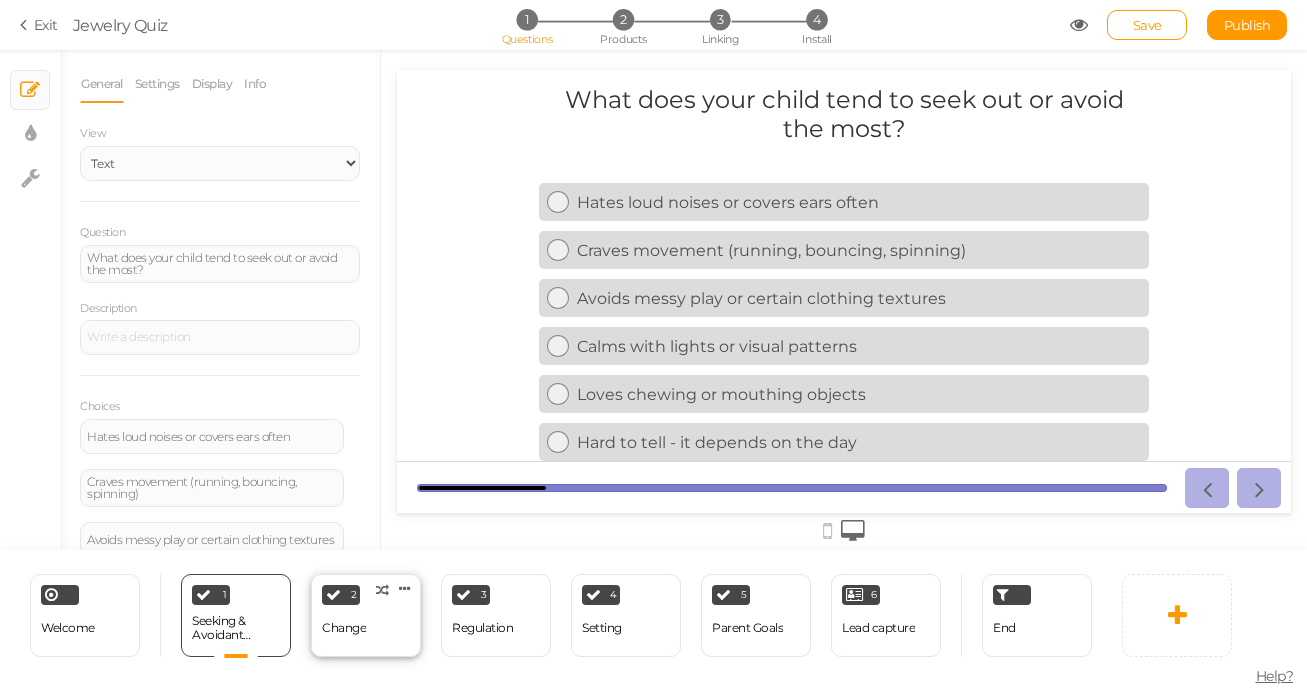scroll, scrollTop: 0, scrollLeft: 0, axis: both 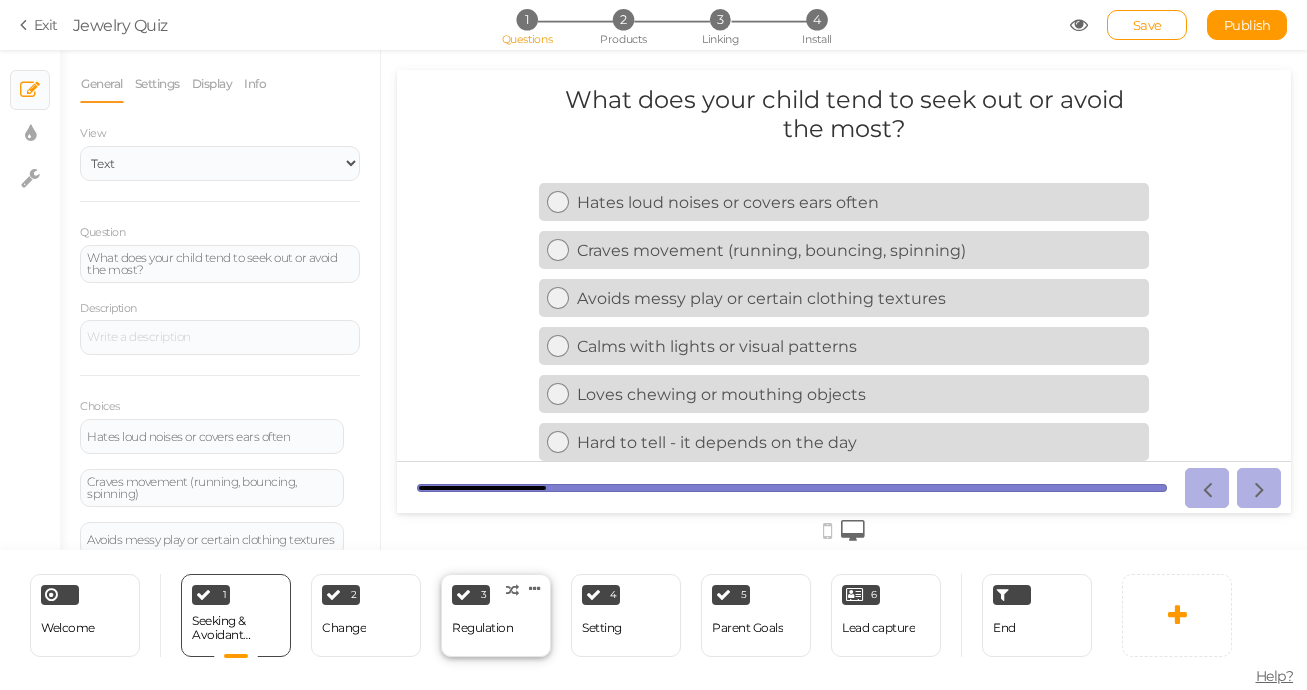 drag, startPoint x: 463, startPoint y: 632, endPoint x: 451, endPoint y: 631, distance: 12.0415945 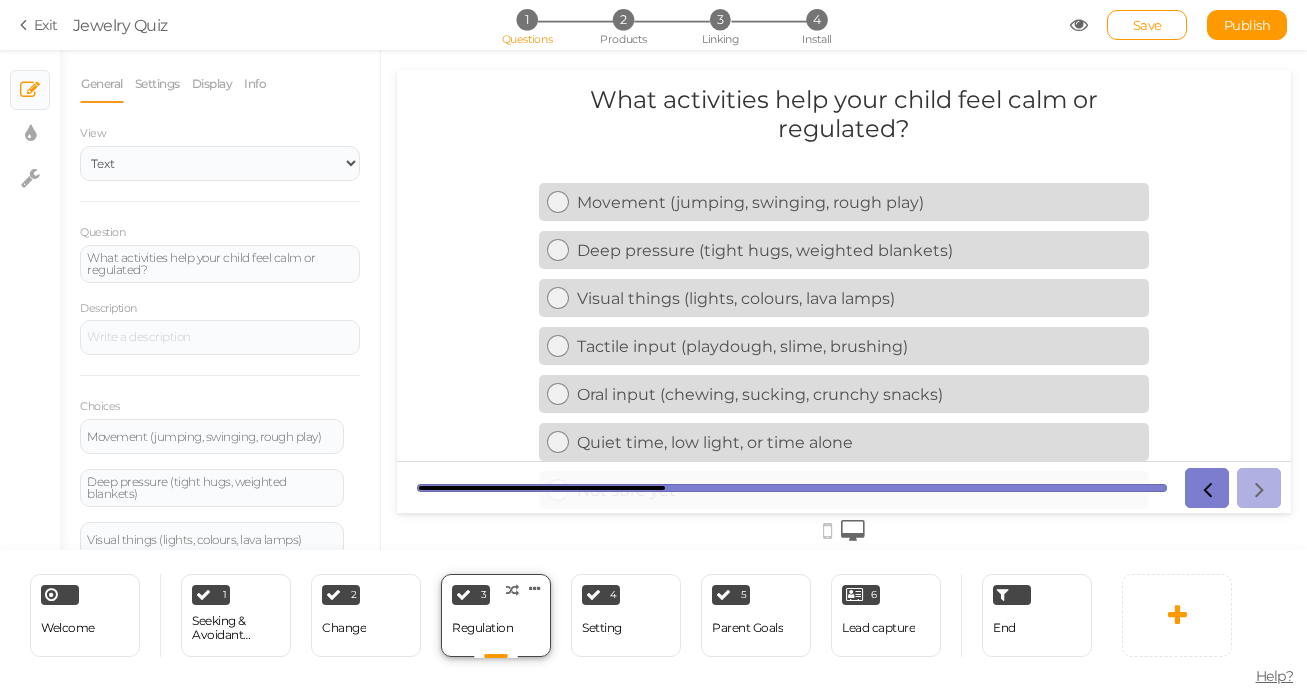 scroll, scrollTop: 0, scrollLeft: 0, axis: both 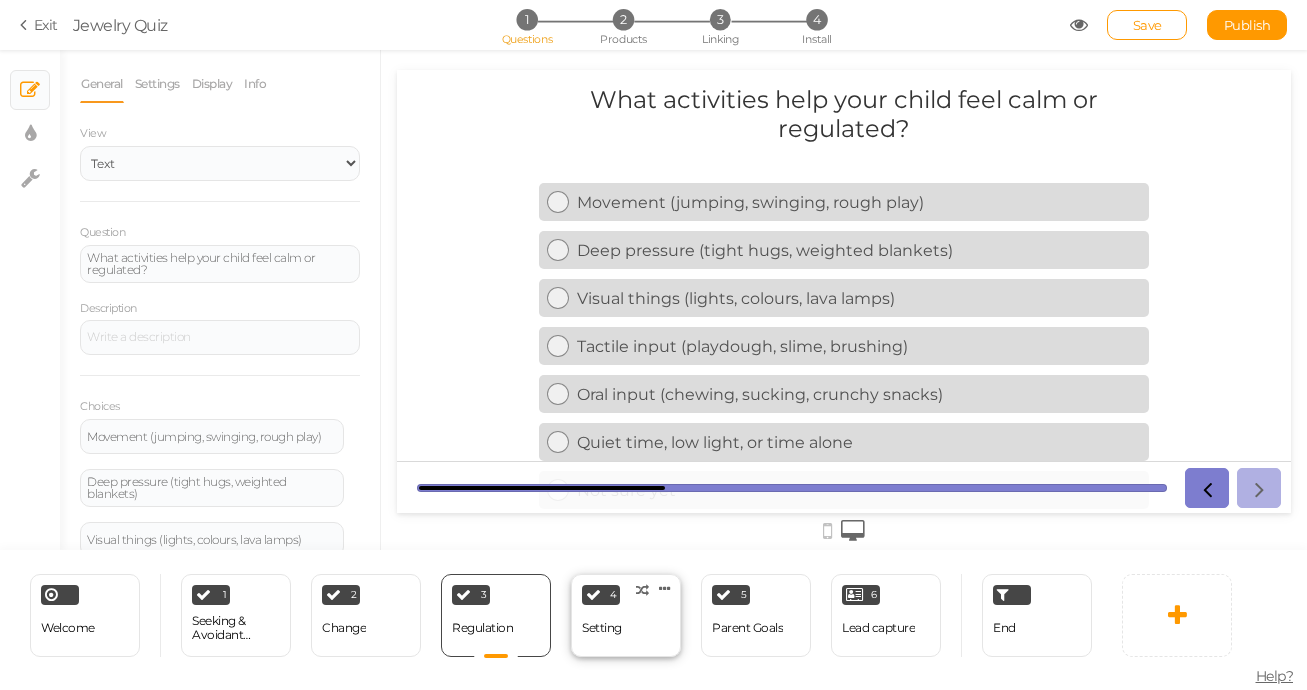 click on "Setting" at bounding box center [602, 628] 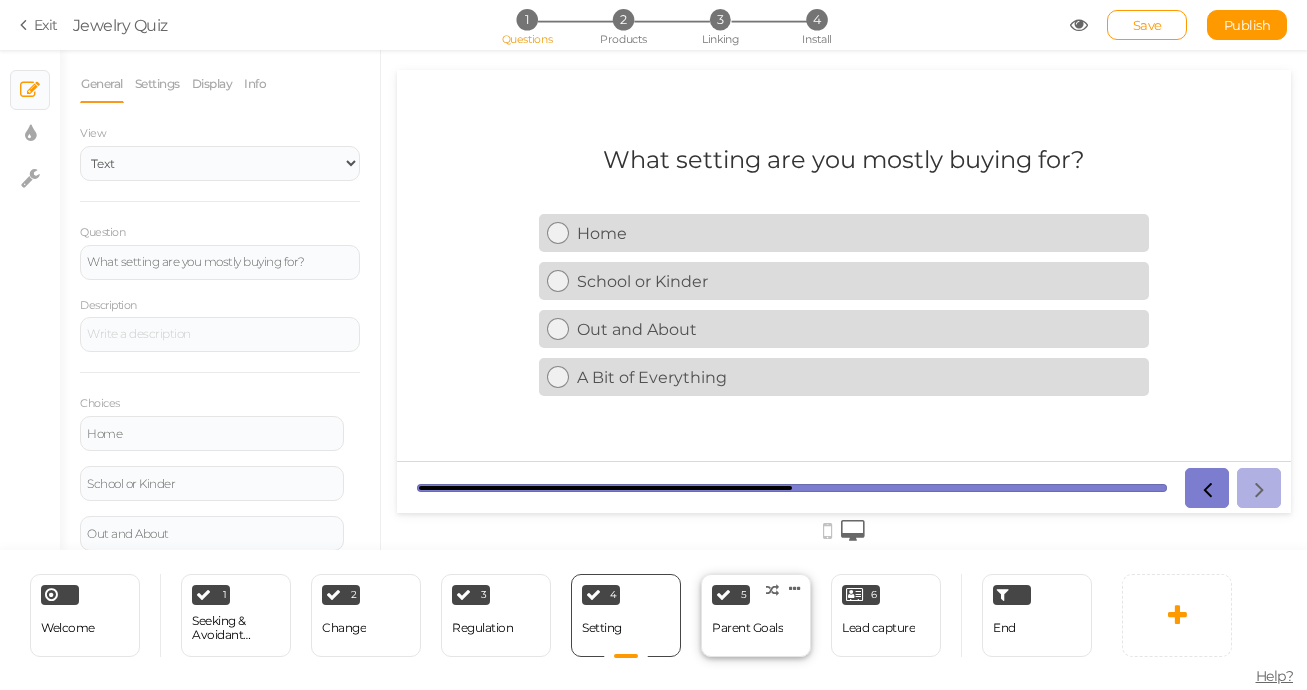scroll, scrollTop: 0, scrollLeft: 0, axis: both 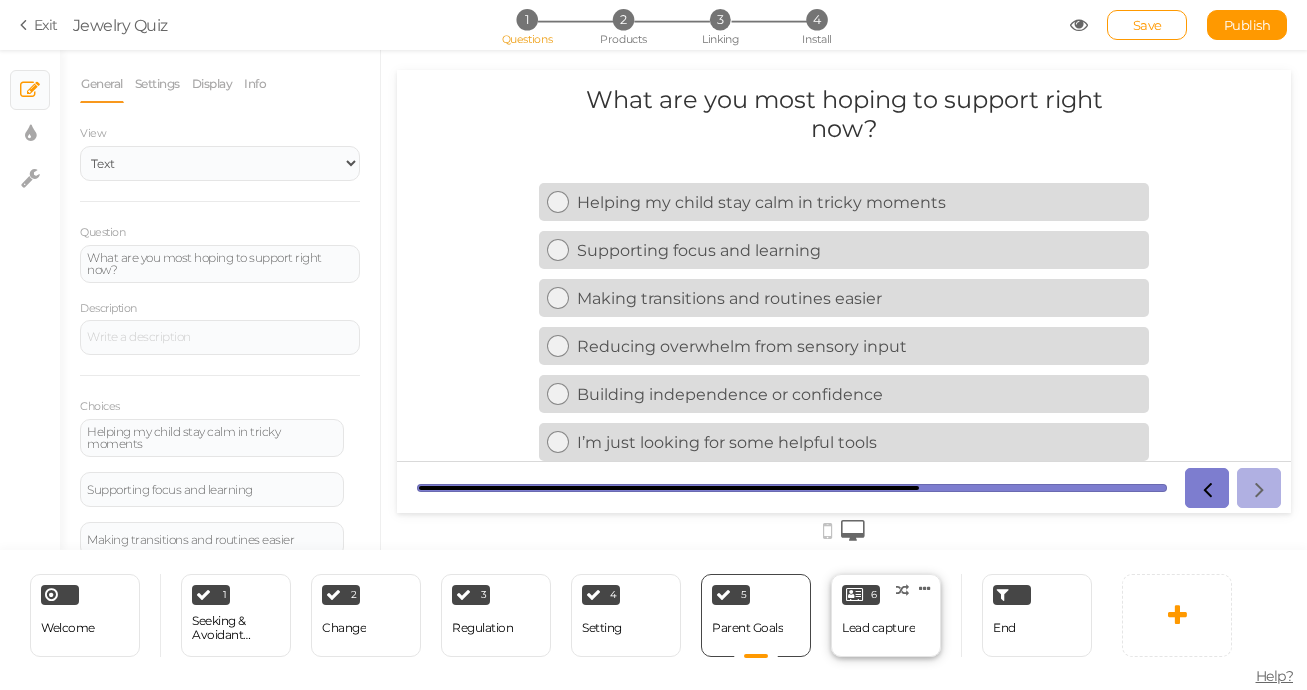click on "Lead capture" at bounding box center [878, 628] 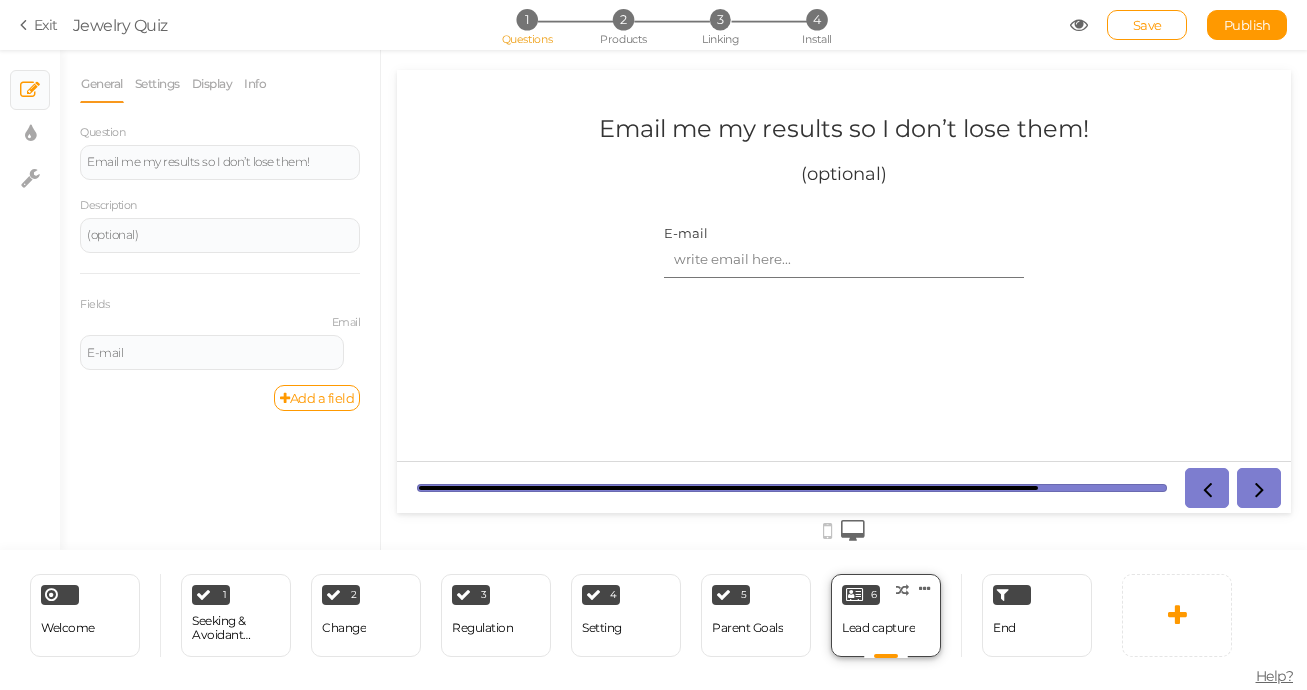 scroll, scrollTop: 0, scrollLeft: 0, axis: both 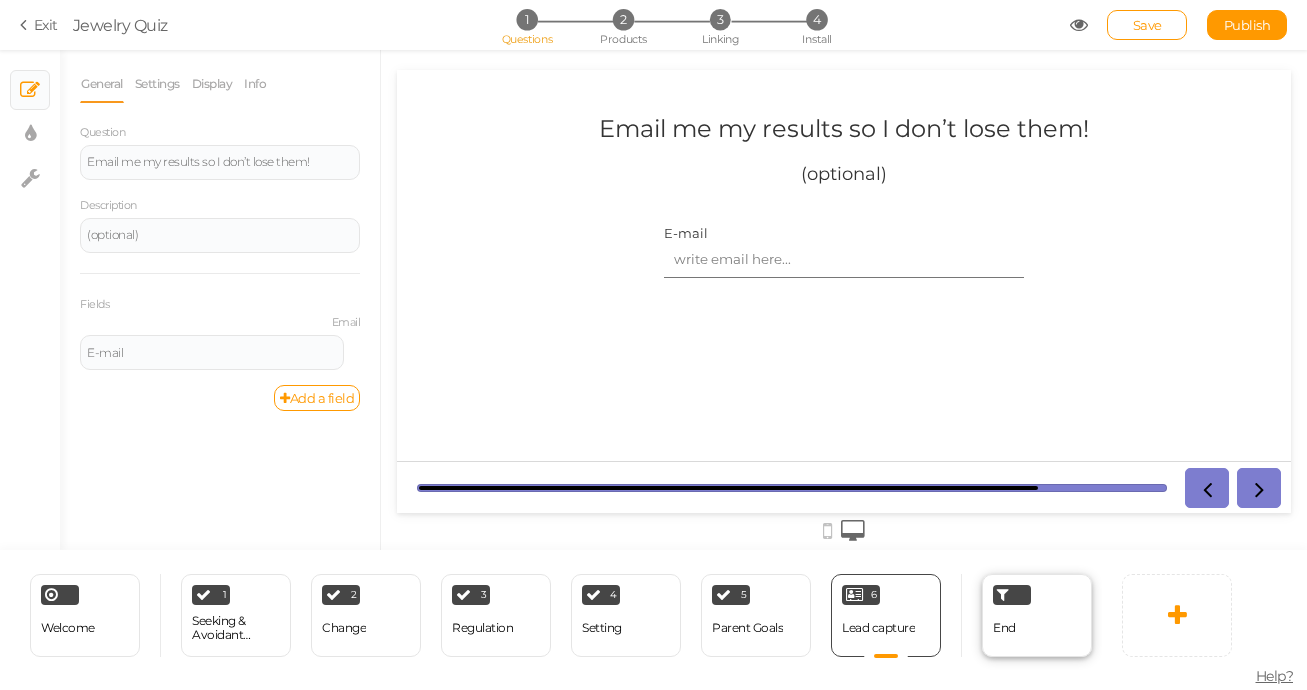 click on "End" at bounding box center [1004, 628] 